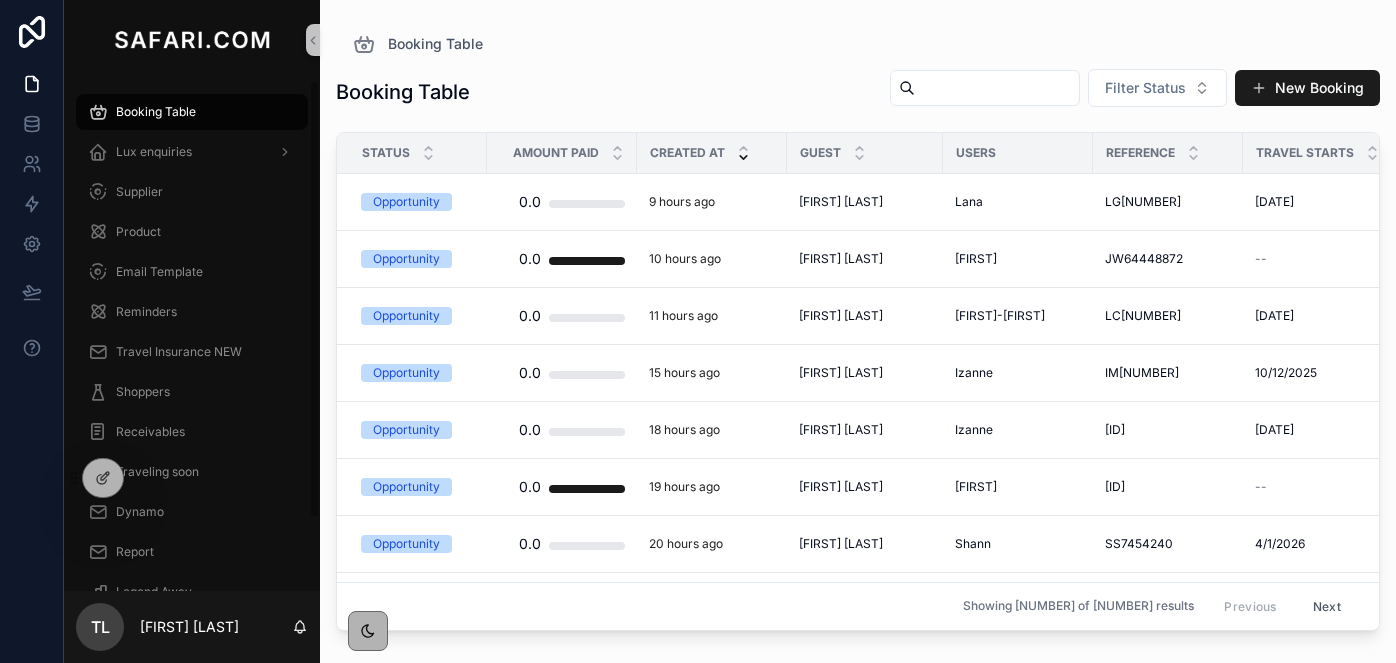 scroll, scrollTop: 0, scrollLeft: 0, axis: both 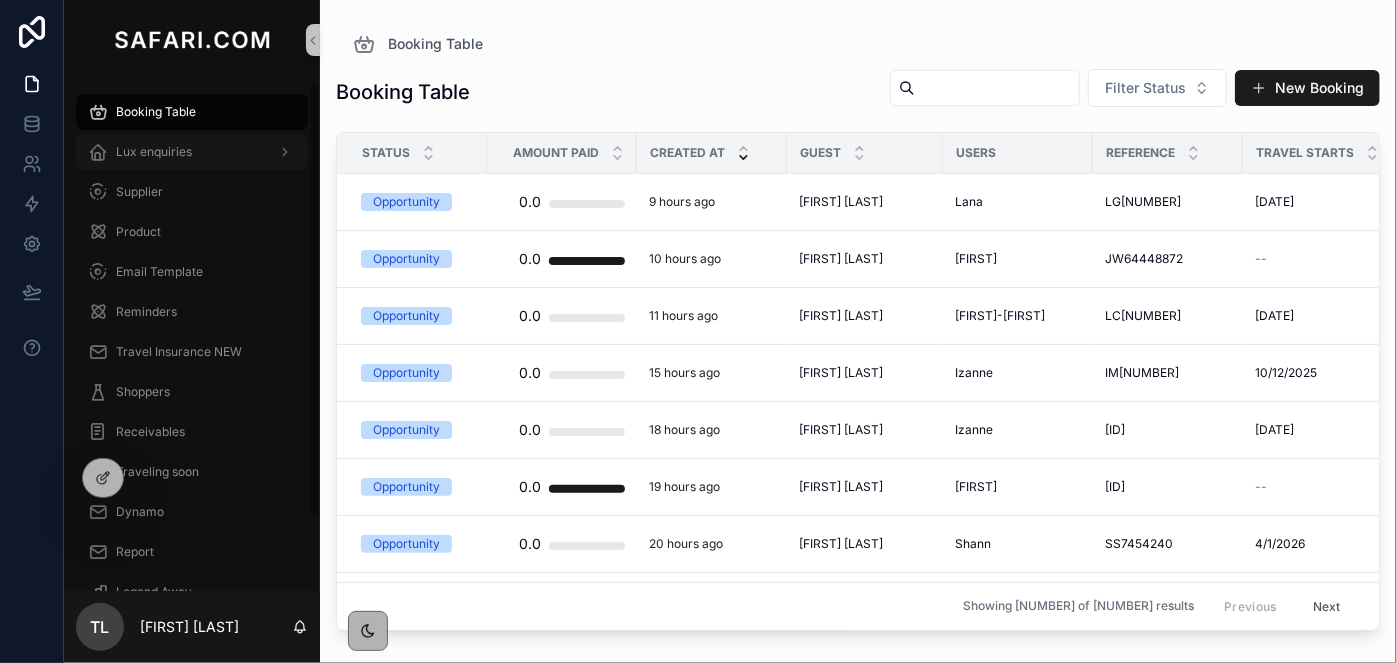 click on "Lux enquiries" at bounding box center (154, 152) 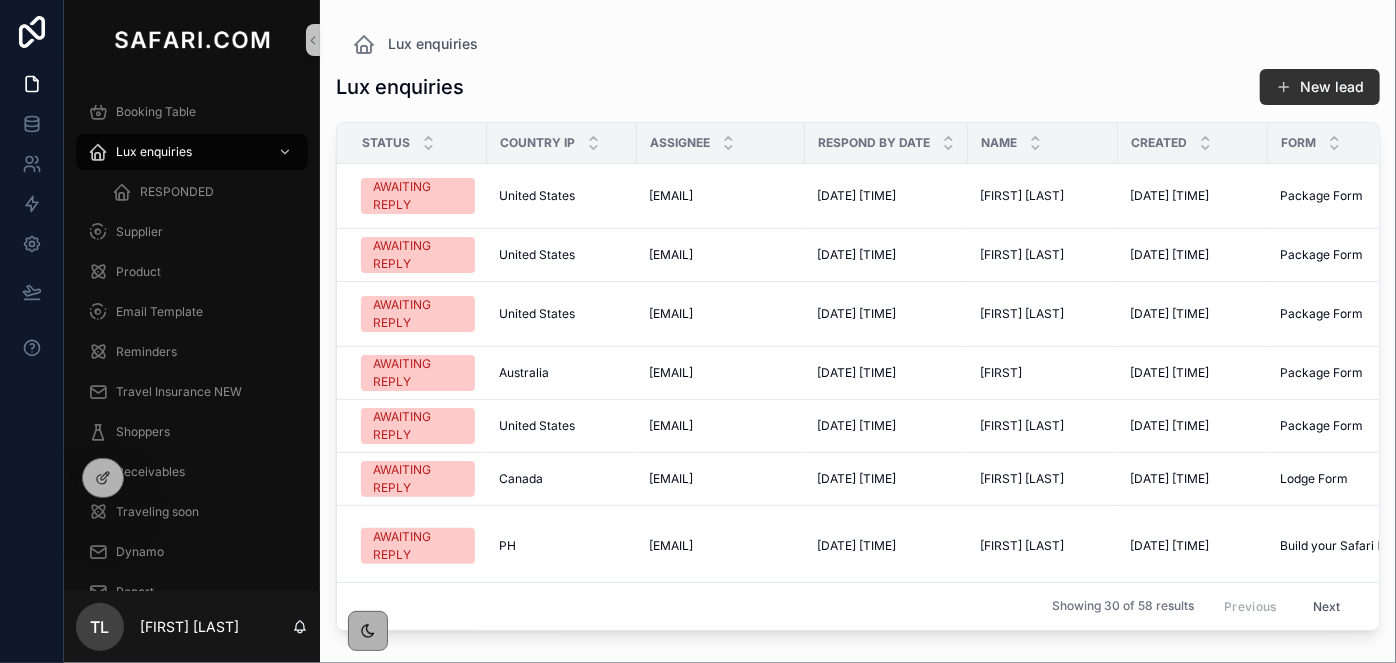 click on "New lead" at bounding box center [1320, 87] 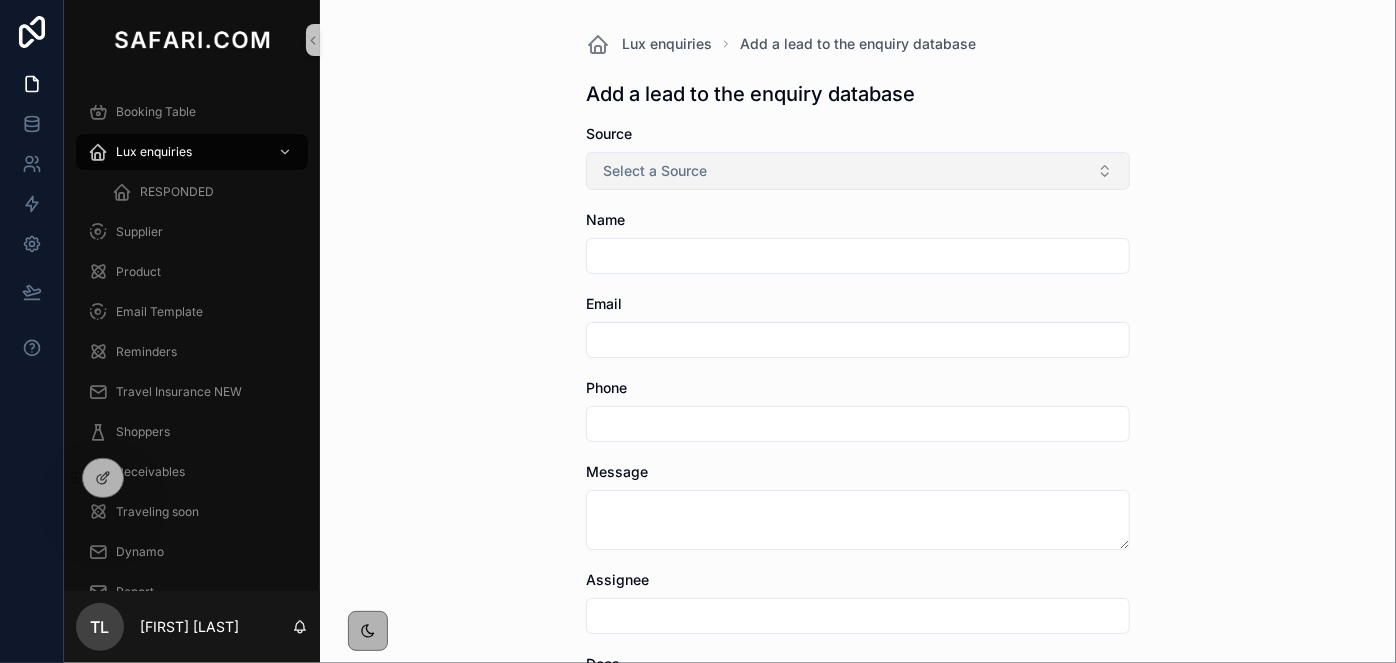 click on "Select a Source" at bounding box center (858, 171) 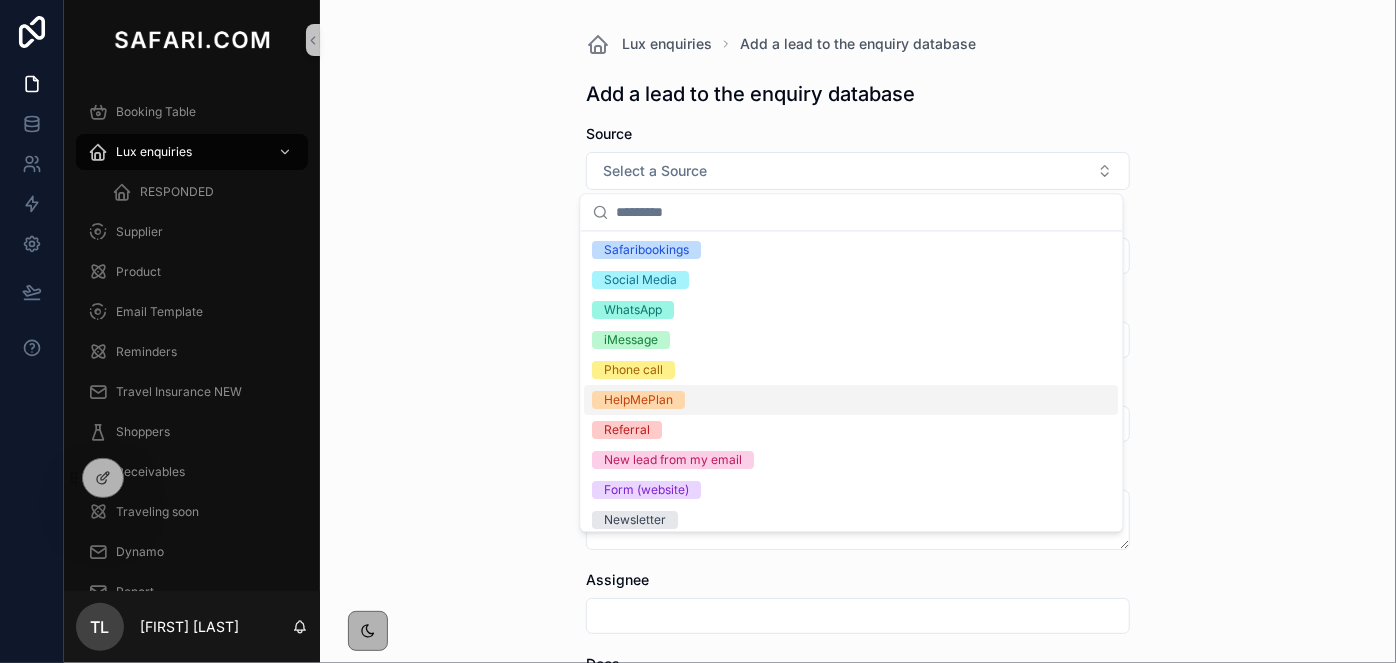 click on "HelpMePlan" at bounding box center (639, 400) 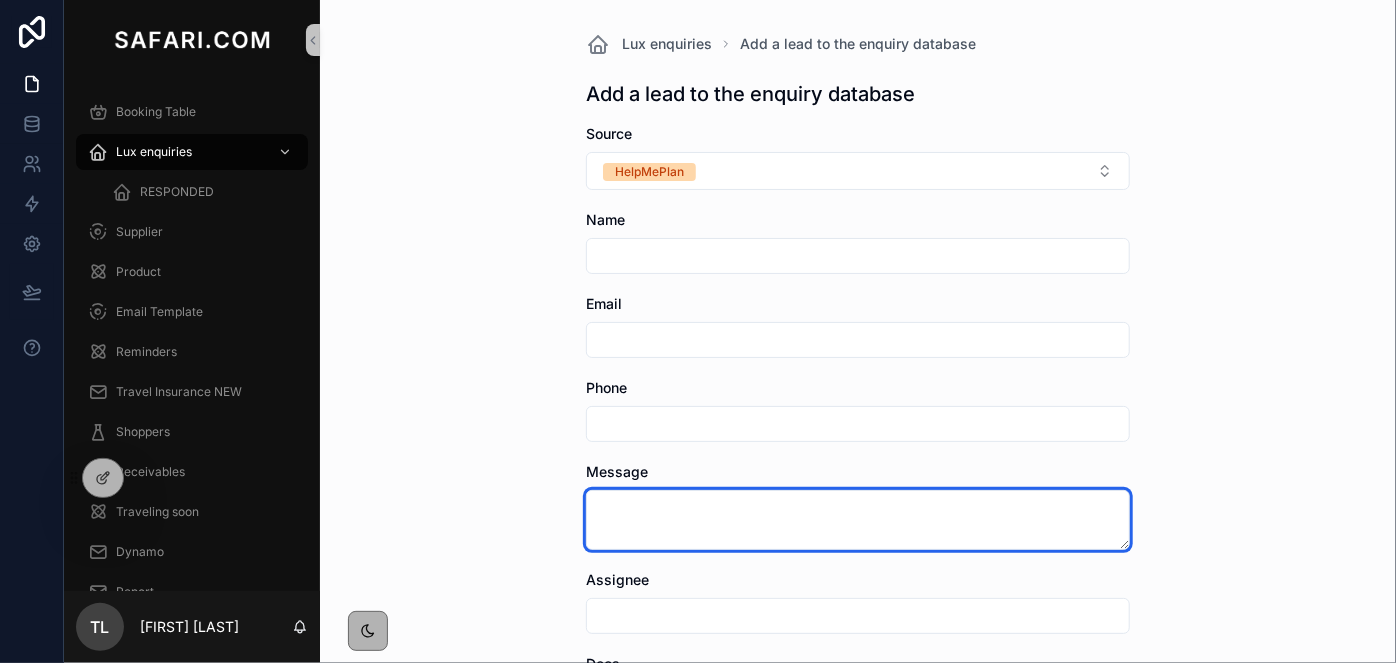 paste on "**********" 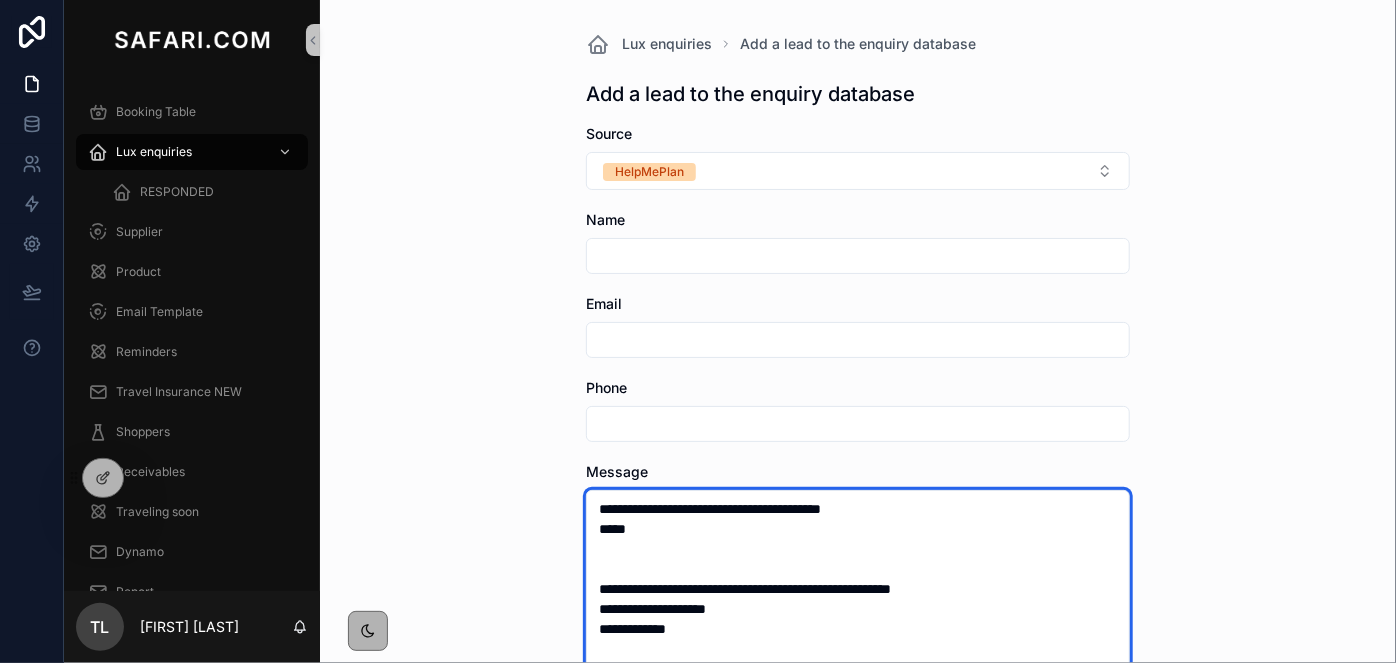 scroll, scrollTop: 373, scrollLeft: 0, axis: vertical 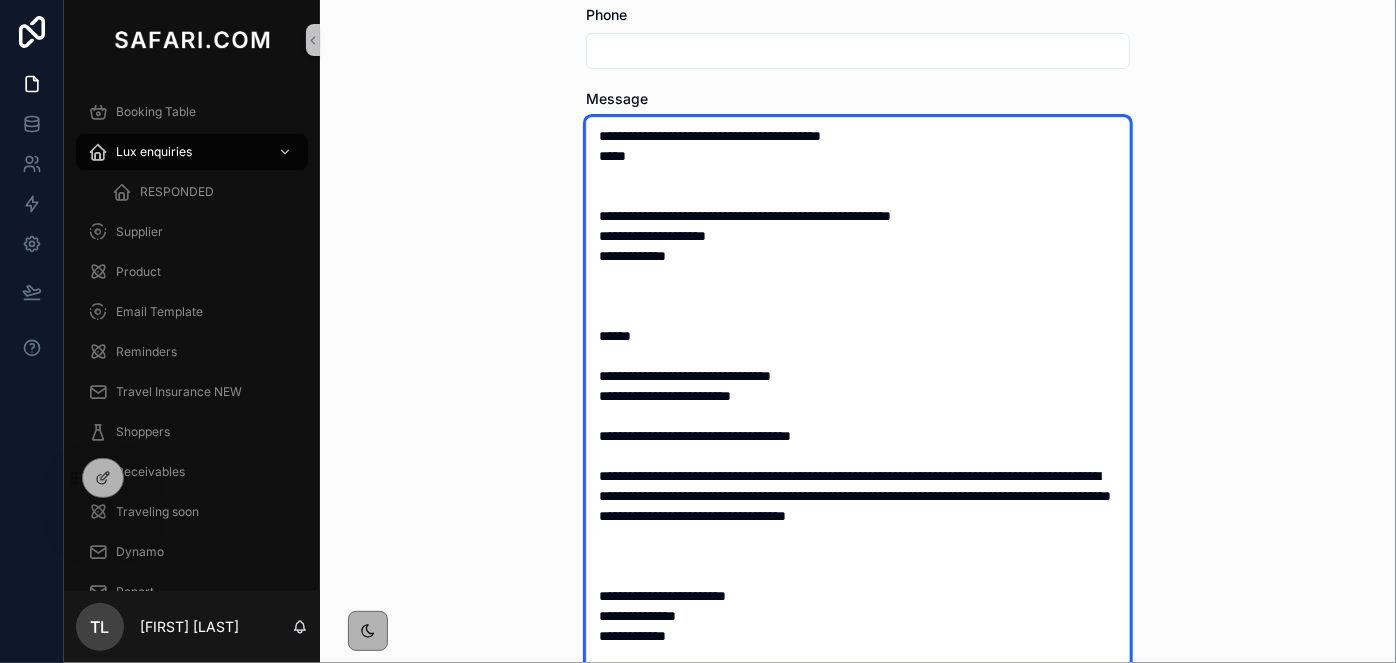 drag, startPoint x: 917, startPoint y: 213, endPoint x: 716, endPoint y: 210, distance: 201.02238 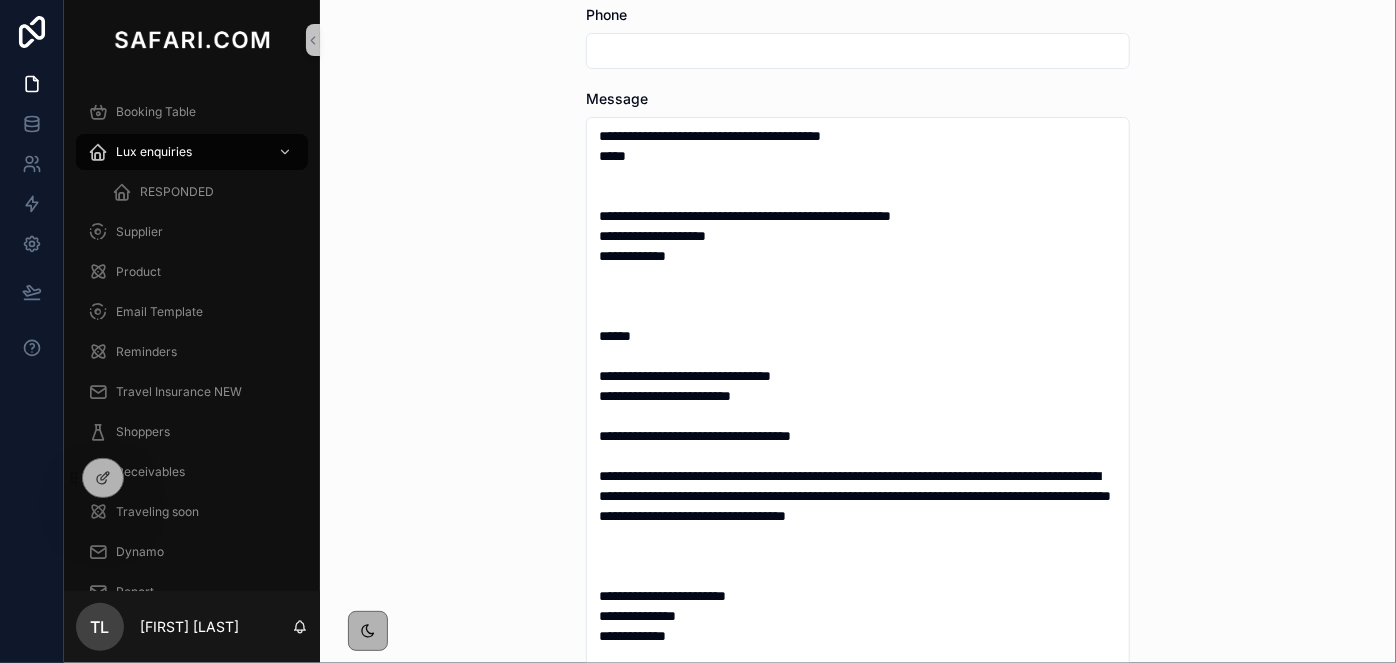 scroll, scrollTop: 0, scrollLeft: 0, axis: both 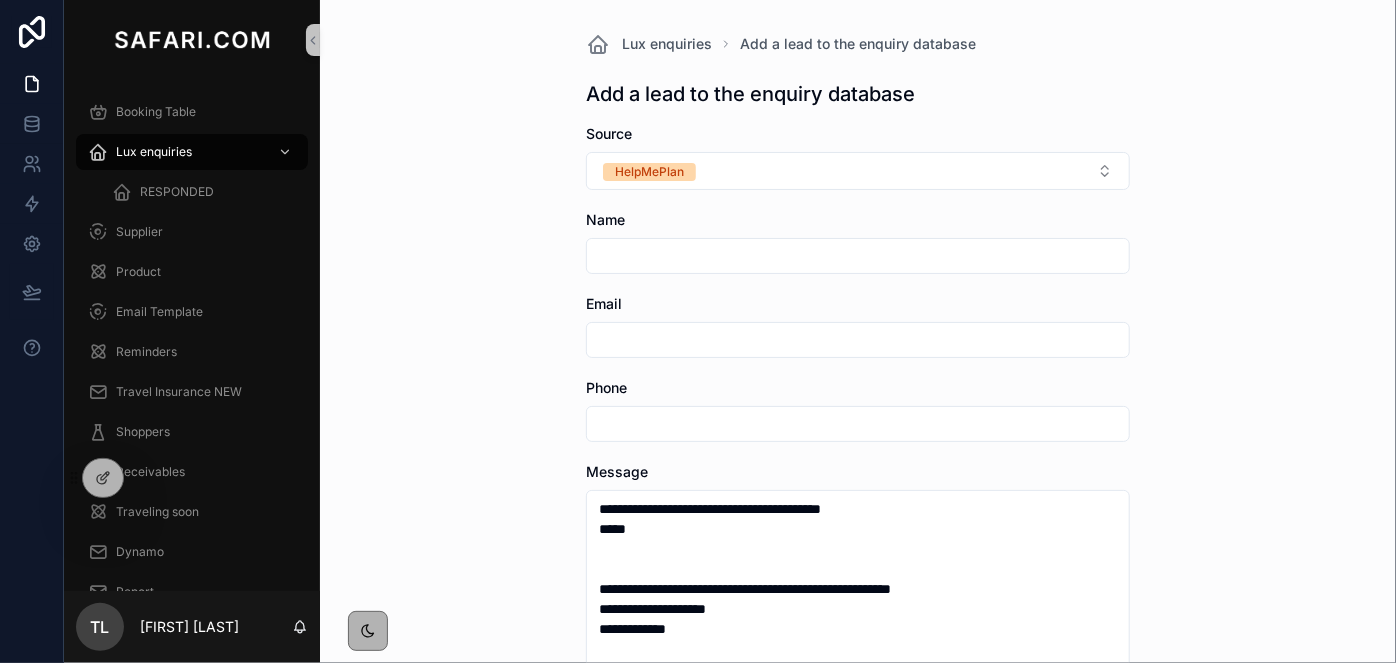 click at bounding box center (858, 340) 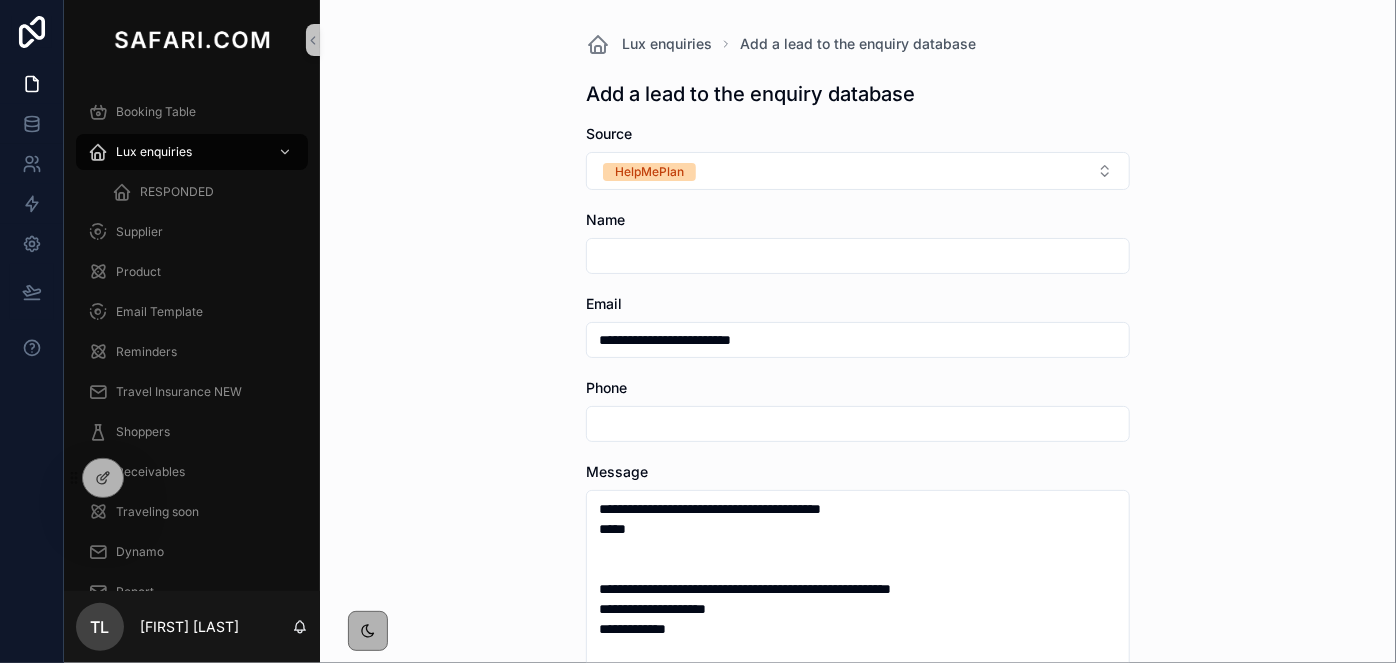 type on "**********" 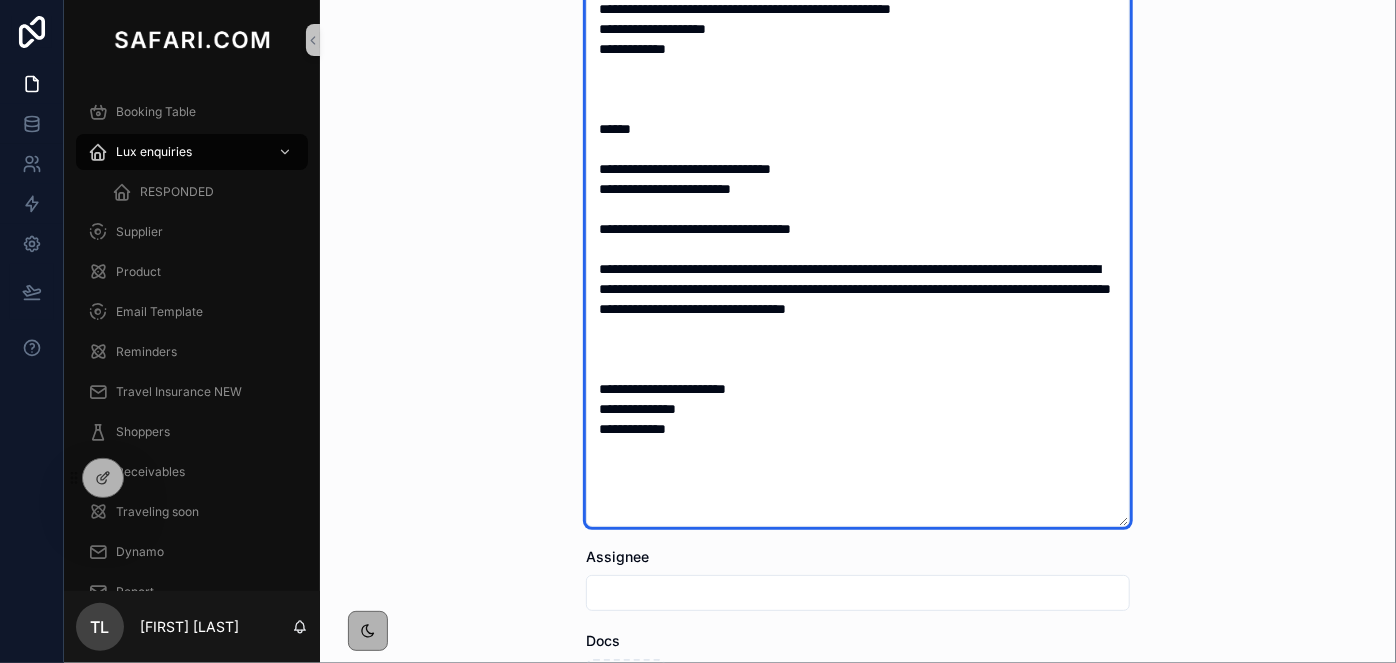 click on "**********" at bounding box center (858, 218) 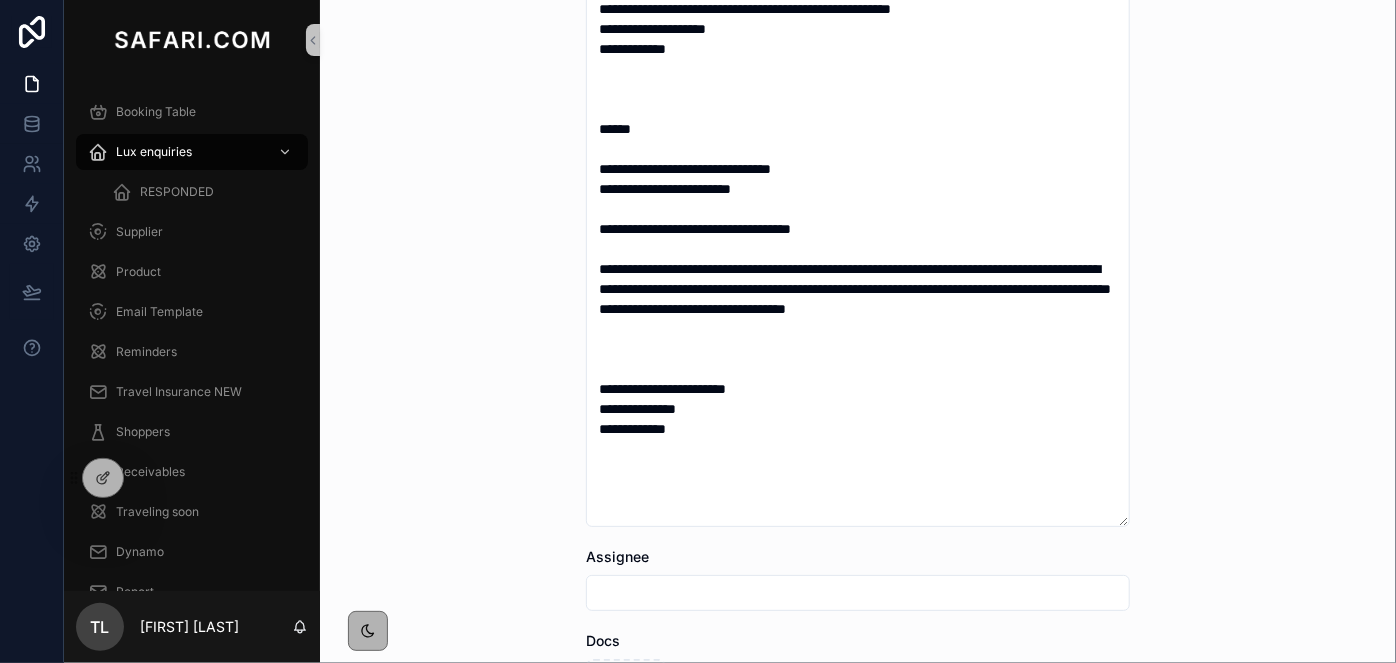 scroll, scrollTop: 0, scrollLeft: 0, axis: both 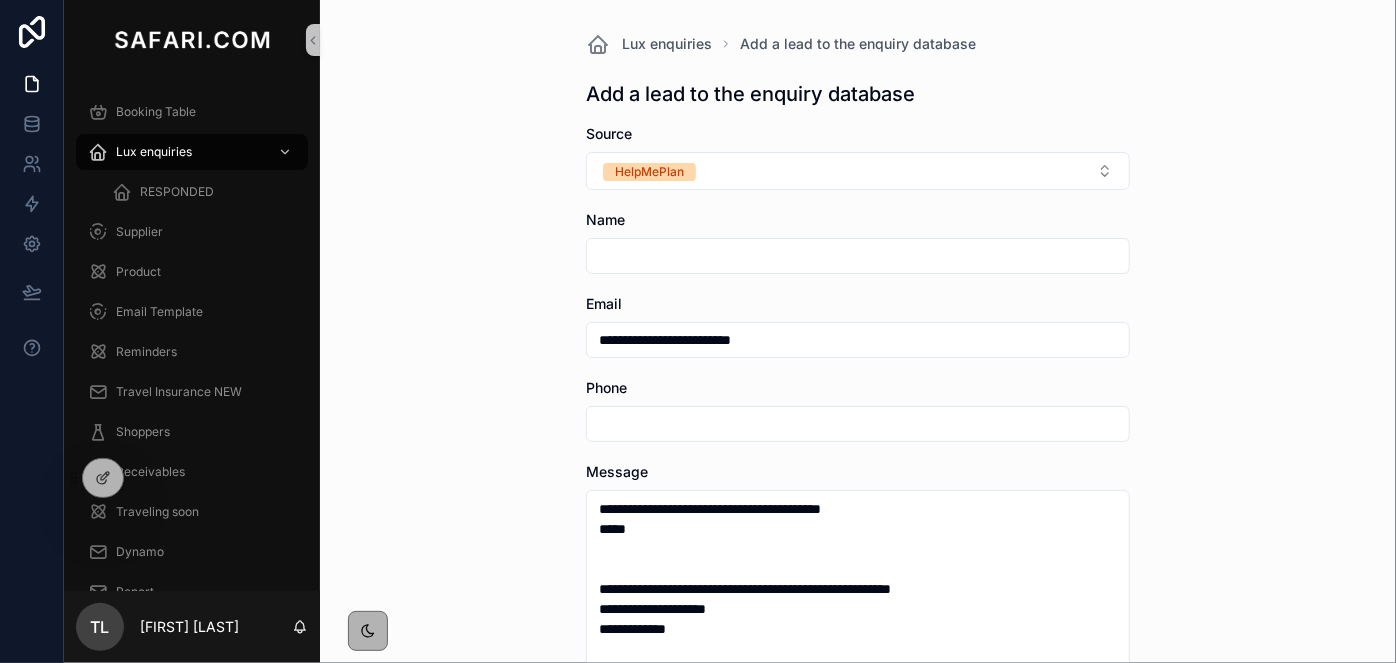 click at bounding box center (858, 424) 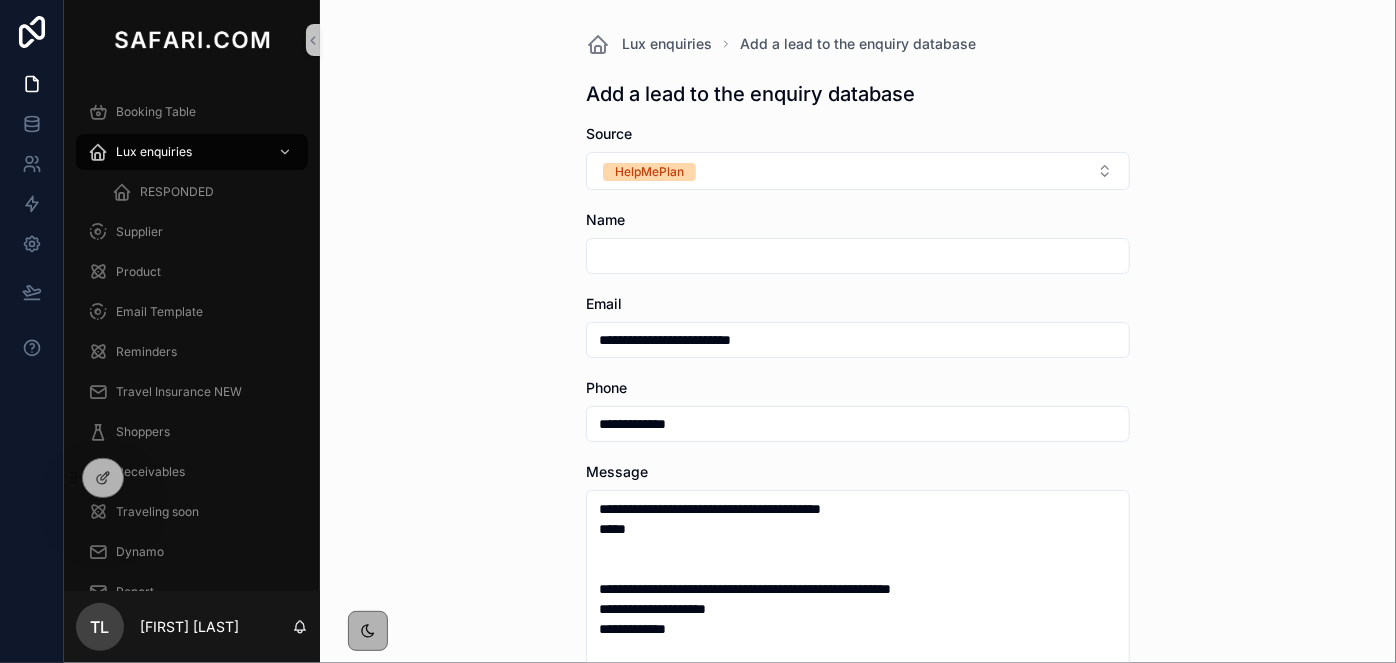type on "**********" 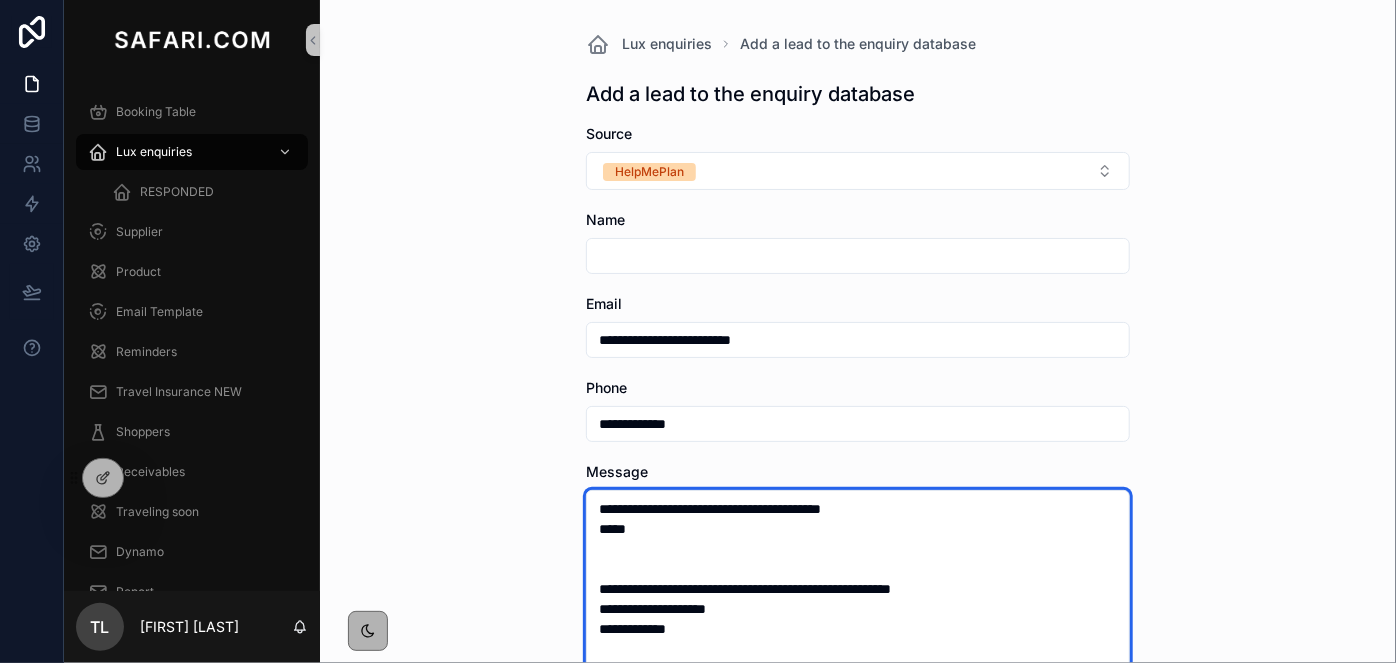 drag, startPoint x: 706, startPoint y: 590, endPoint x: 570, endPoint y: 595, distance: 136.09187 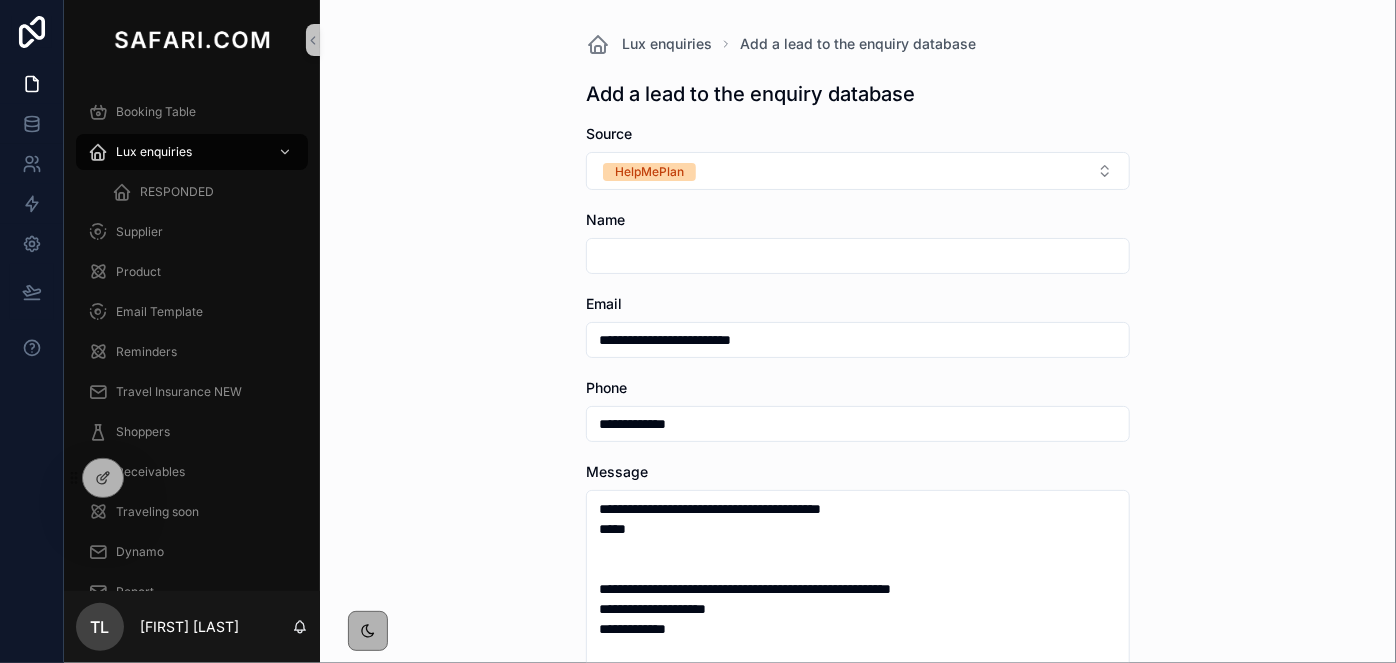 click at bounding box center [858, 256] 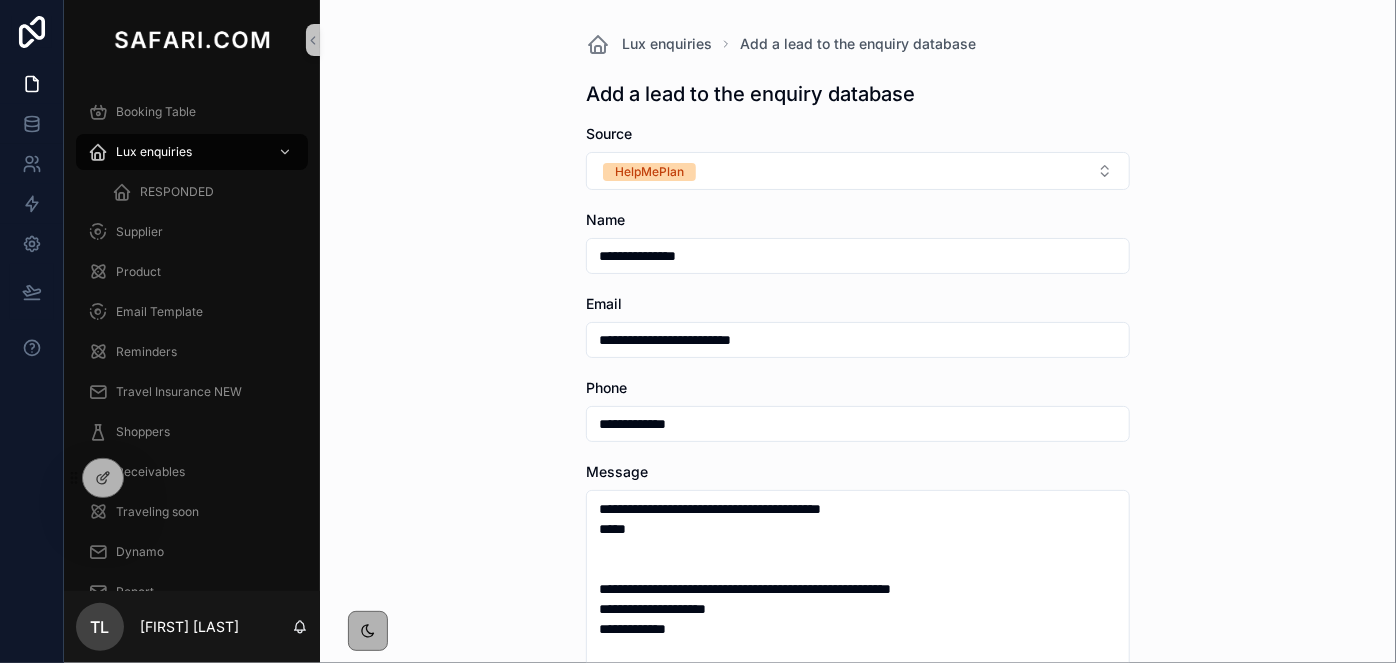 type on "**********" 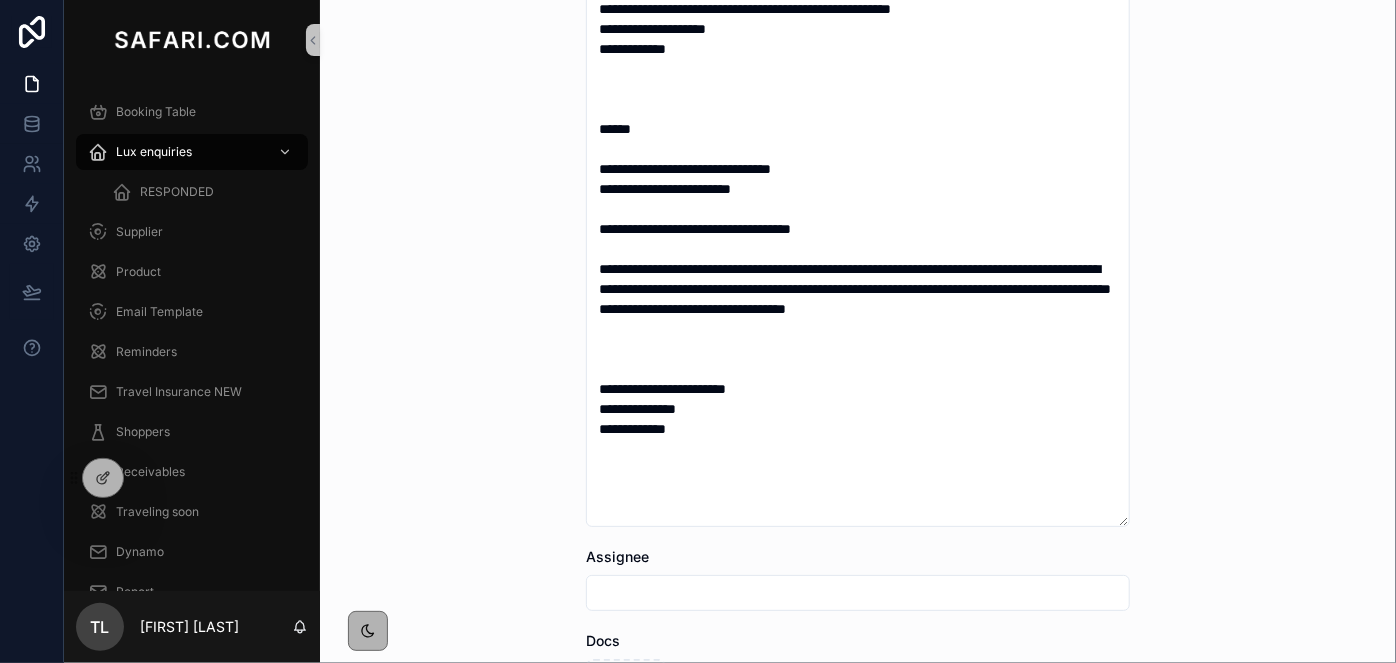 click at bounding box center [858, 593] 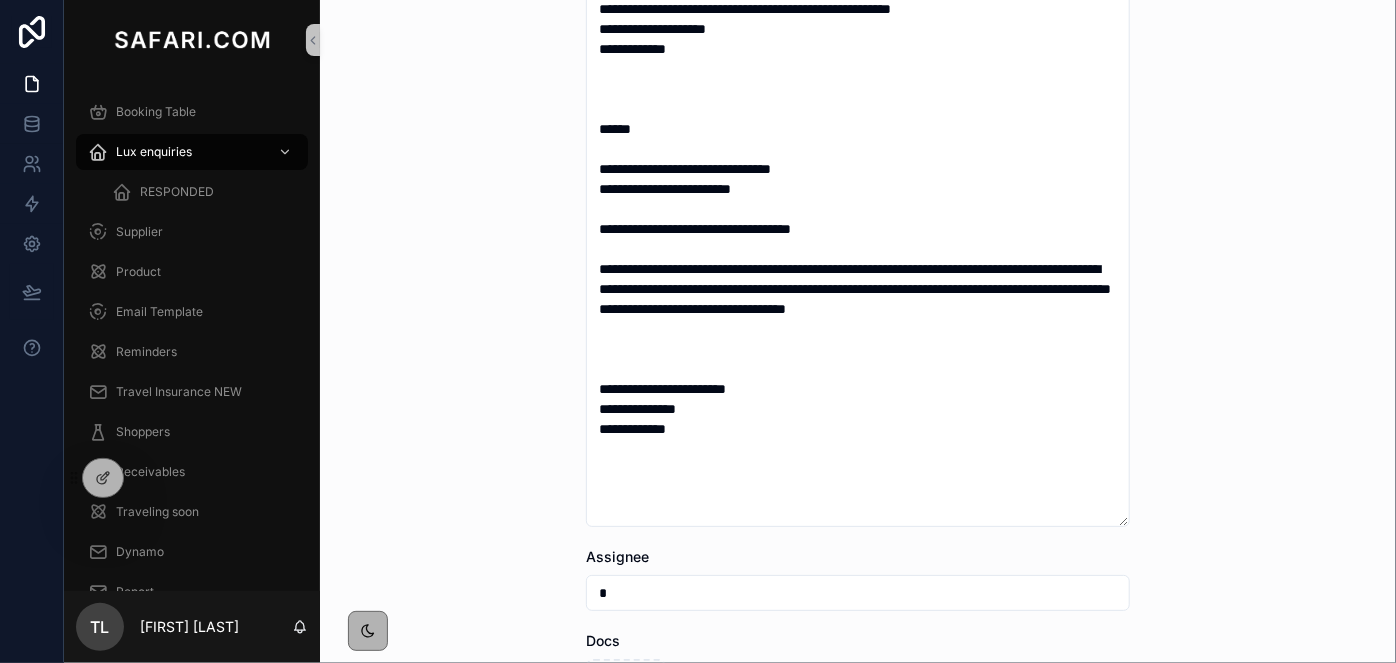 type on "**********" 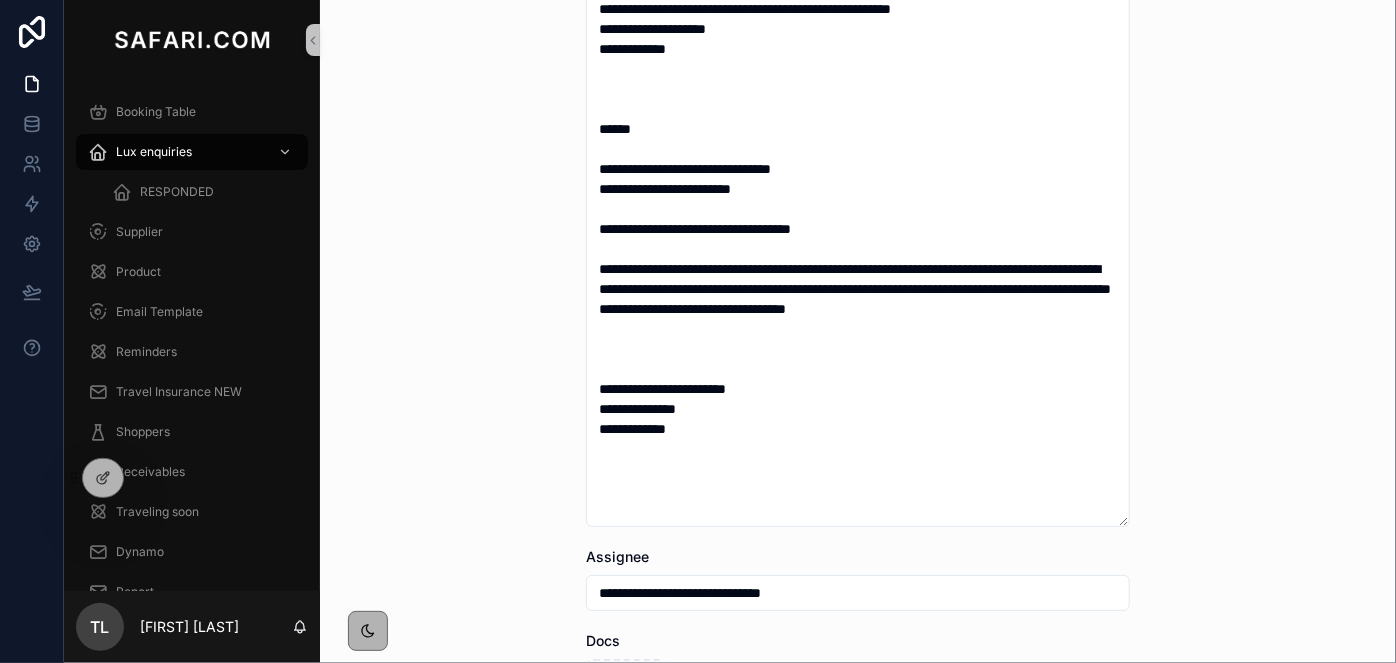 scroll, scrollTop: 851, scrollLeft: 0, axis: vertical 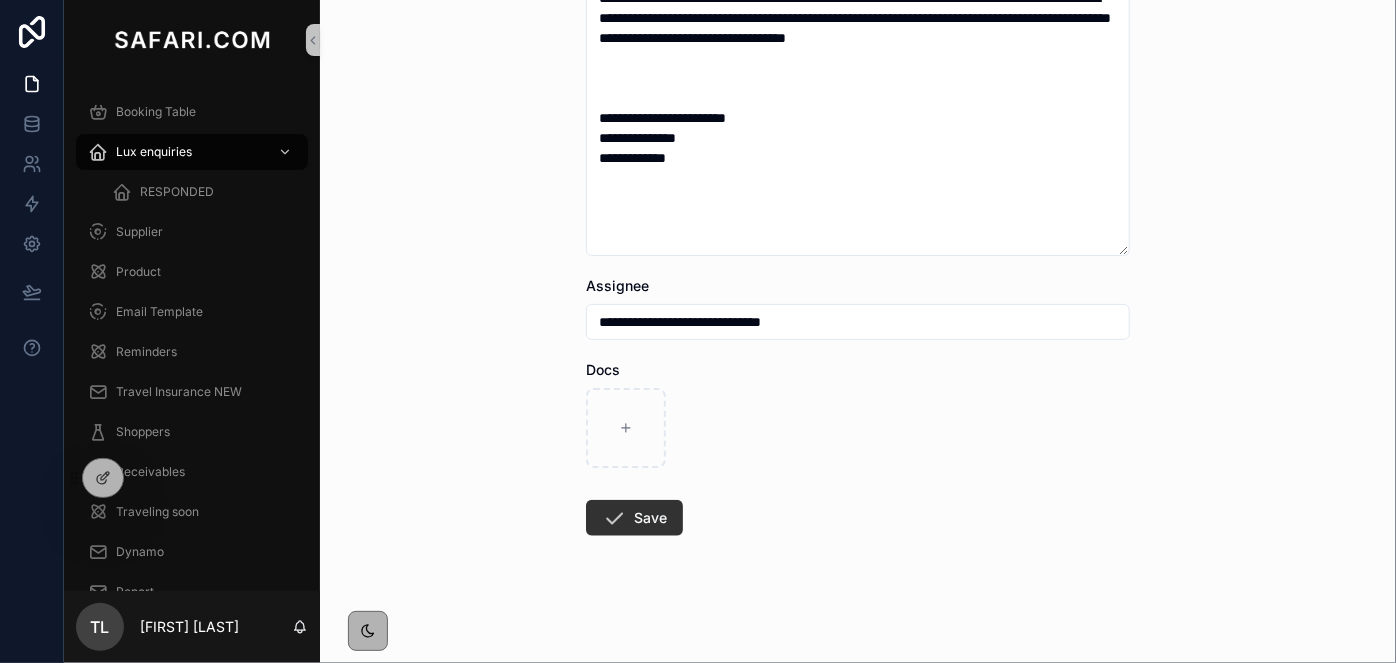 click on "Save" at bounding box center [634, 518] 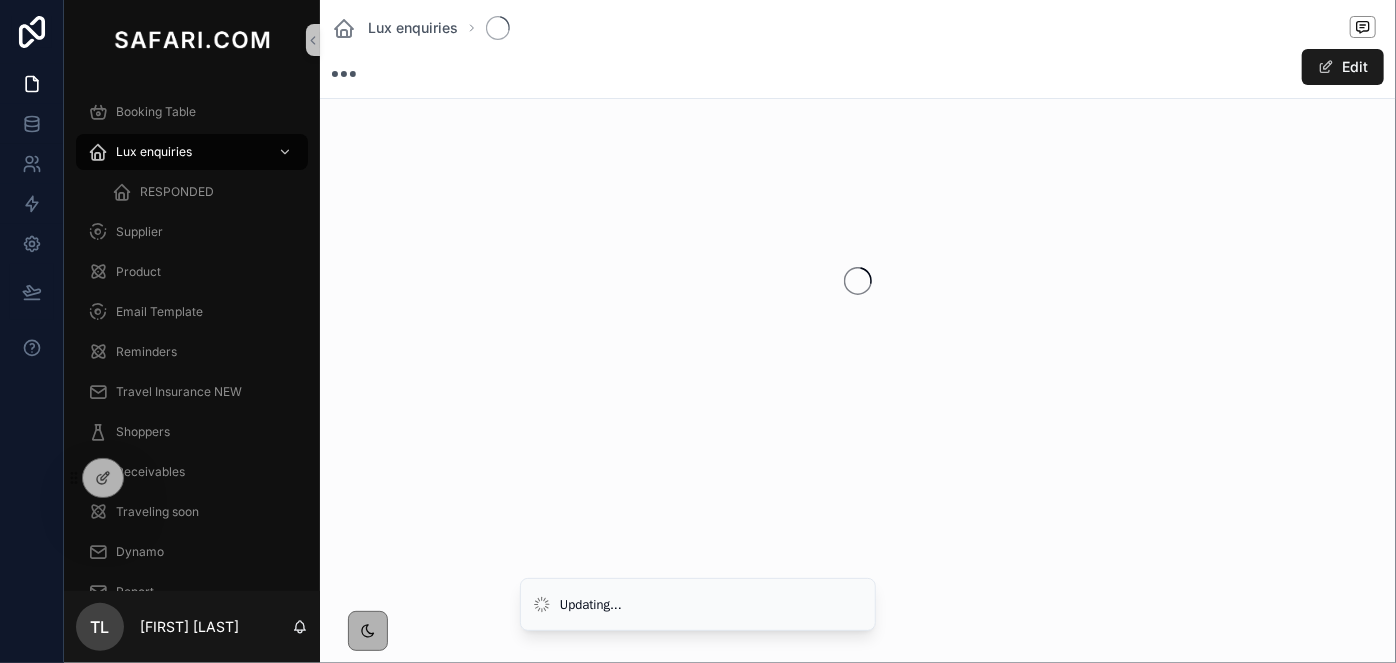 scroll, scrollTop: 0, scrollLeft: 0, axis: both 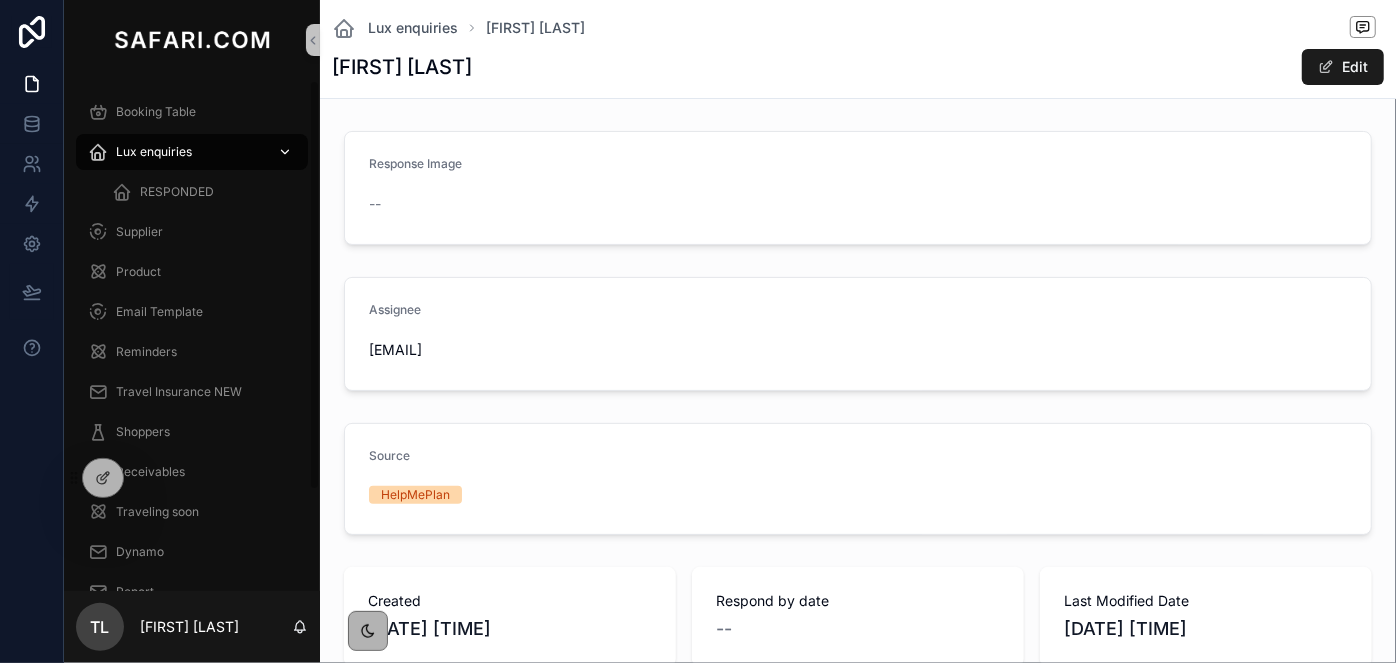 click on "Lux enquiries" at bounding box center (154, 152) 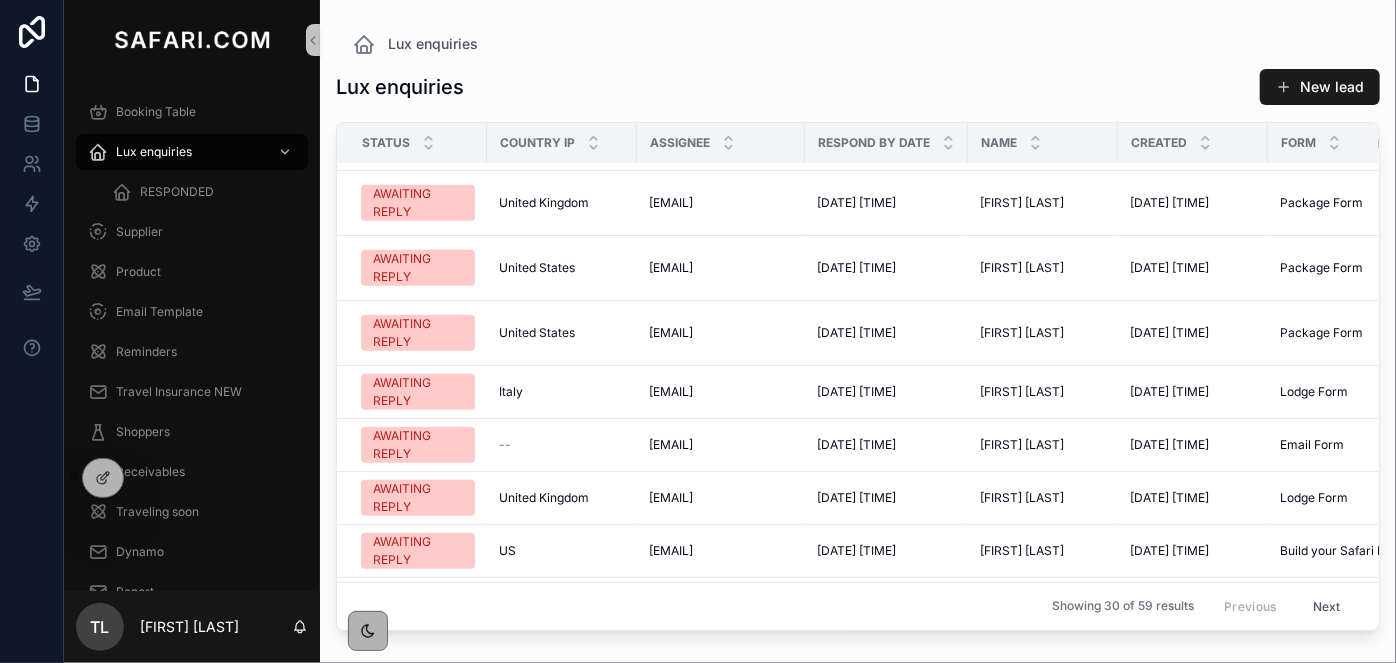 scroll, scrollTop: 924, scrollLeft: 0, axis: vertical 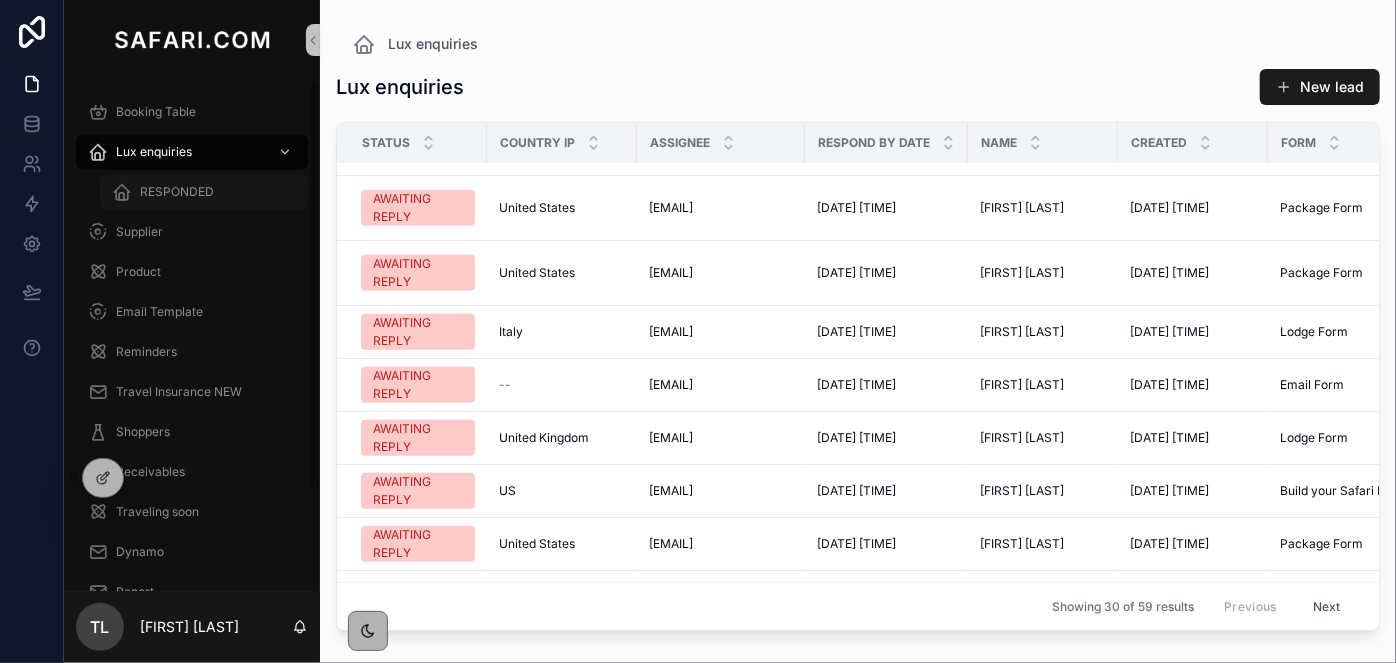 click on "RESPONDED" at bounding box center [204, 192] 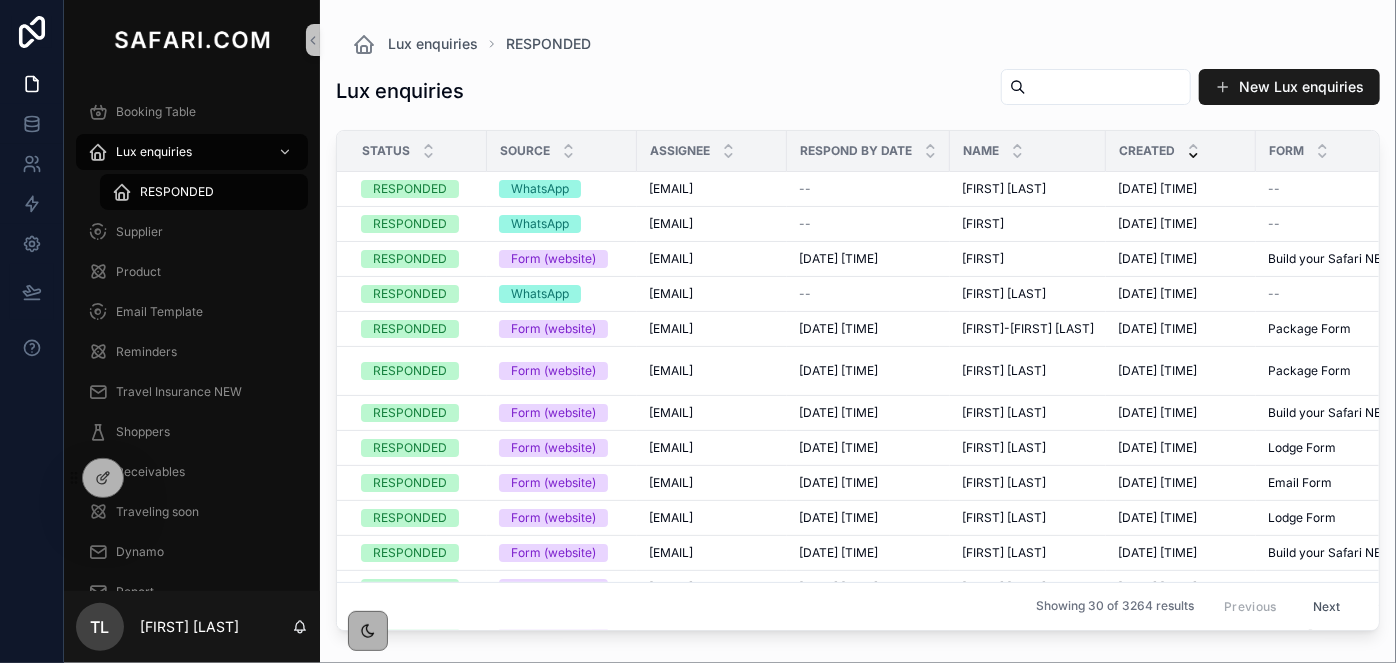 click at bounding box center (1108, 87) 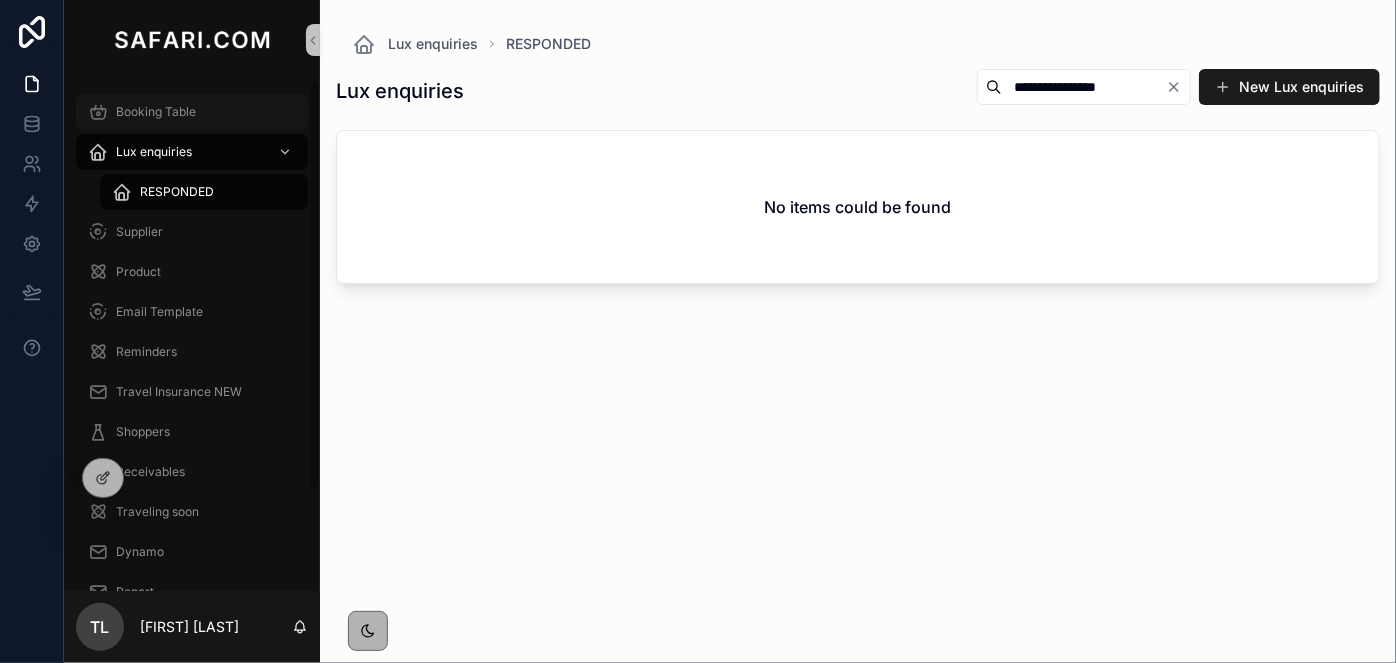type on "**********" 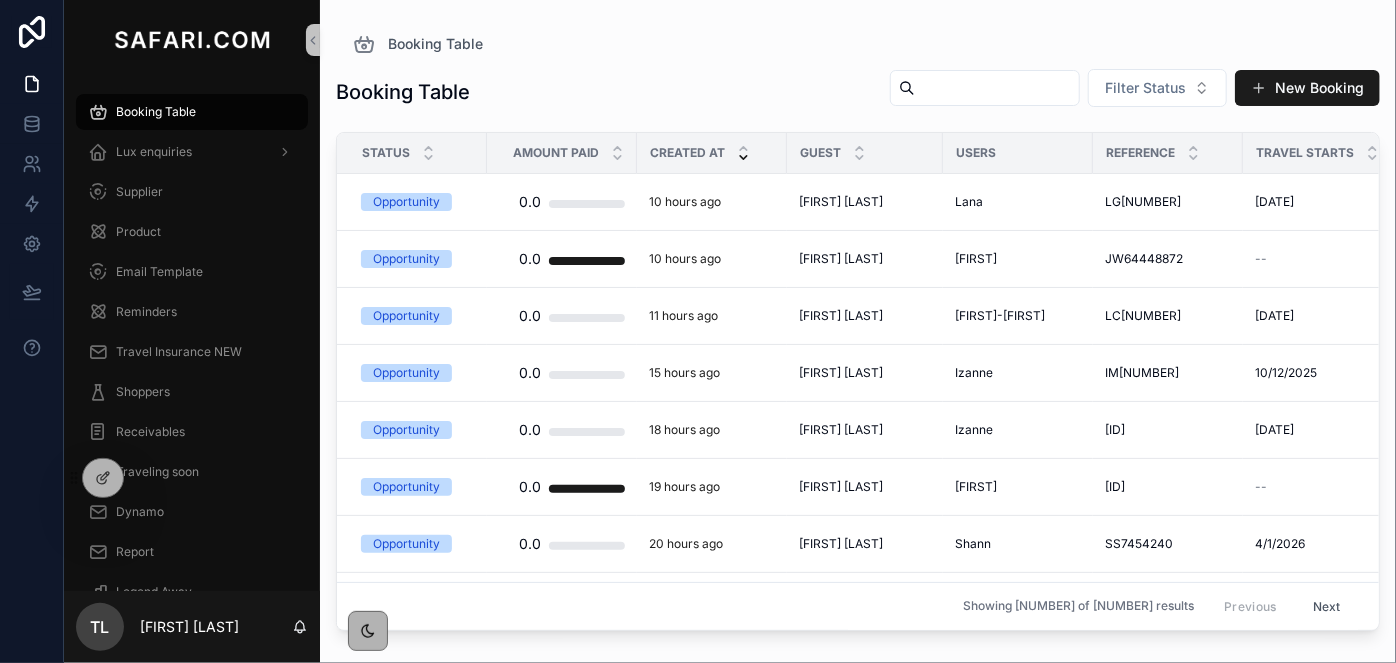 drag, startPoint x: 924, startPoint y: 102, endPoint x: 914, endPoint y: 90, distance: 15.6205 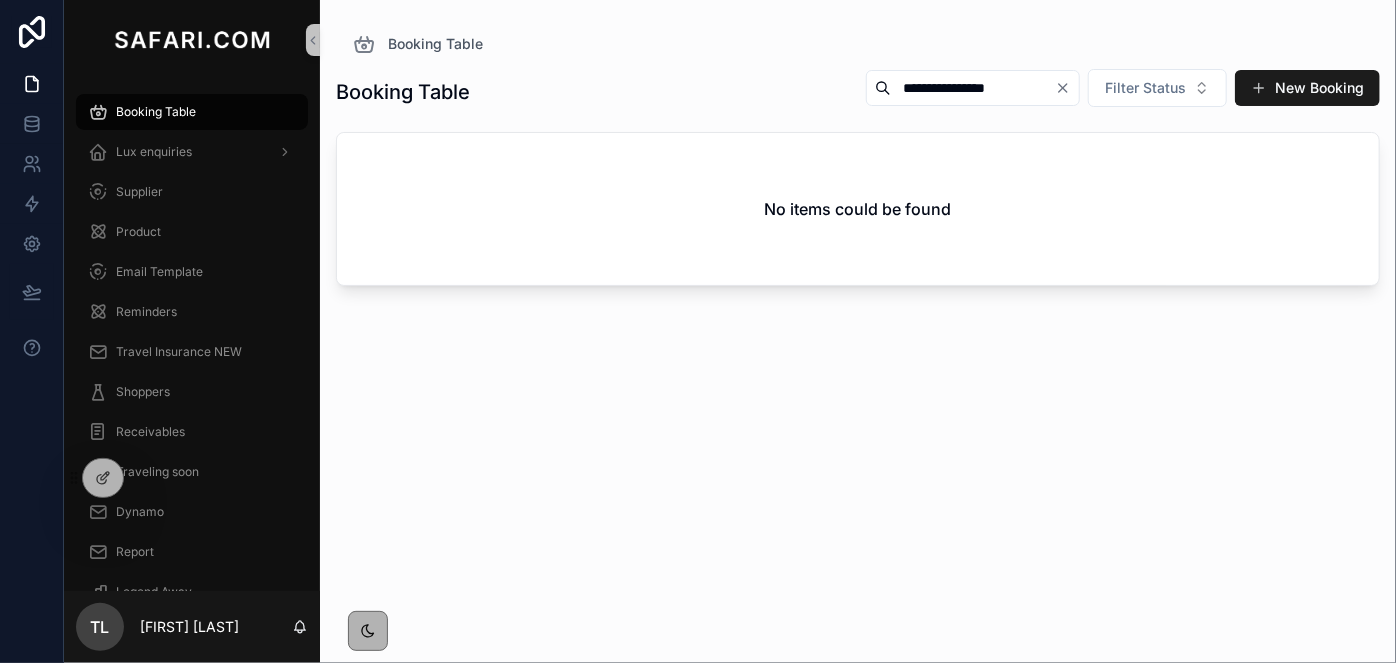 click on "**********" at bounding box center (973, 88) 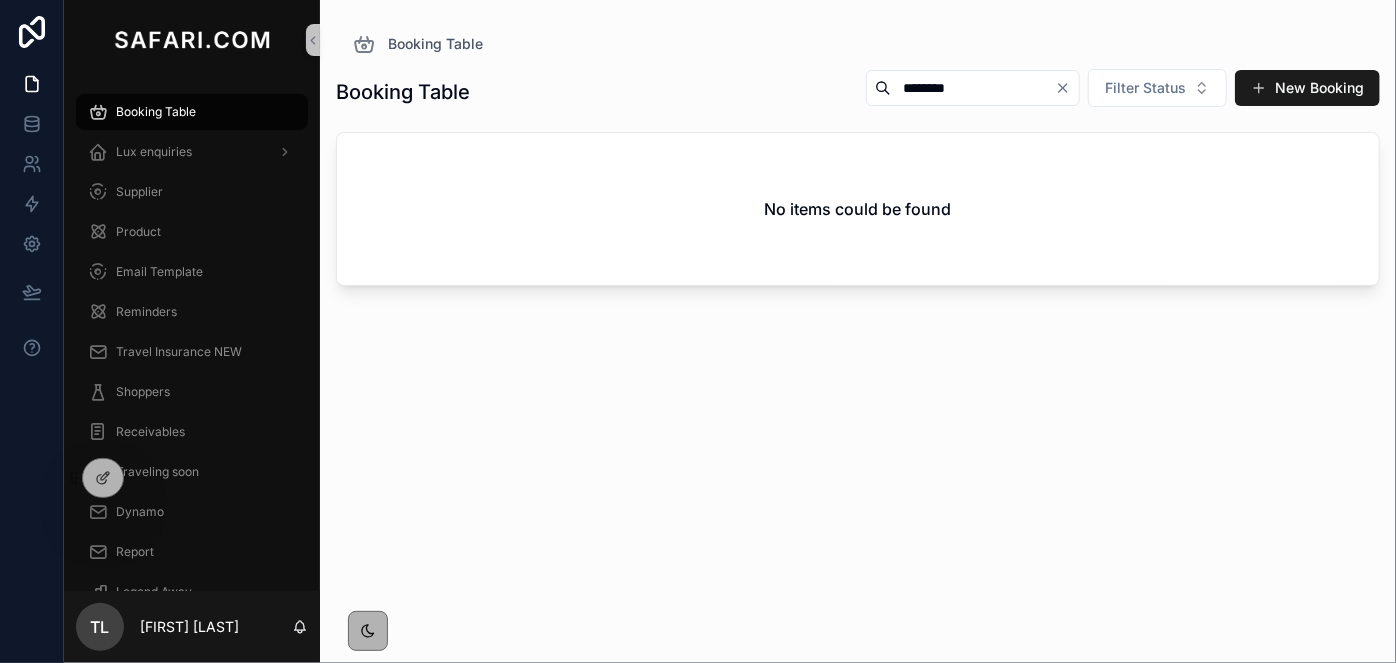click on "********" at bounding box center [973, 88] 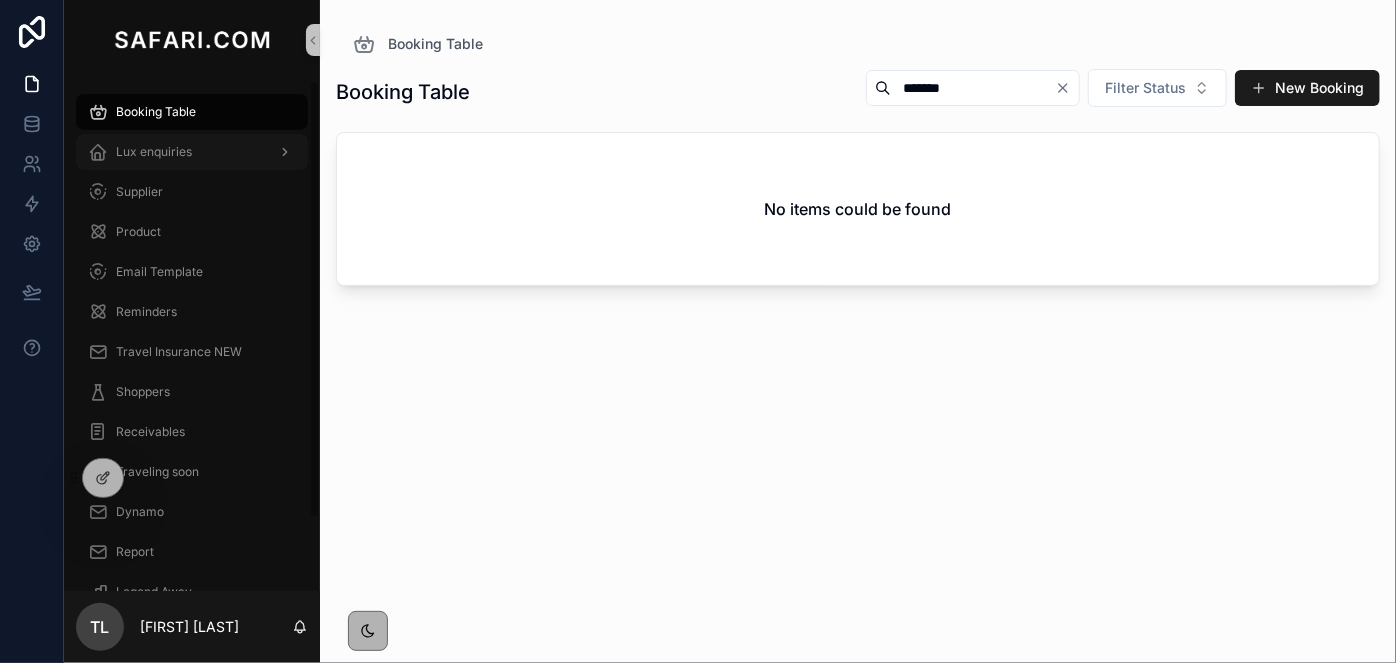 type on "*******" 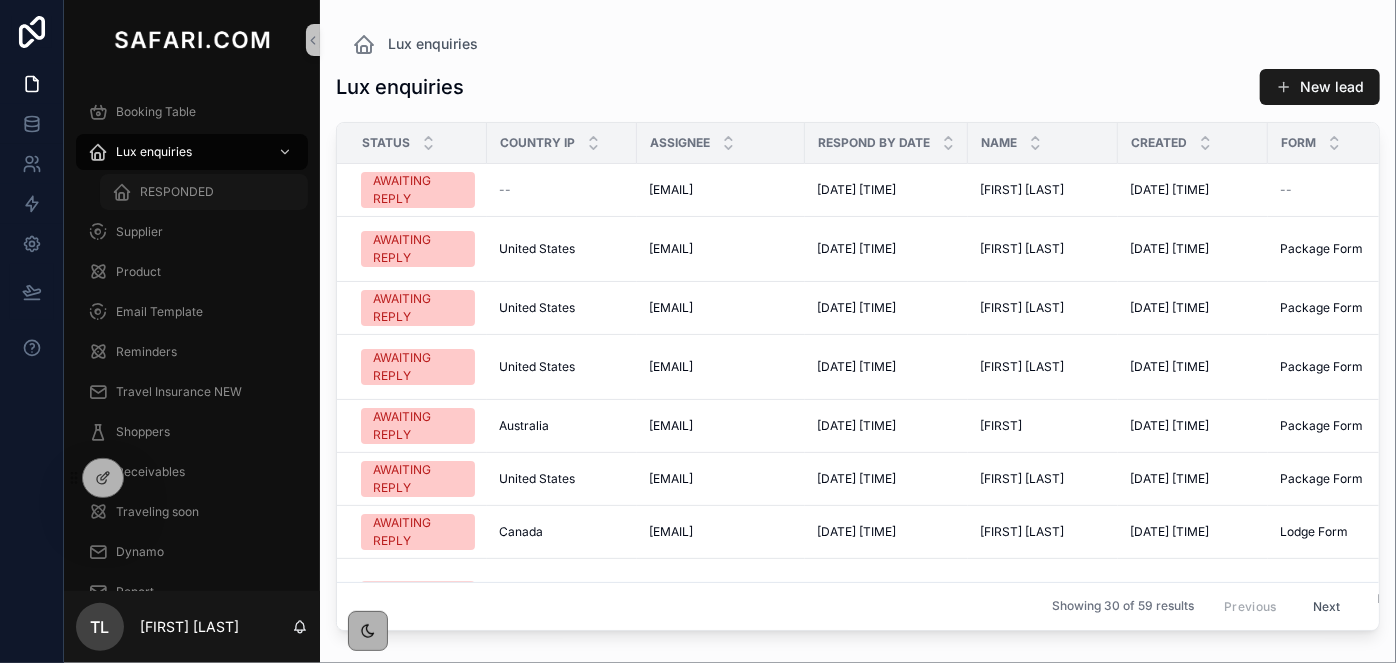 click on "RESPONDED" at bounding box center (177, 192) 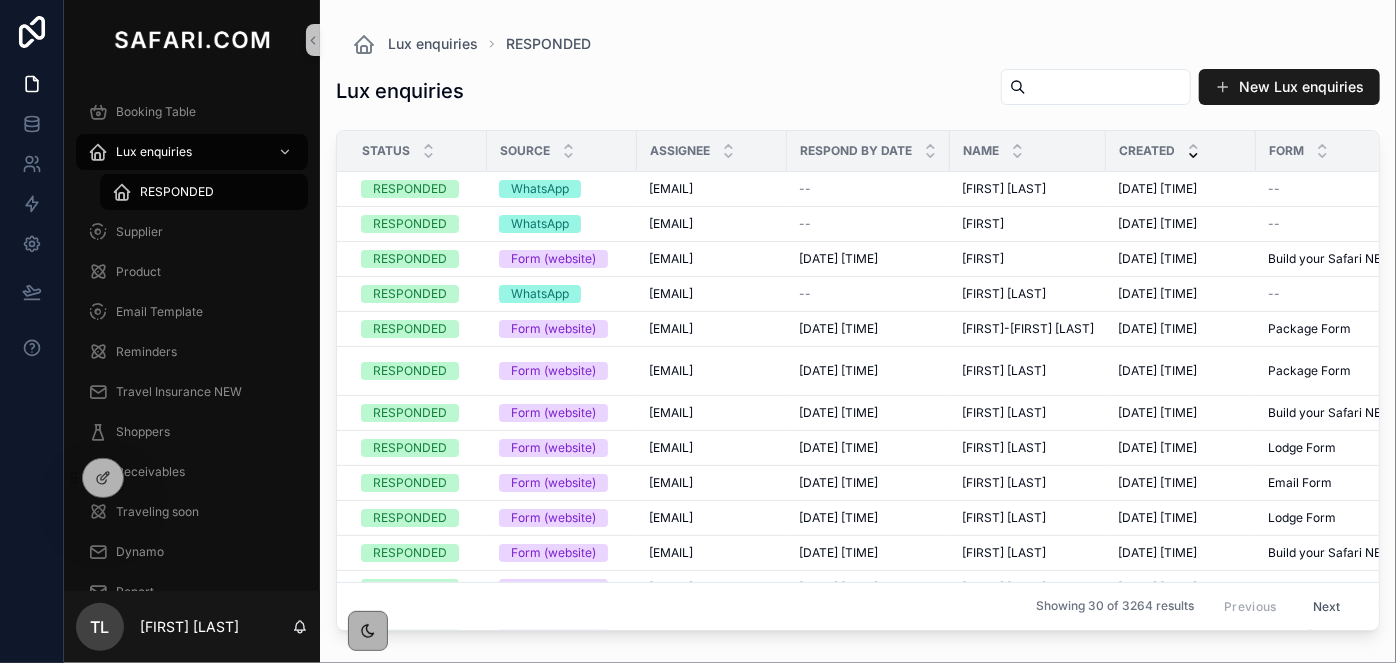 click at bounding box center (1108, 87) 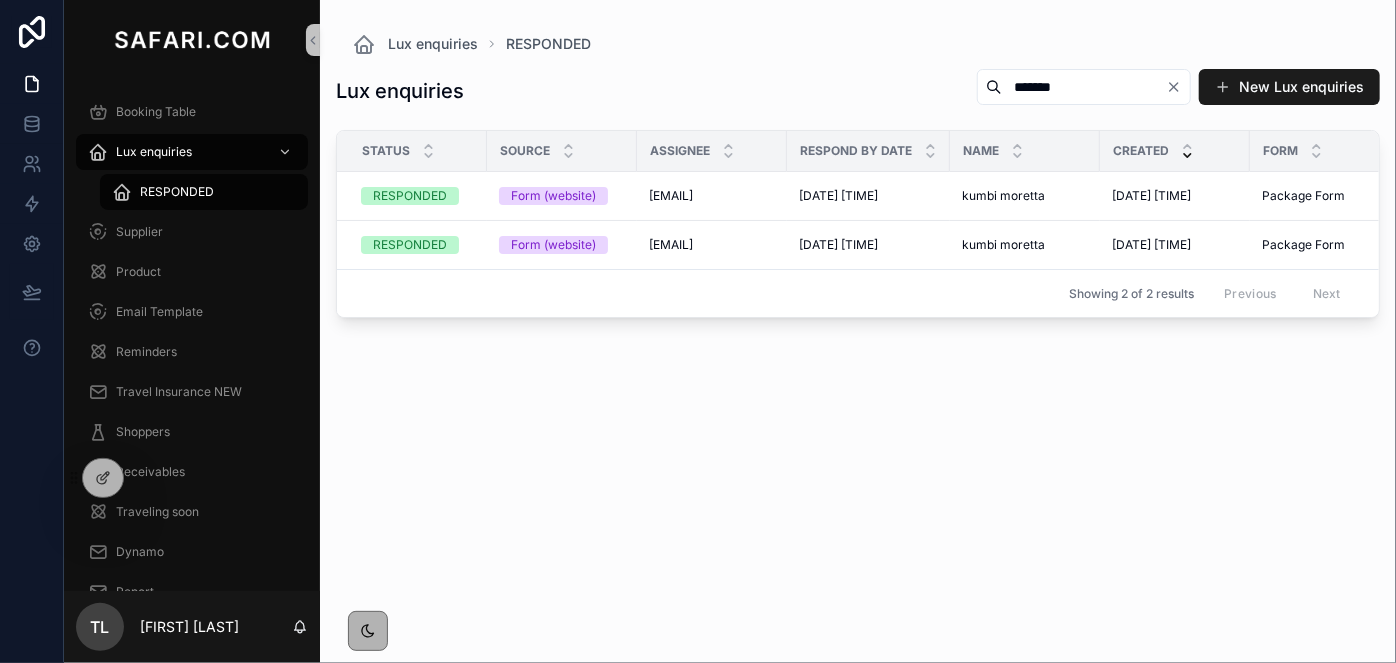 type on "*******" 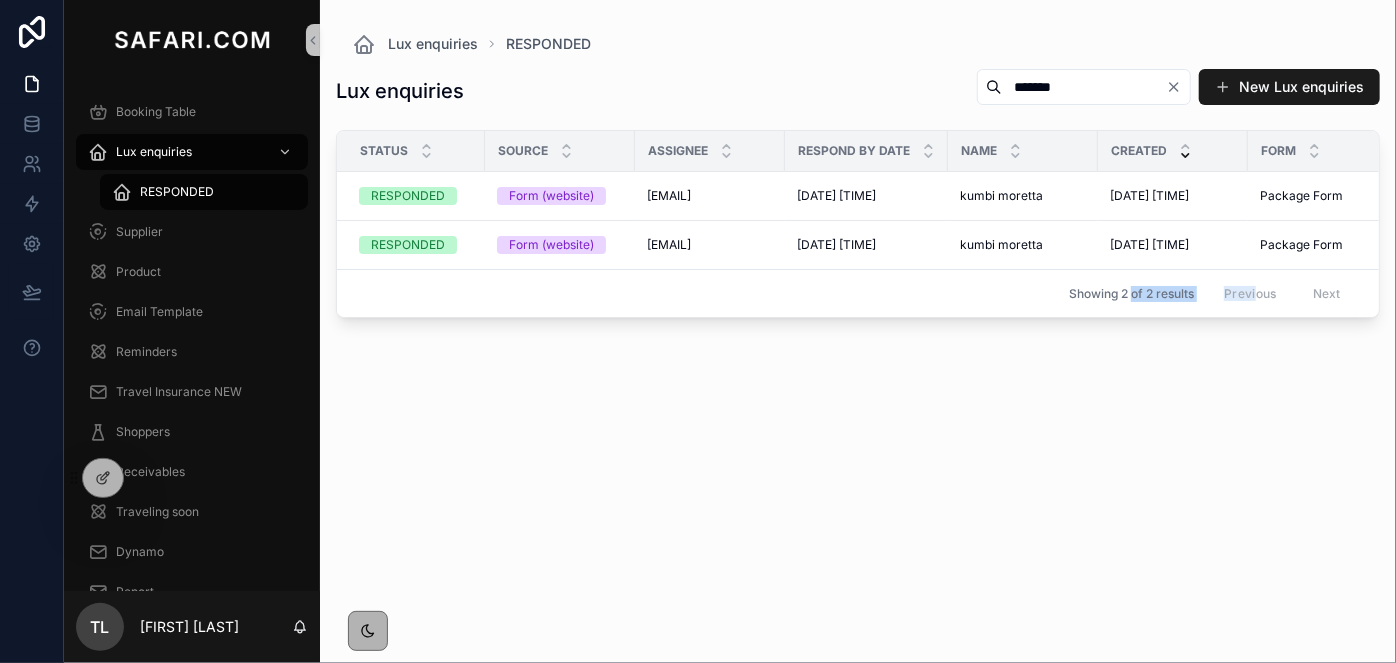 drag, startPoint x: 925, startPoint y: 325, endPoint x: 1129, endPoint y: 448, distance: 238.2121 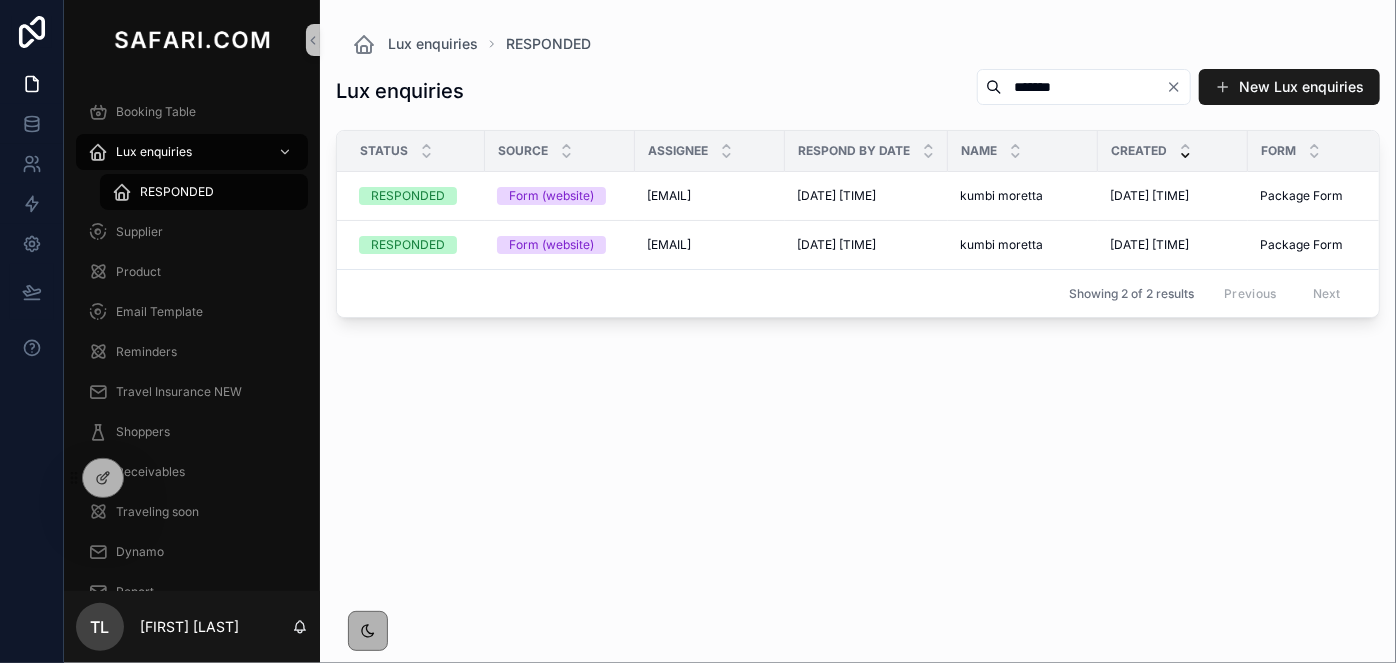 drag, startPoint x: 998, startPoint y: 323, endPoint x: 1163, endPoint y: 407, distance: 185.15129 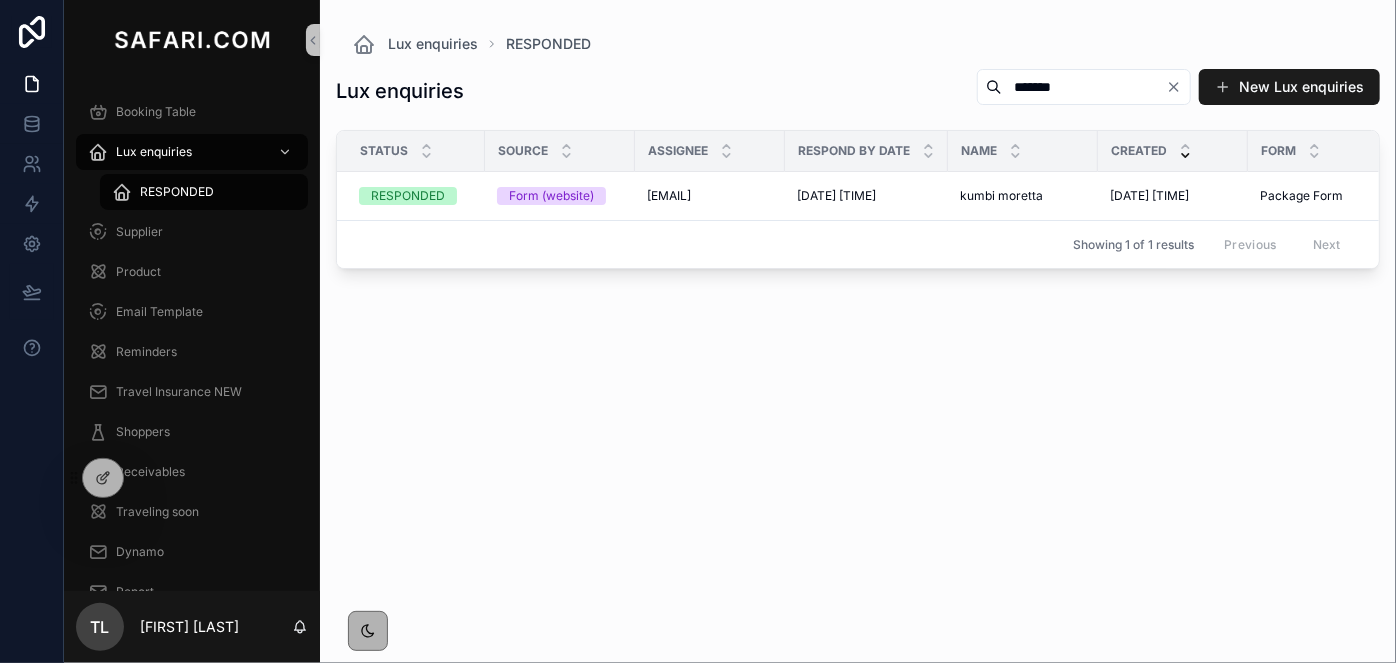 click on "kumbi moretta" at bounding box center [1001, 196] 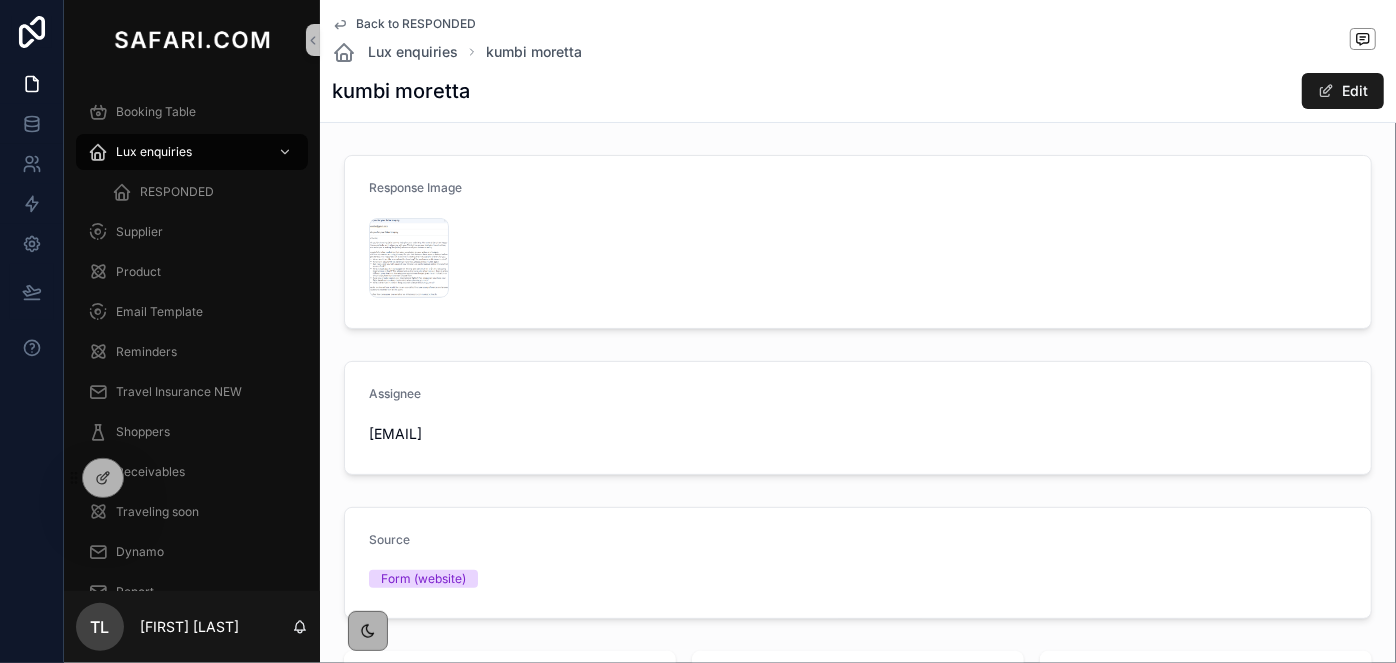 click on "Back to RESPONDED Lux enquiries kumbi moretta kumbi moretta Edit" at bounding box center [858, 61] 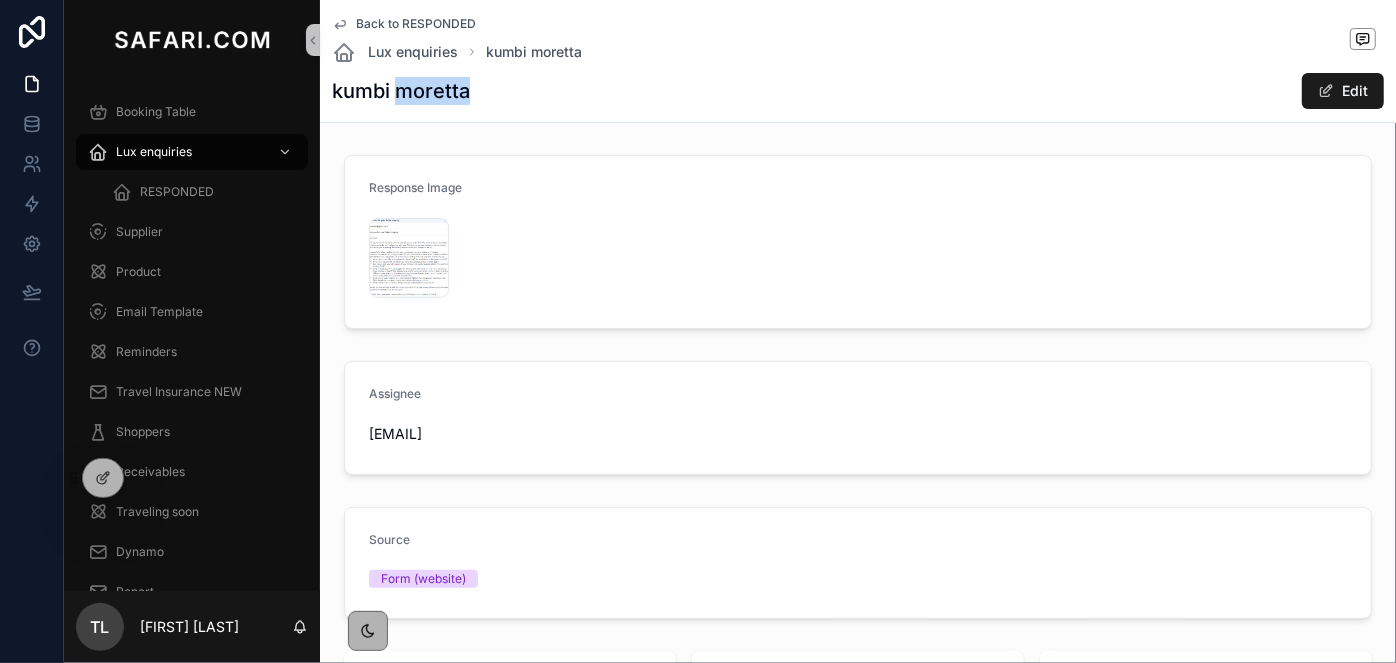 drag, startPoint x: 439, startPoint y: 115, endPoint x: 425, endPoint y: 74, distance: 43.32436 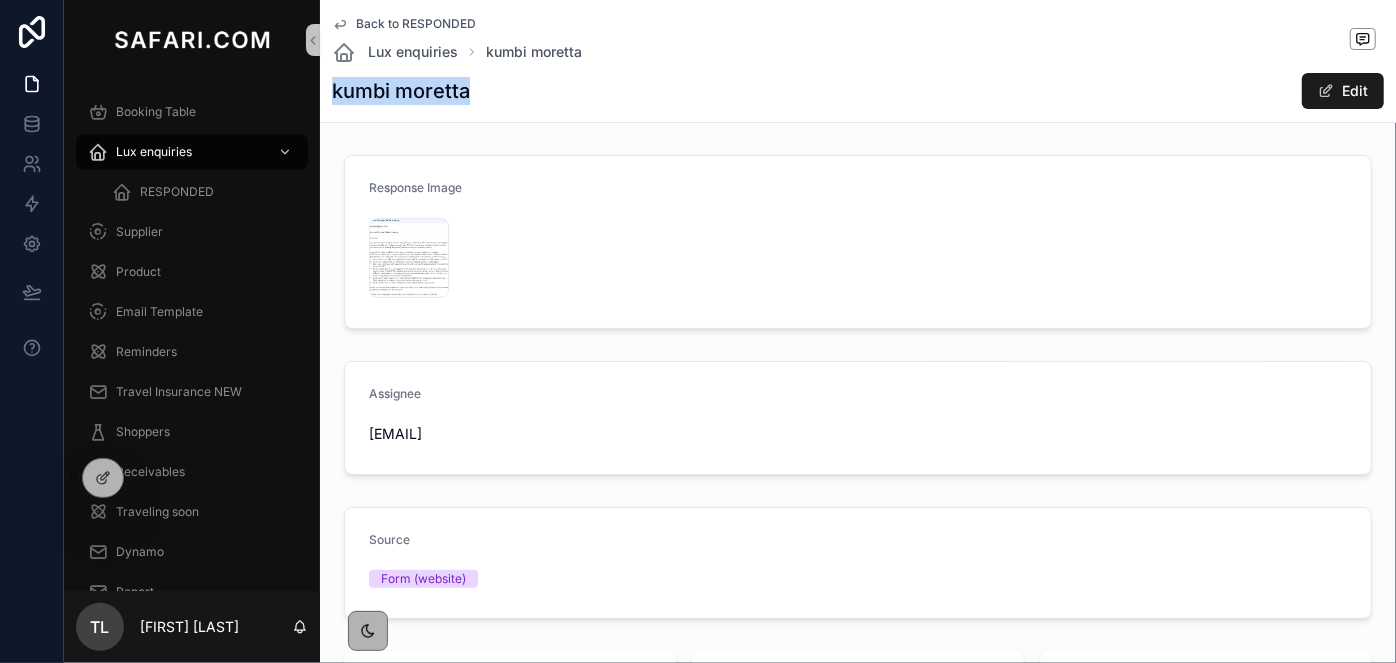 click on "kumbi moretta Edit" at bounding box center [858, 91] 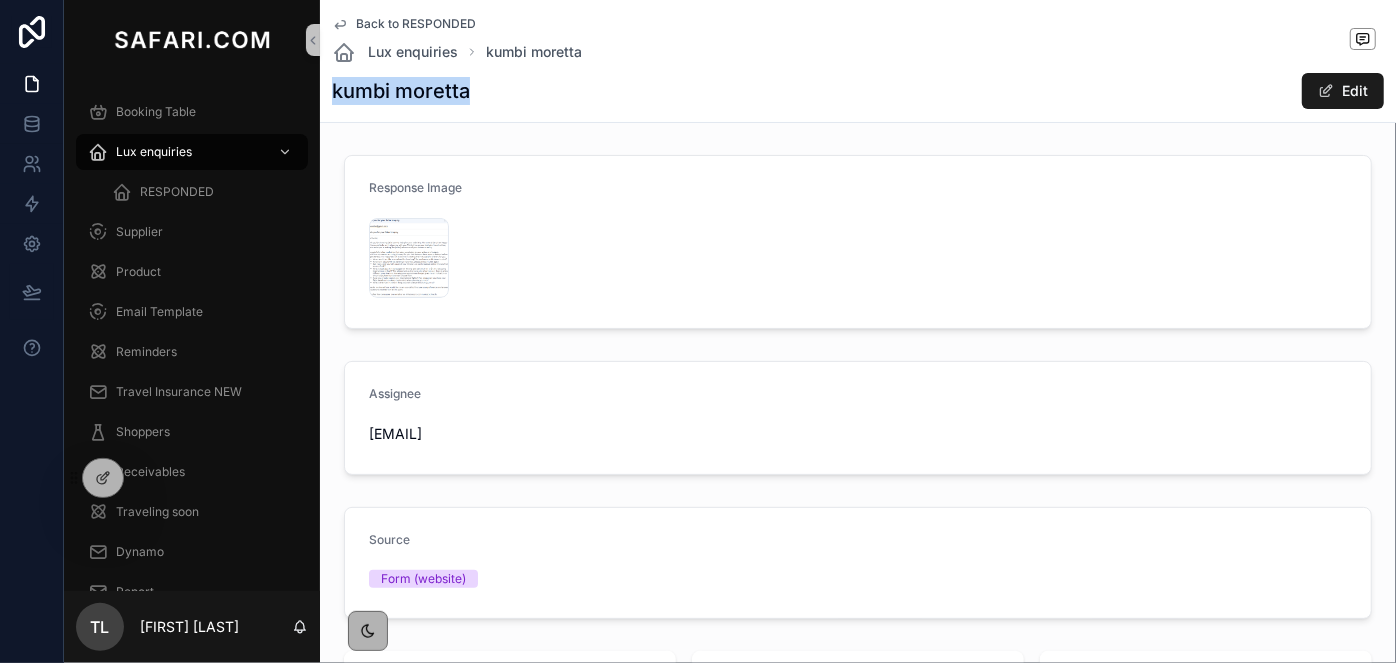 click on "Back to RESPONDED" at bounding box center [416, 24] 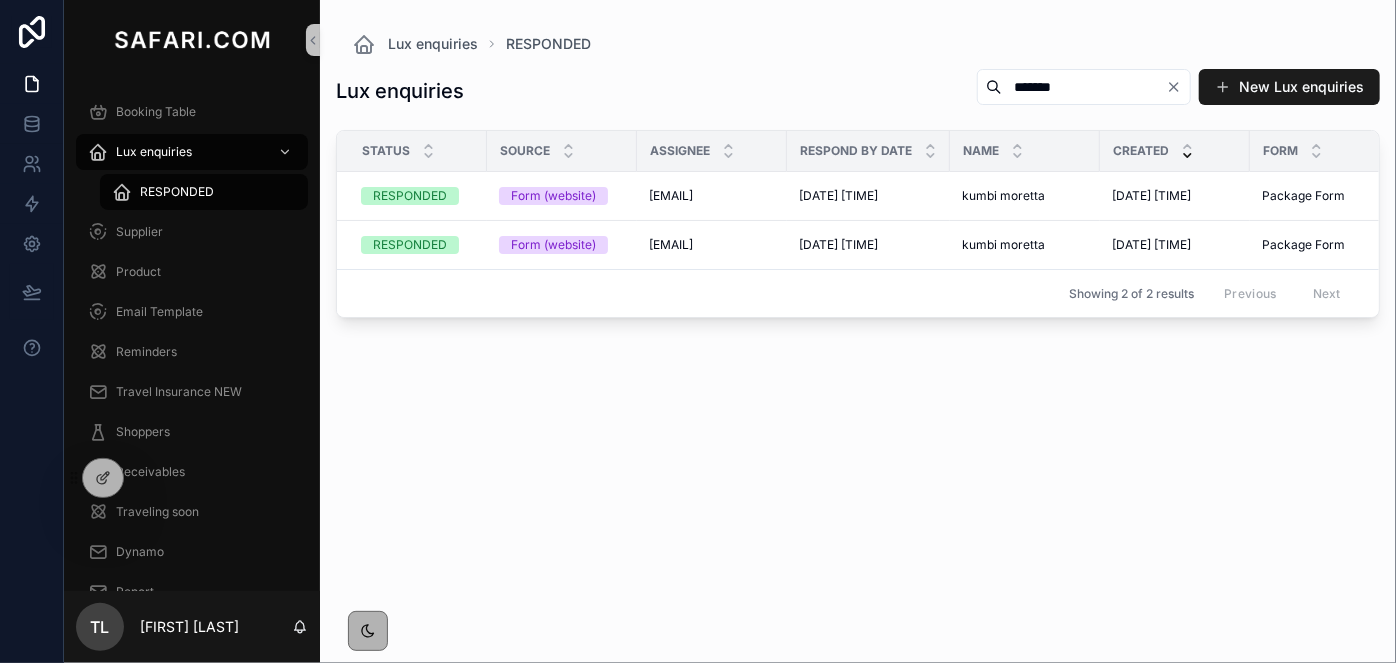 click 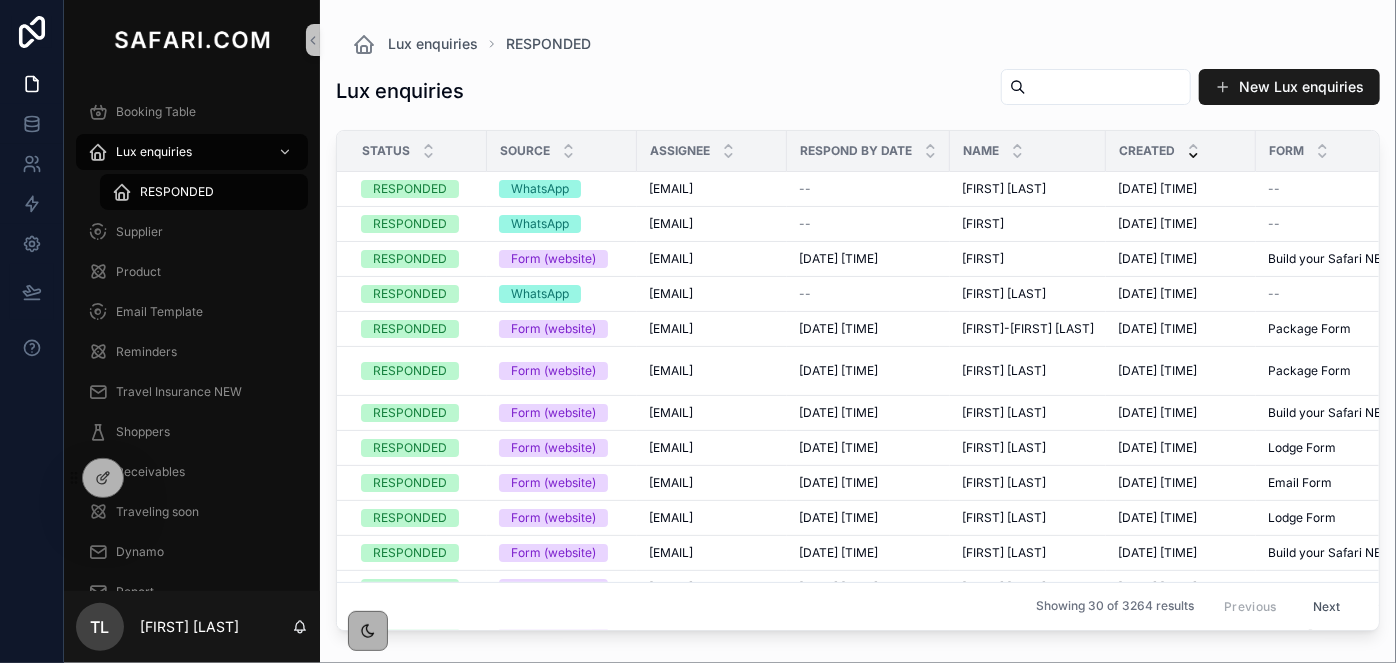 click at bounding box center (1108, 87) 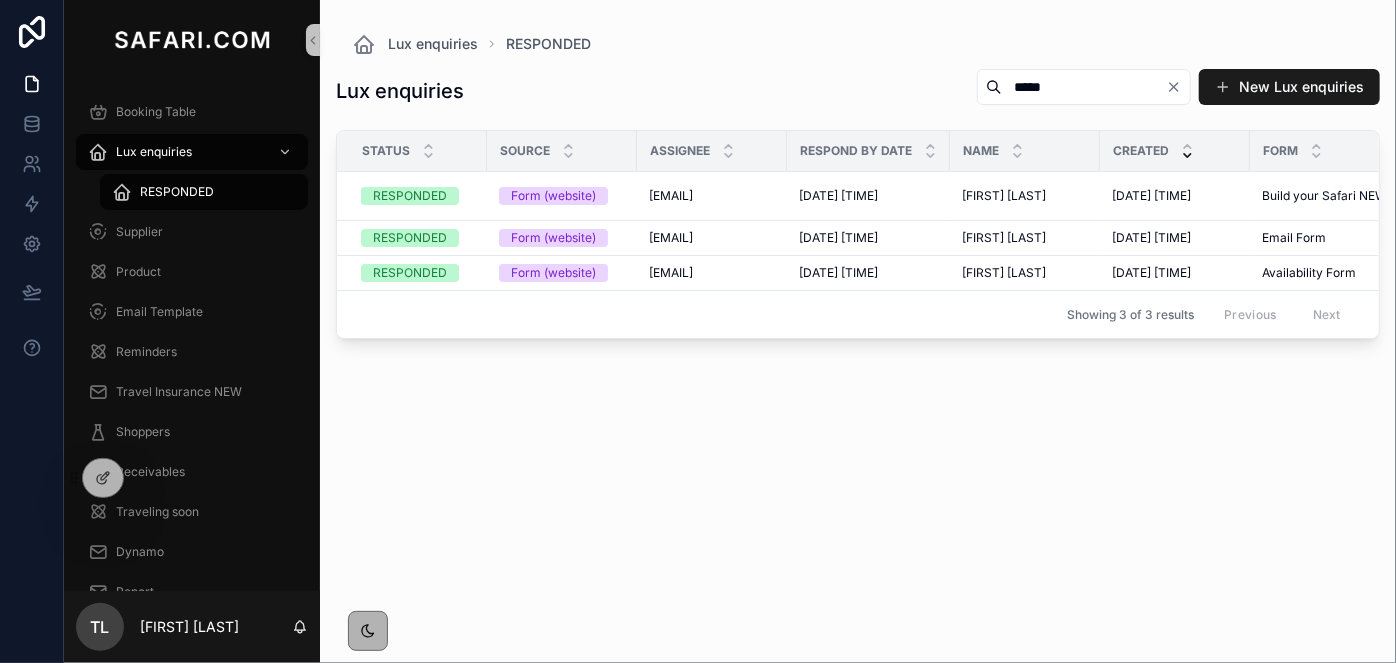 click on "*****" at bounding box center (1084, 87) 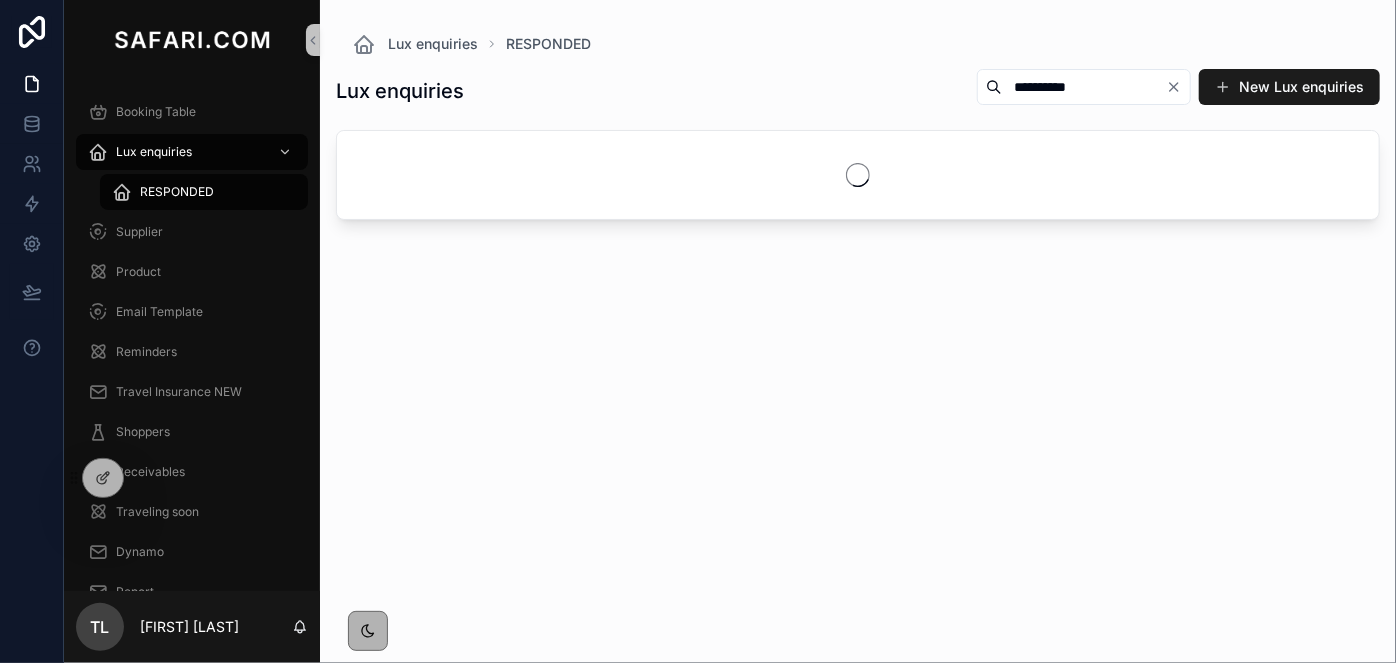 type on "**********" 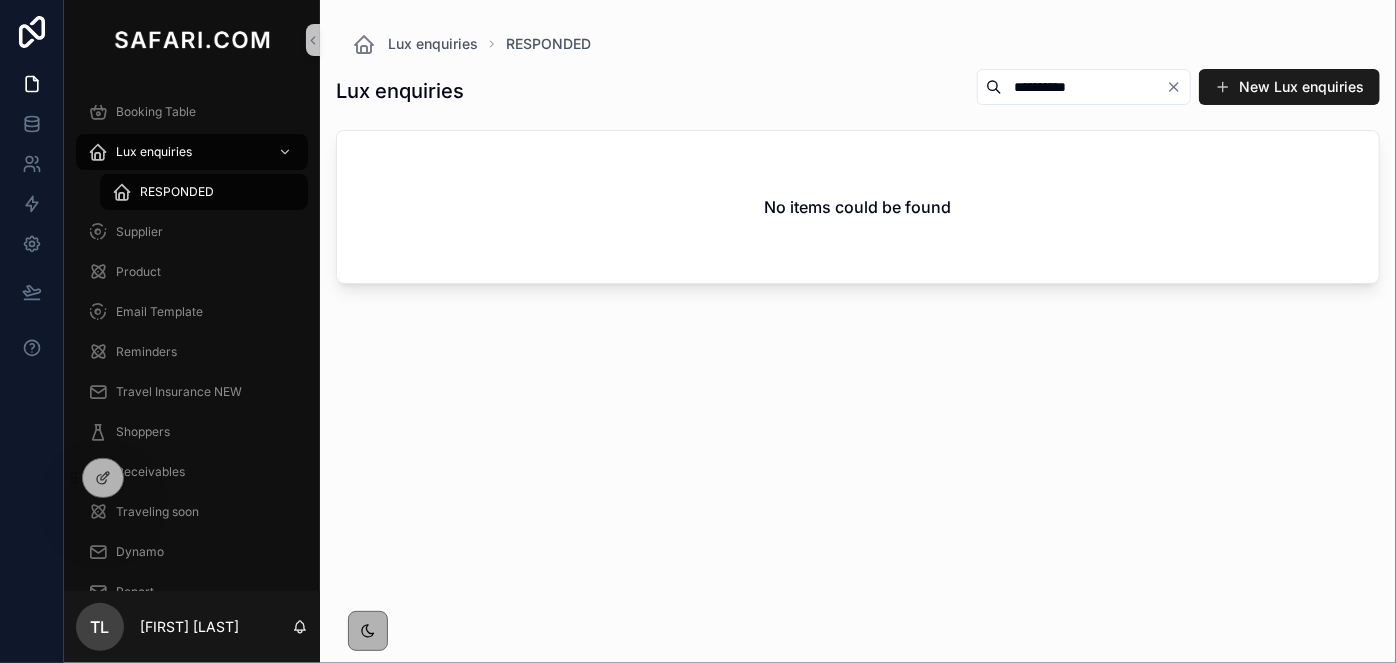click on "**********" at bounding box center (858, 347) 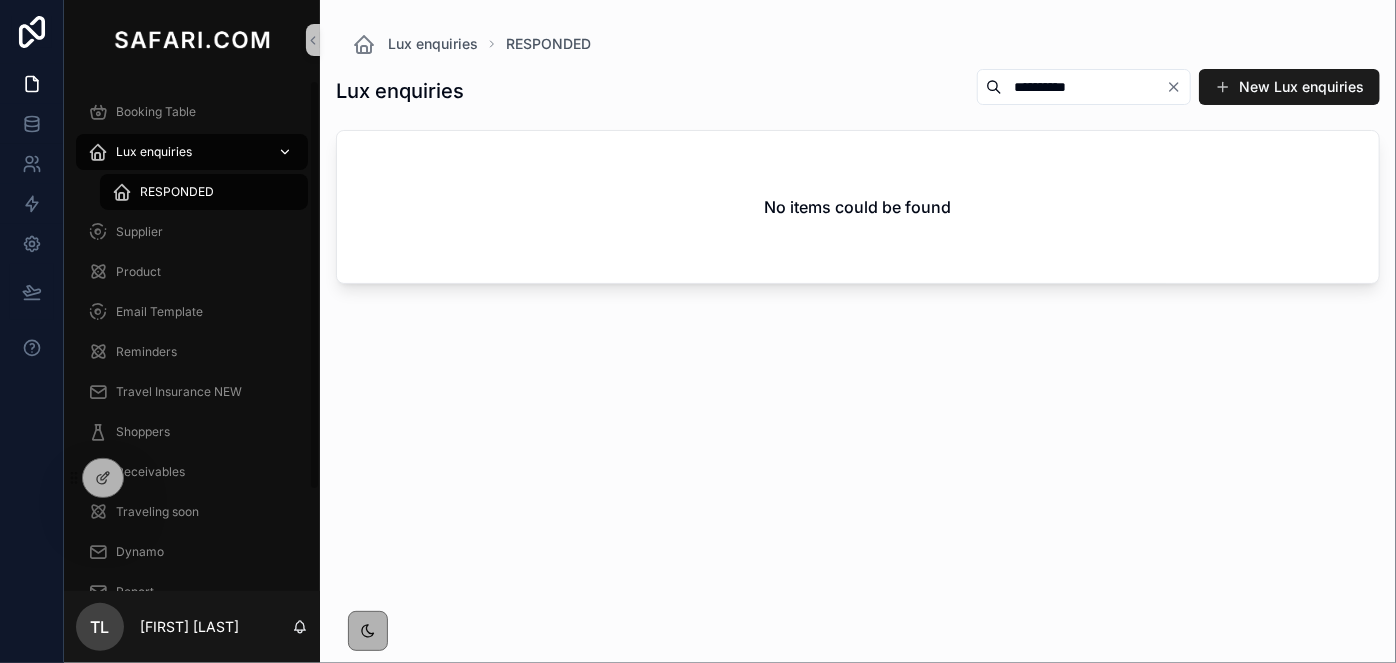 click on "Lux enquiries" at bounding box center (192, 152) 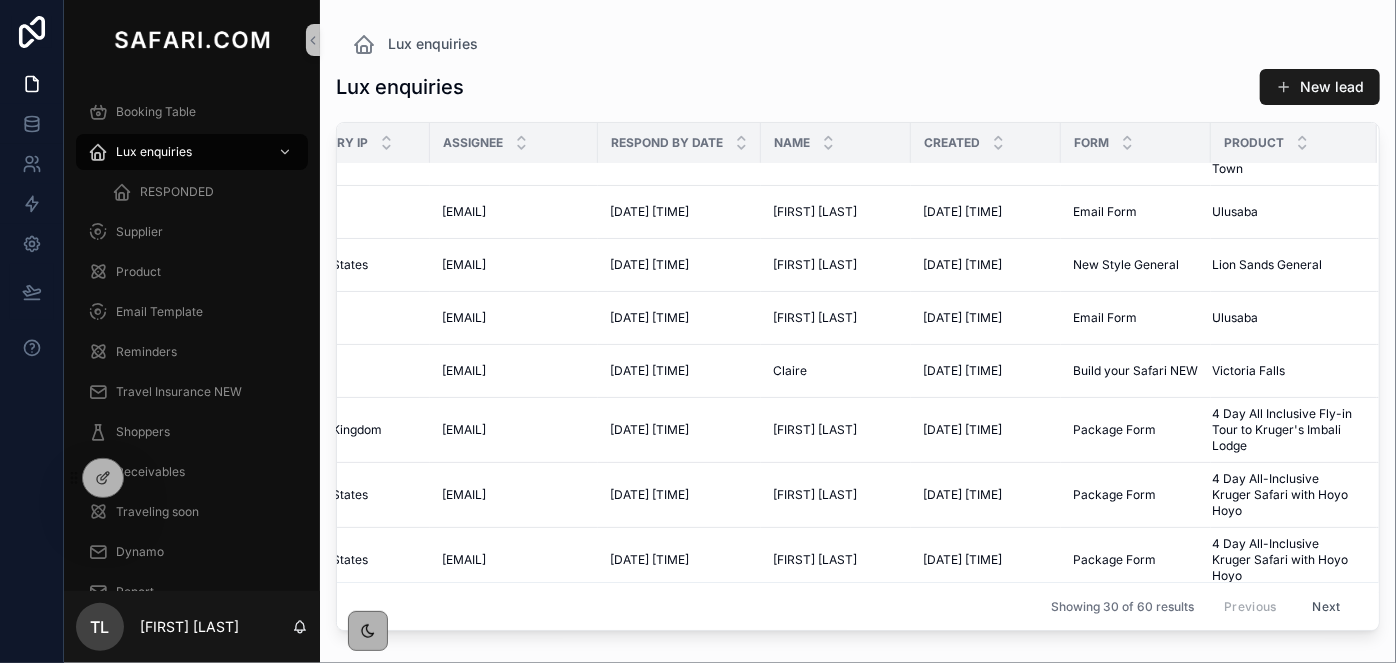 scroll, scrollTop: 690, scrollLeft: 251, axis: both 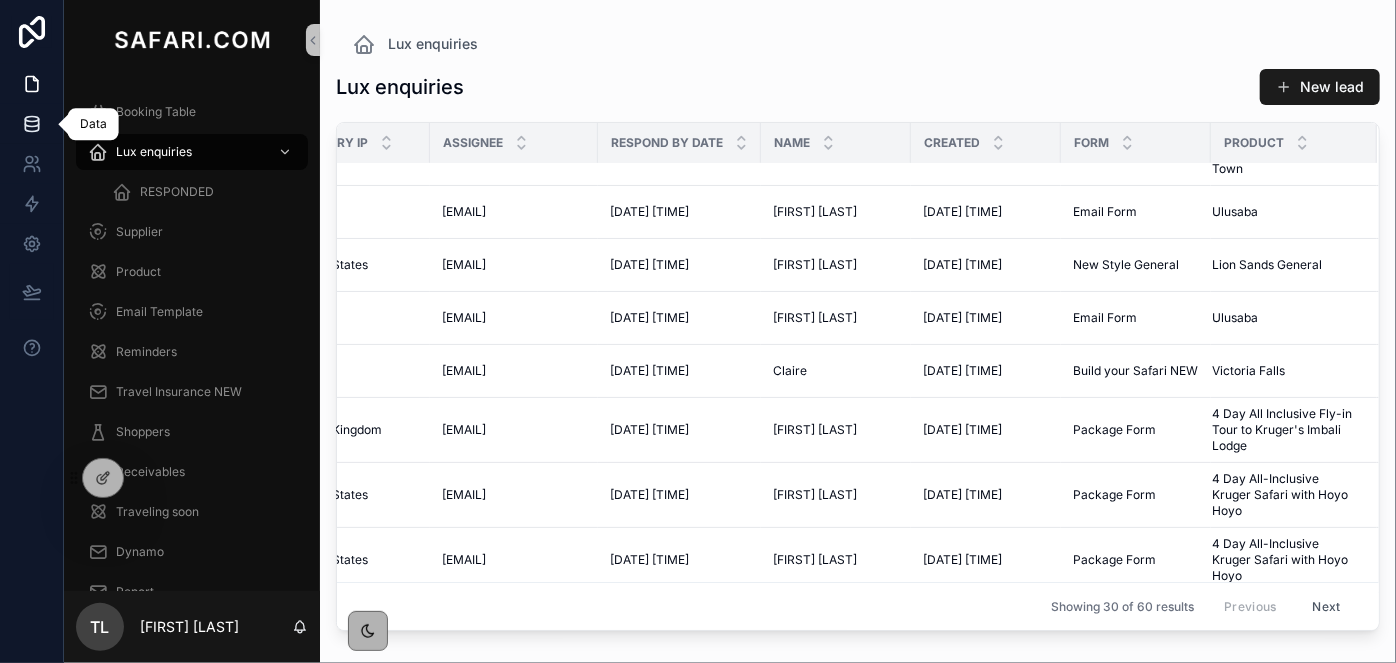 click 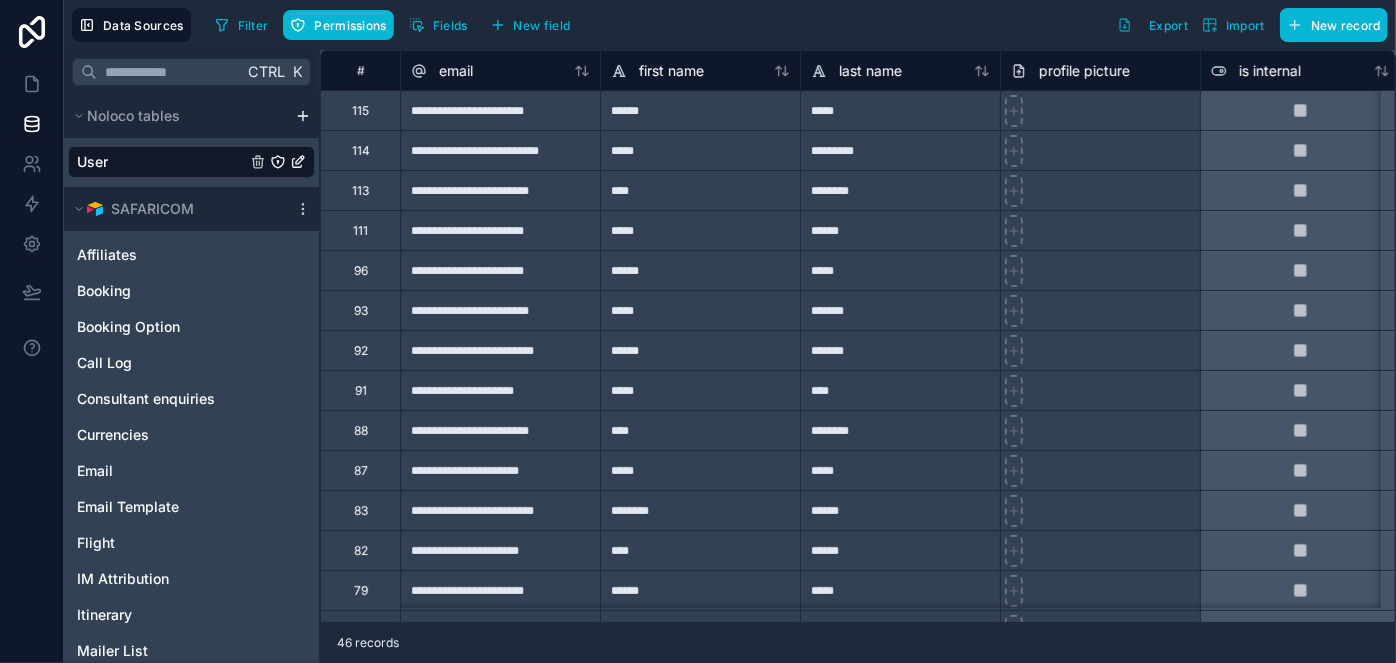 click on "83" at bounding box center [360, 510] 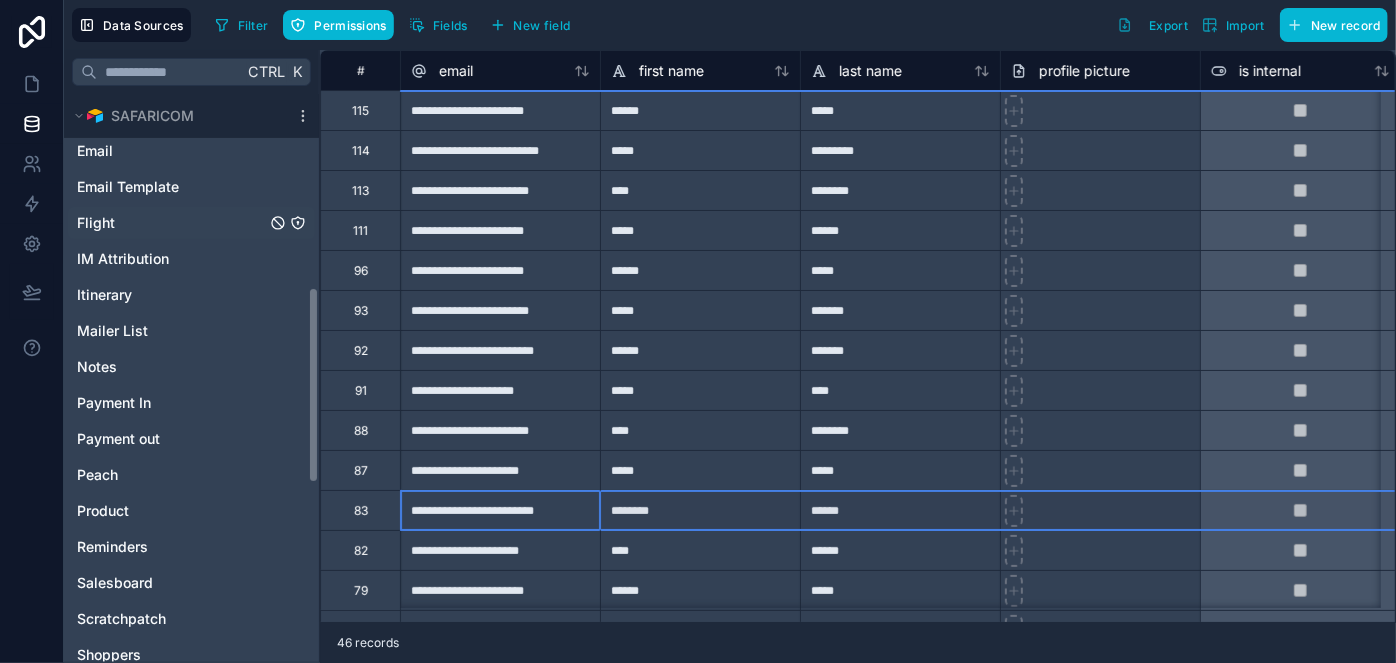 click on "Affiliates Booking Booking Option Call Log Consultant enquiries Currencies Email Email Template Flight IM Attribution Itinerary Mailer List Notes Payment In Payment out Peach Product Reminders Salesboard Scratchpatch Shoppers Suppler Invoice Supplier Travel Insurance NEW Traveler TrustPilot Understand our customers Users" at bounding box center (191, 417) 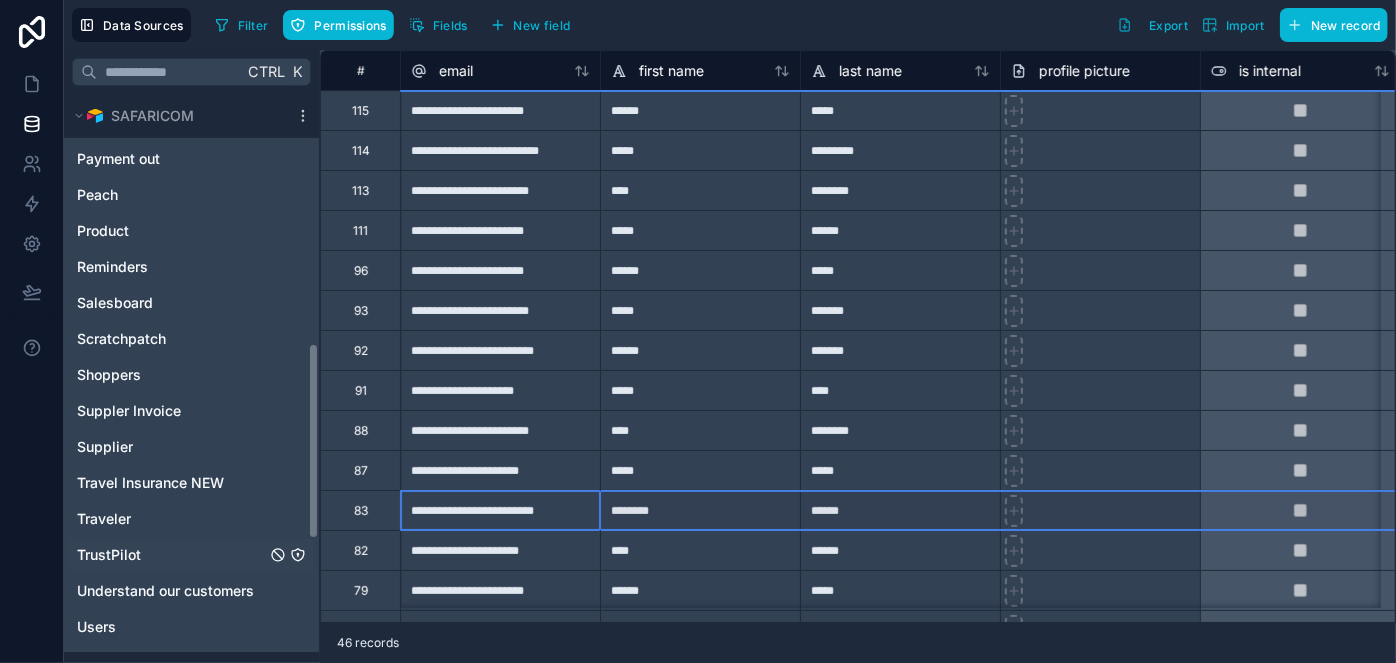 scroll, scrollTop: 1077, scrollLeft: 0, axis: vertical 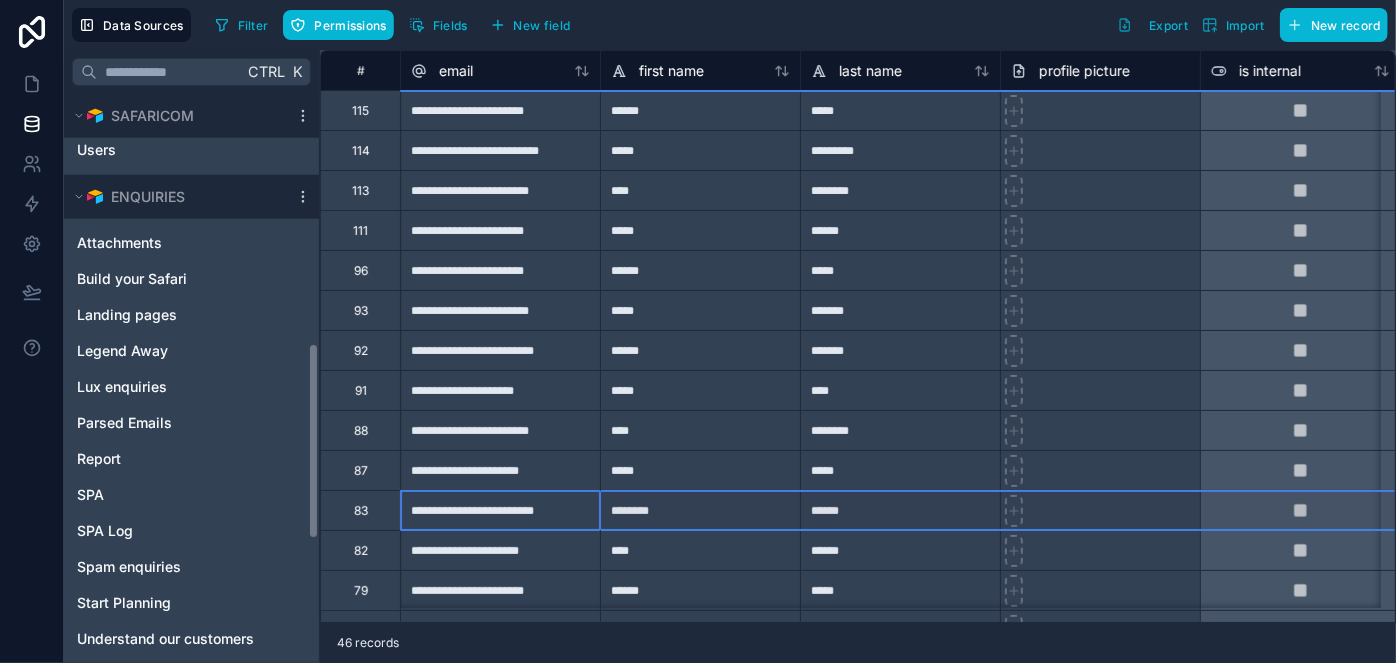 click on "Noloco tables User SAFARICOM Affiliates Booking Booking Option Call Log Consultant enquiries Currencies Email Email Template Flight IM Attribution Itinerary Mailer List Notes Payment In Payment out Peach Product Reminders Salesboard Scratchpatch Shoppers Suppler Invoice Supplier Travel Insurance NEW Traveler TrustPilot Understand our customers Users ENQUIRIES Attachments Build your Safari Landing pages Legend Away Lux enquiries Parsed Emails Report SPA SPA Log Spam enquiries Start Planning Understand our customers" at bounding box center (191, -160) 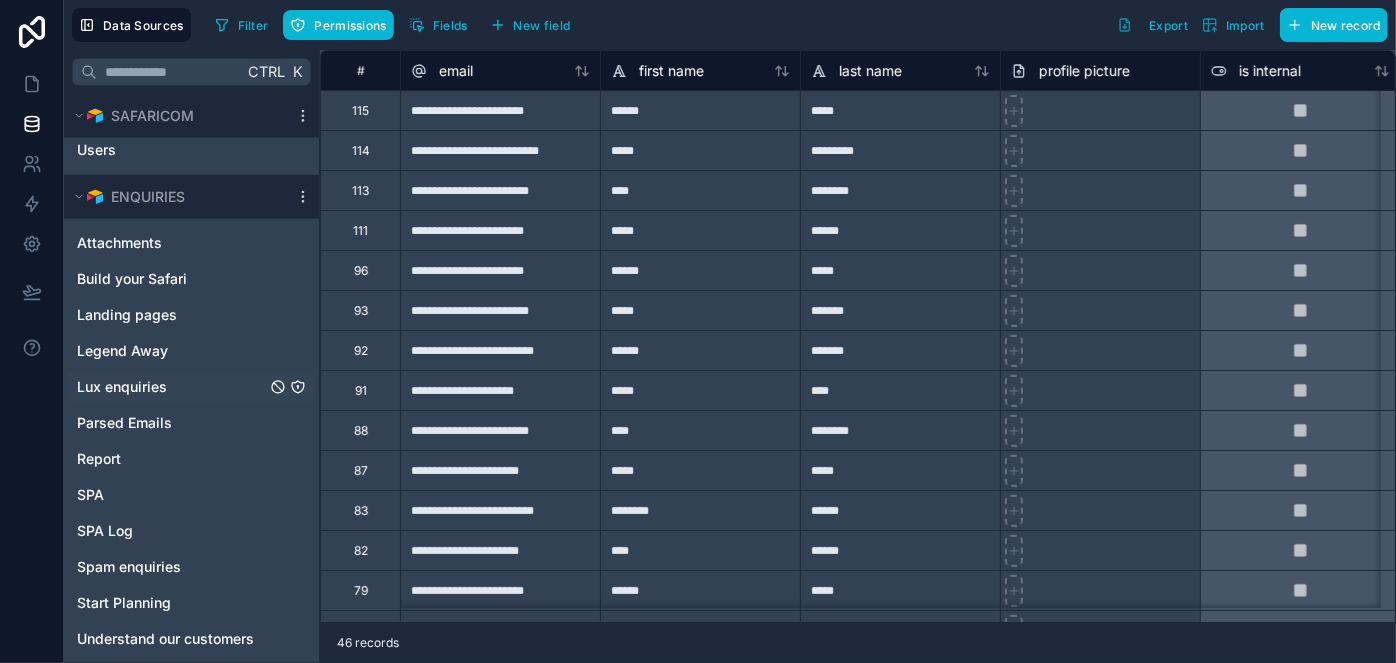 click on "Lux enquiries" at bounding box center (122, 387) 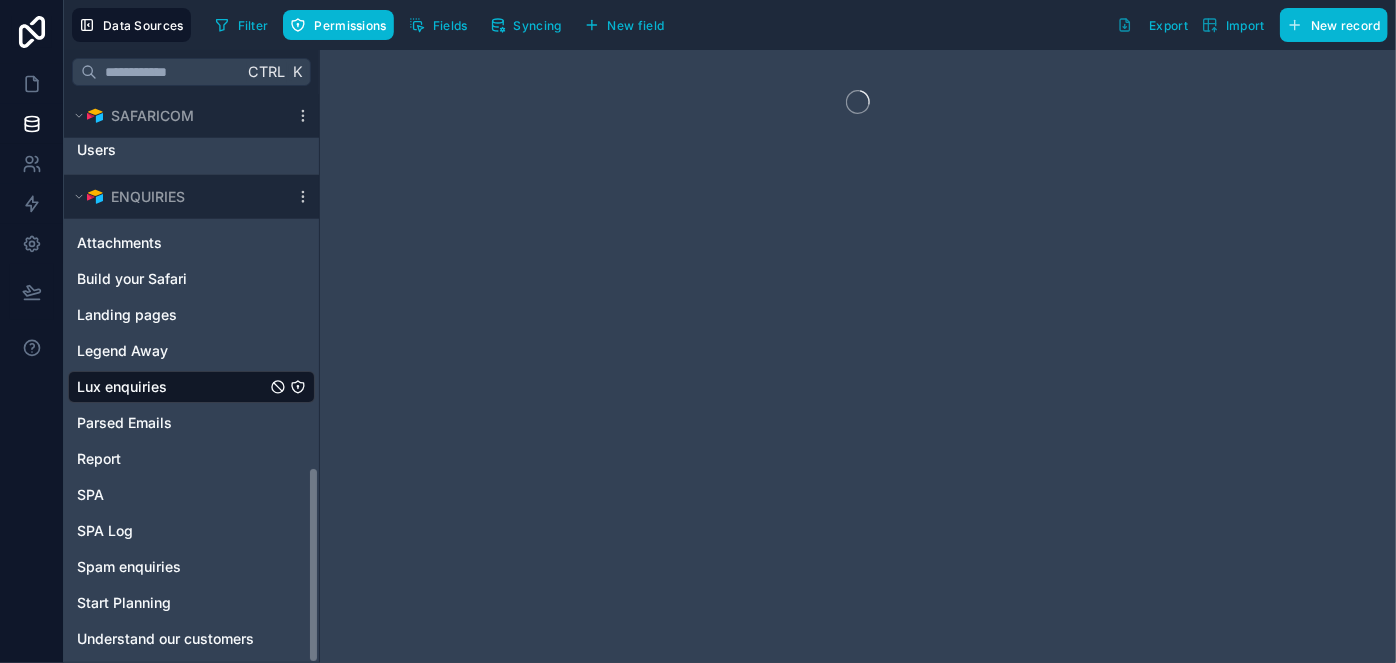 click at bounding box center (858, 356) 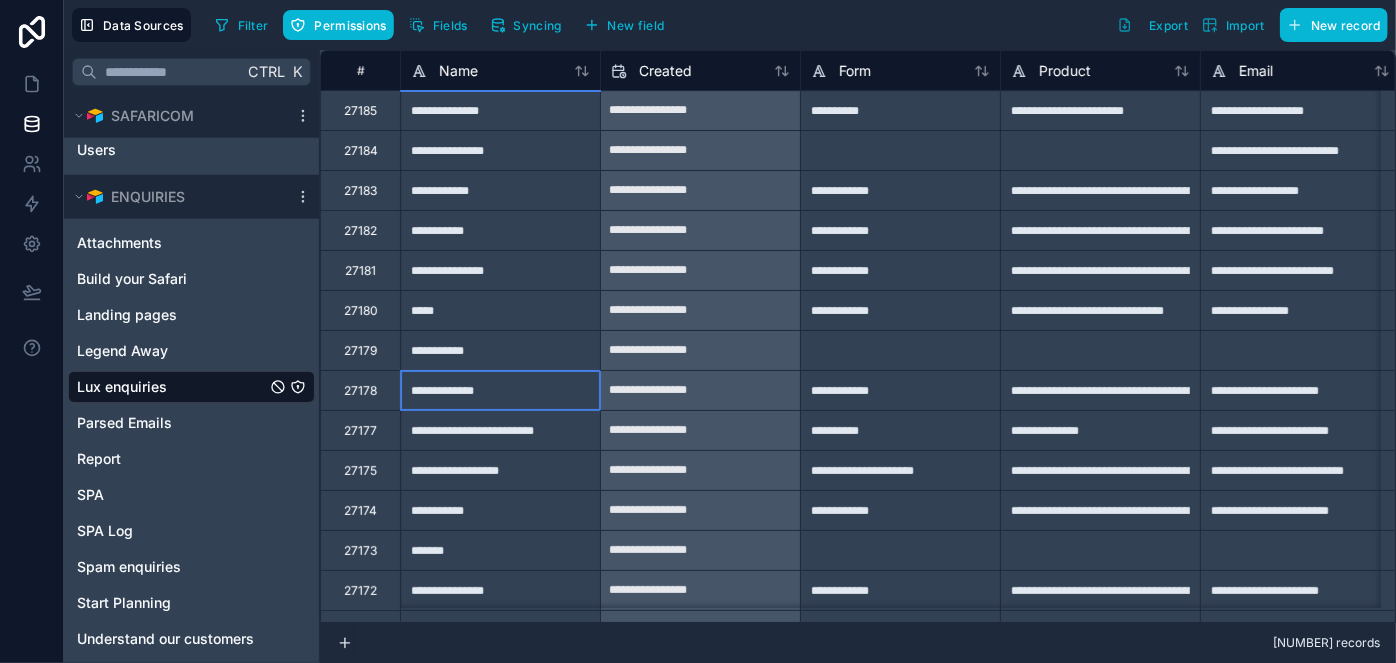 click on "**********" at bounding box center (500, 390) 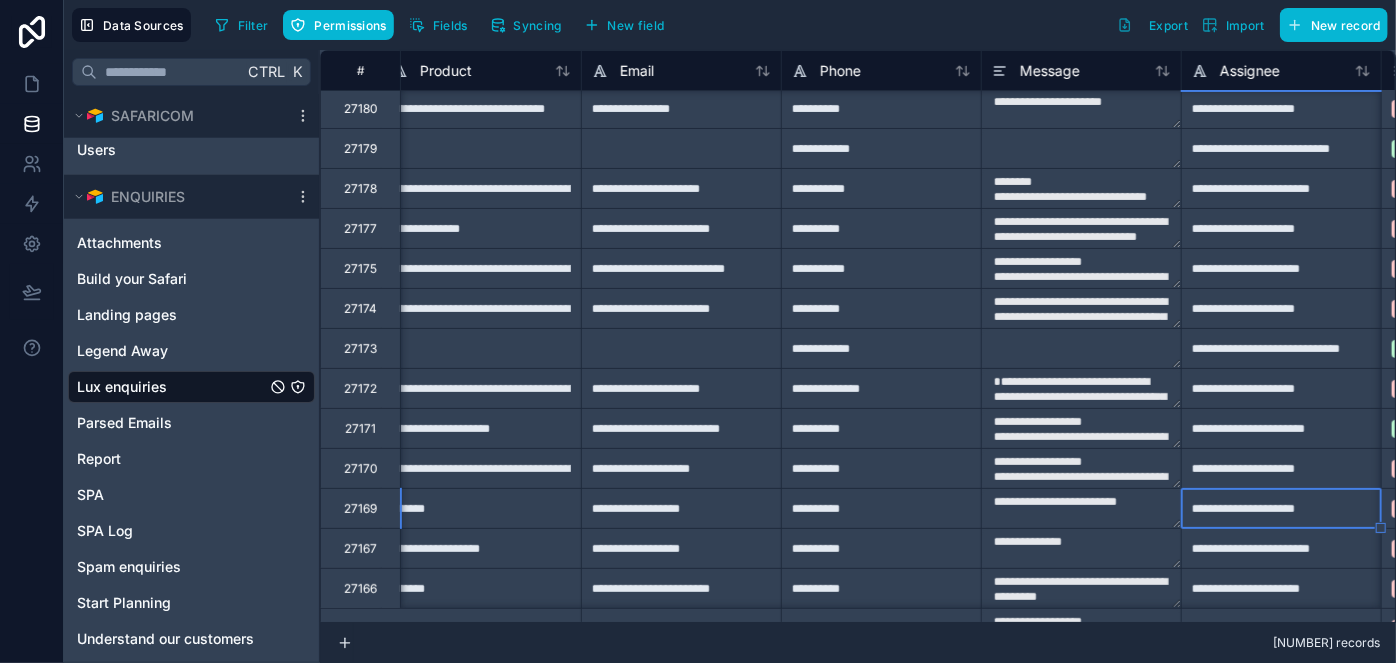 scroll, scrollTop: 202, scrollLeft: 819, axis: both 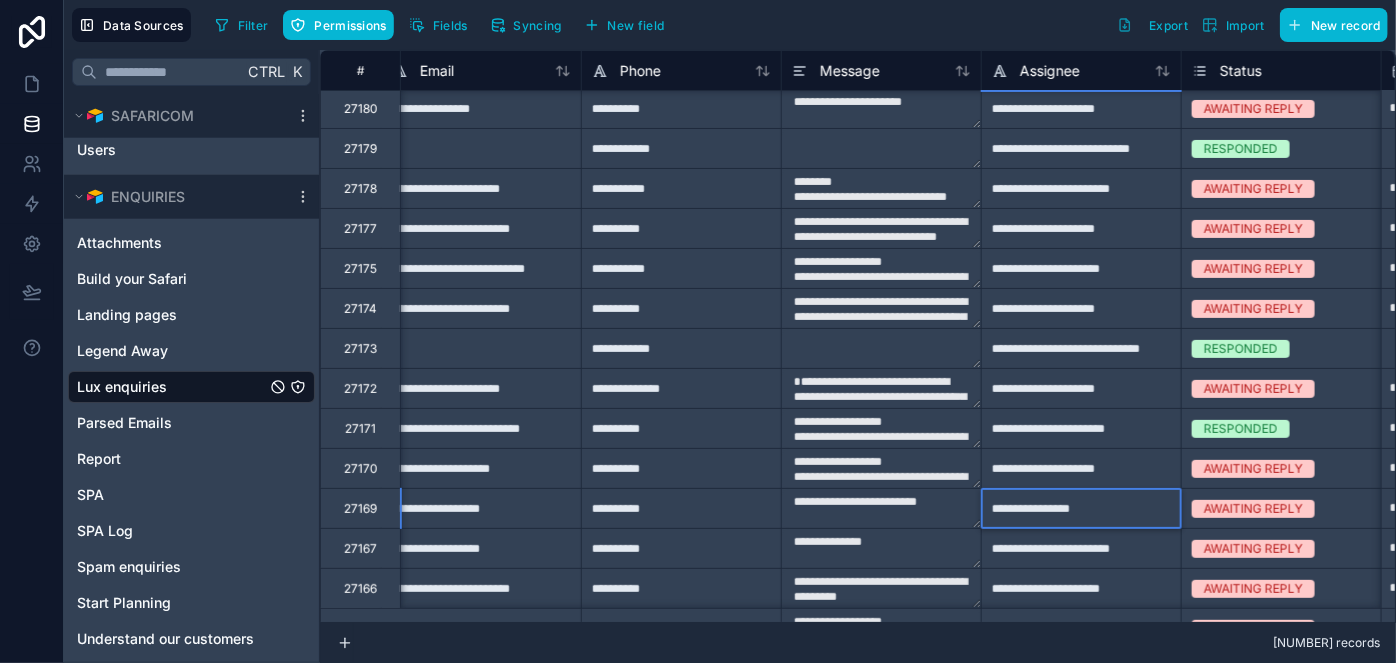 type on "**********" 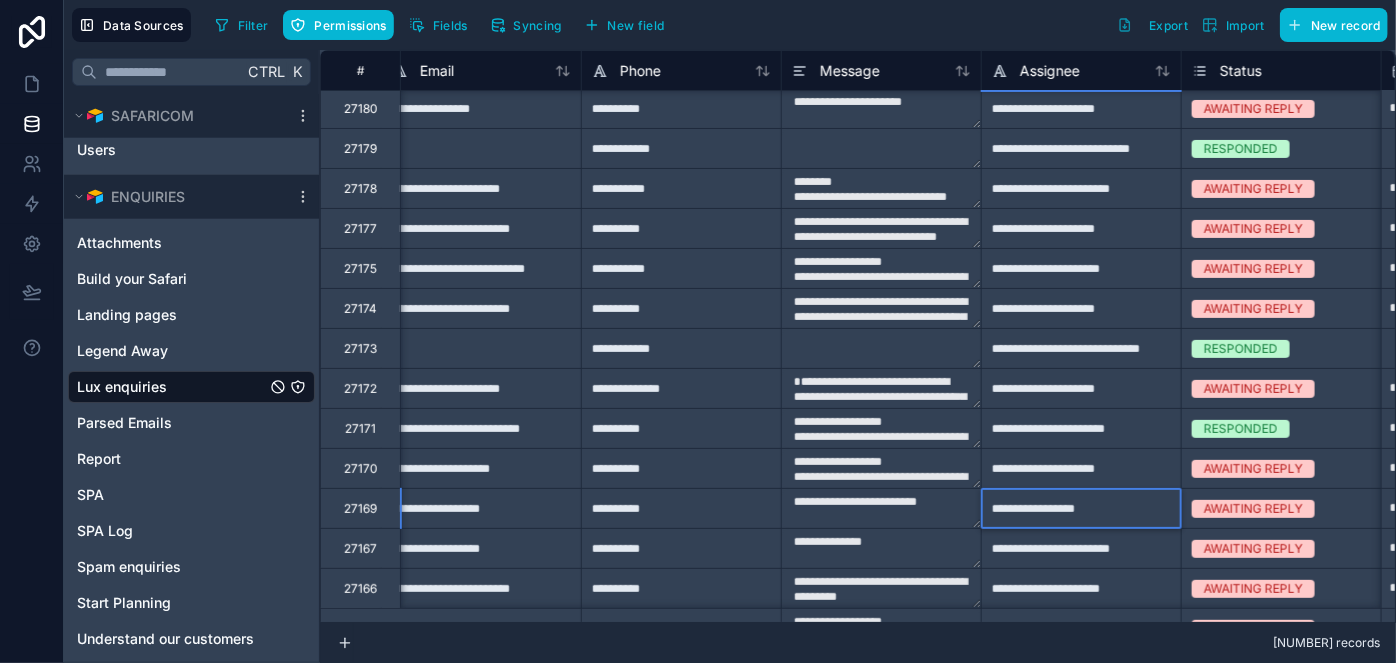 type on "**********" 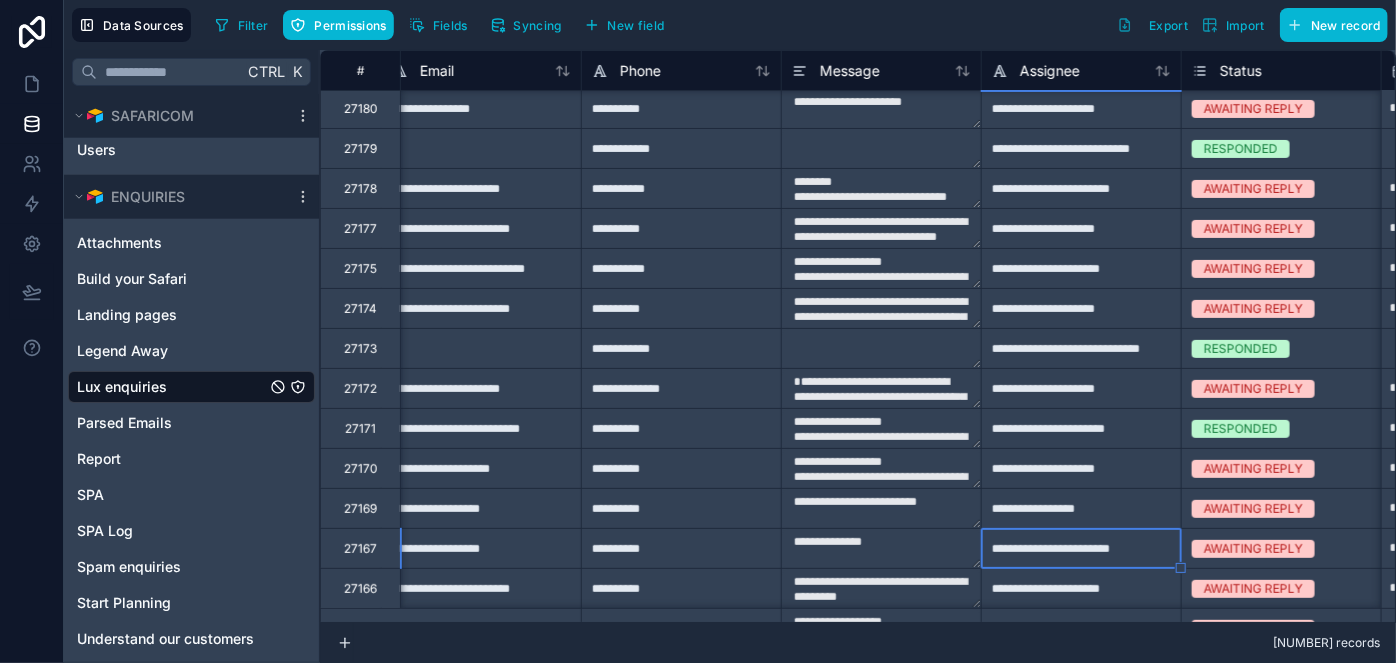 type on "**********" 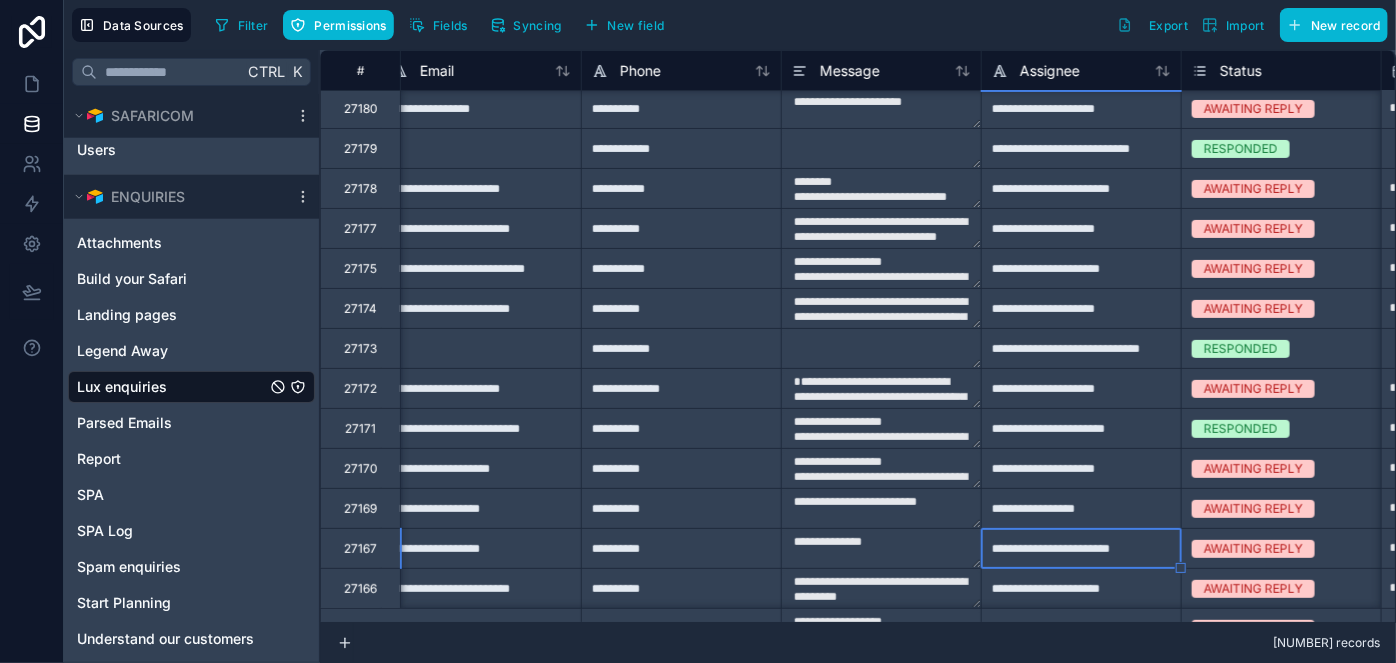 type on "**********" 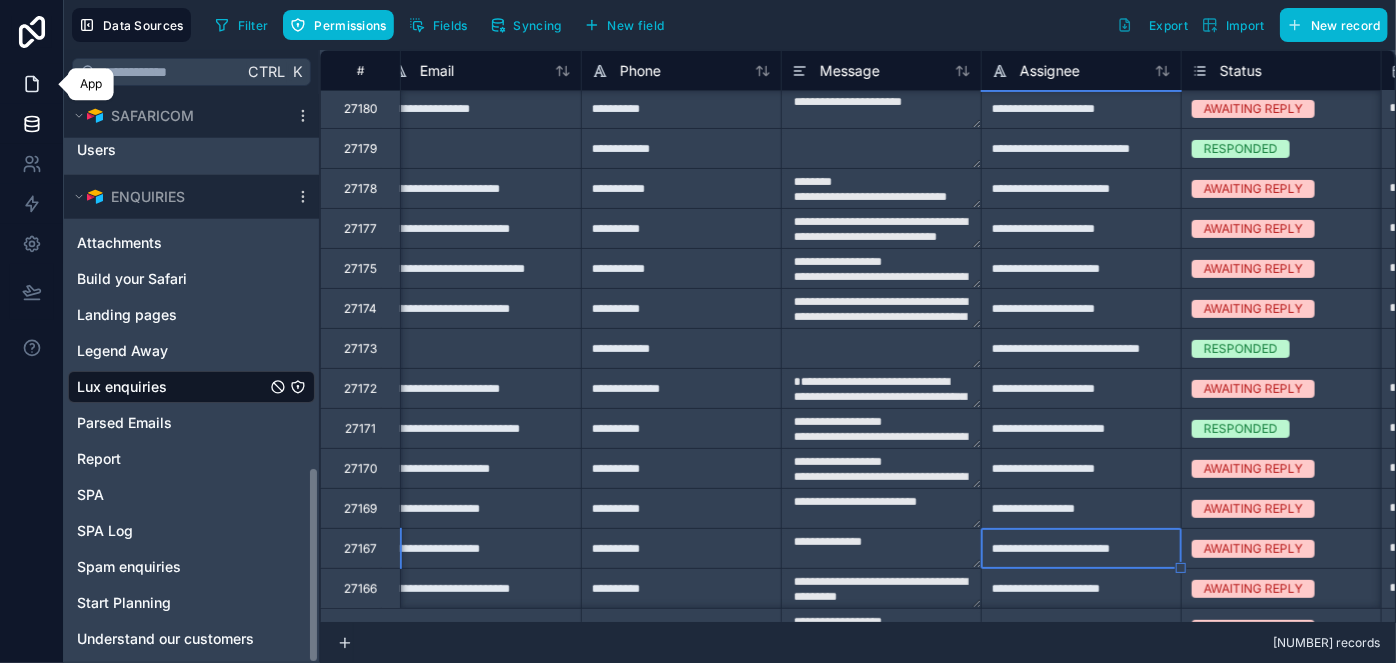 type on "**********" 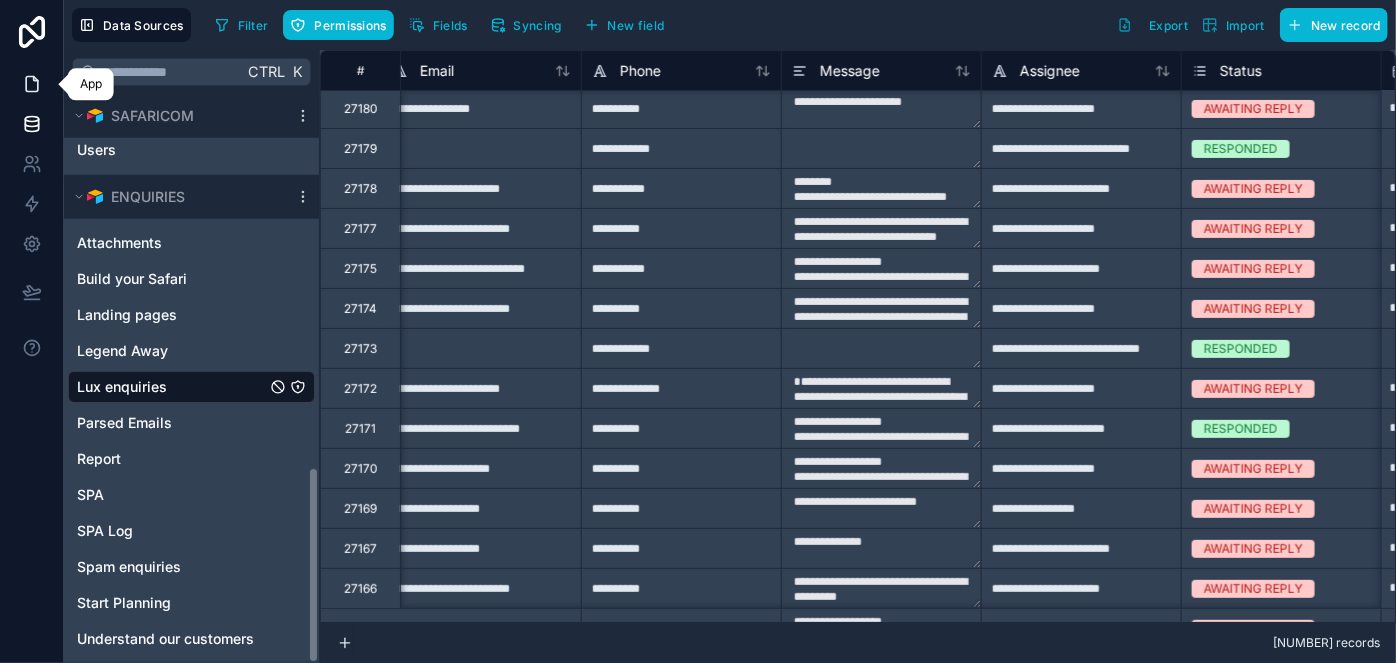 click 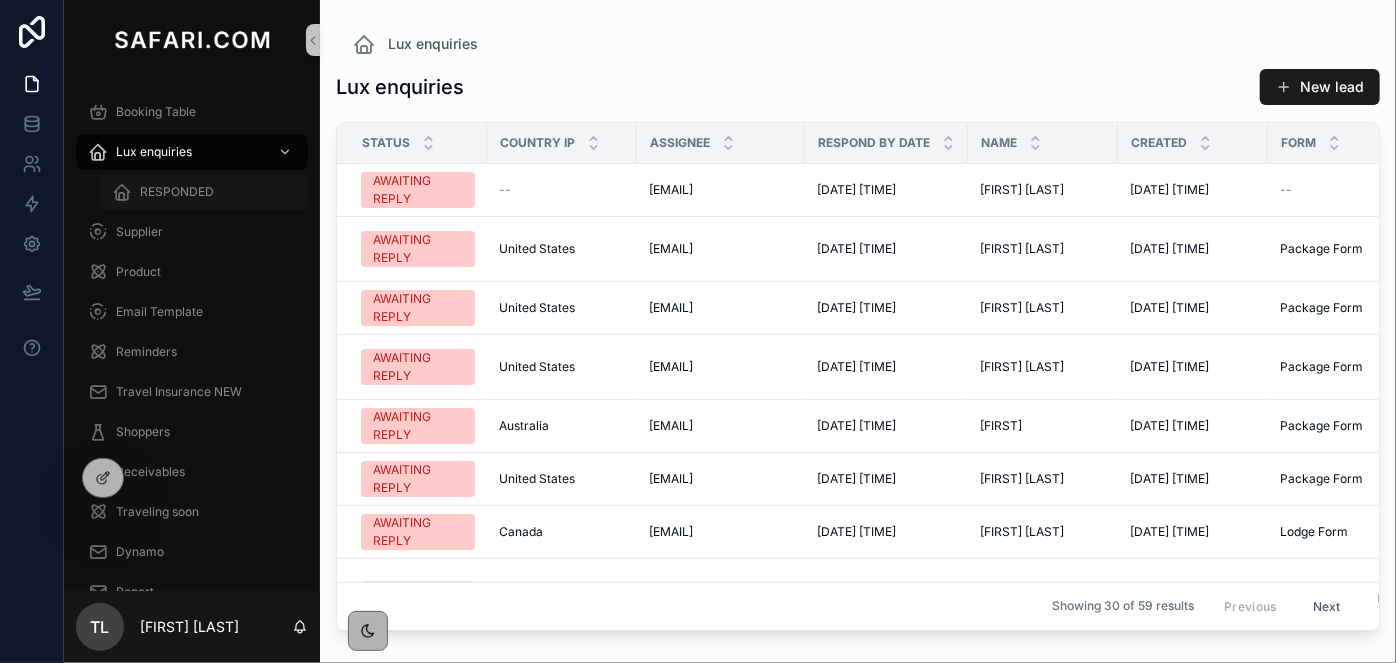click on "RESPONDED" at bounding box center (177, 192) 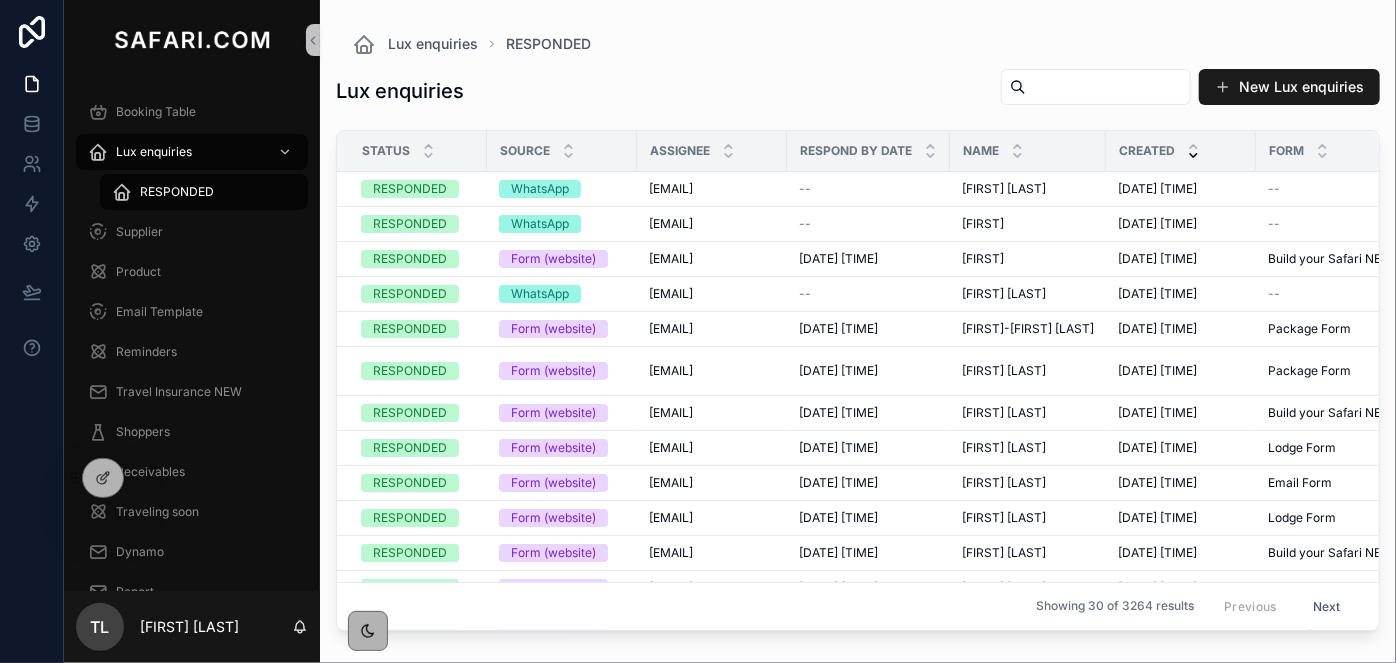 click at bounding box center (1108, 87) 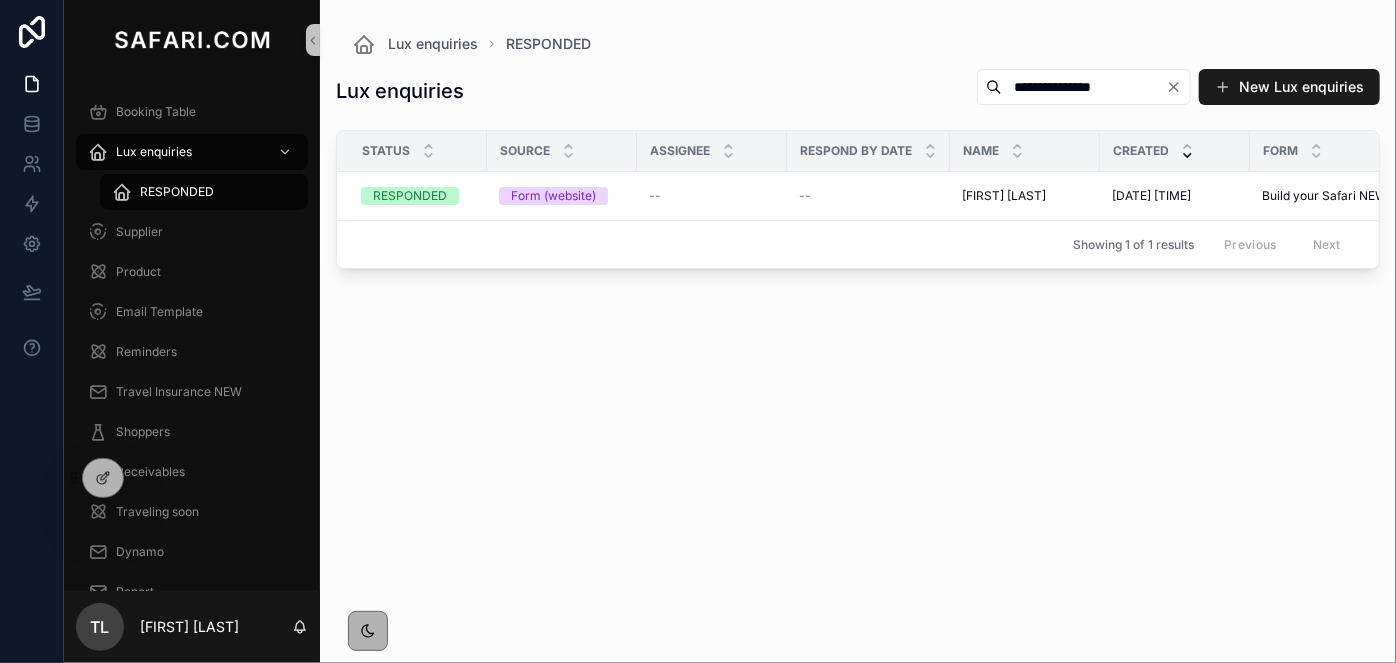 type on "**********" 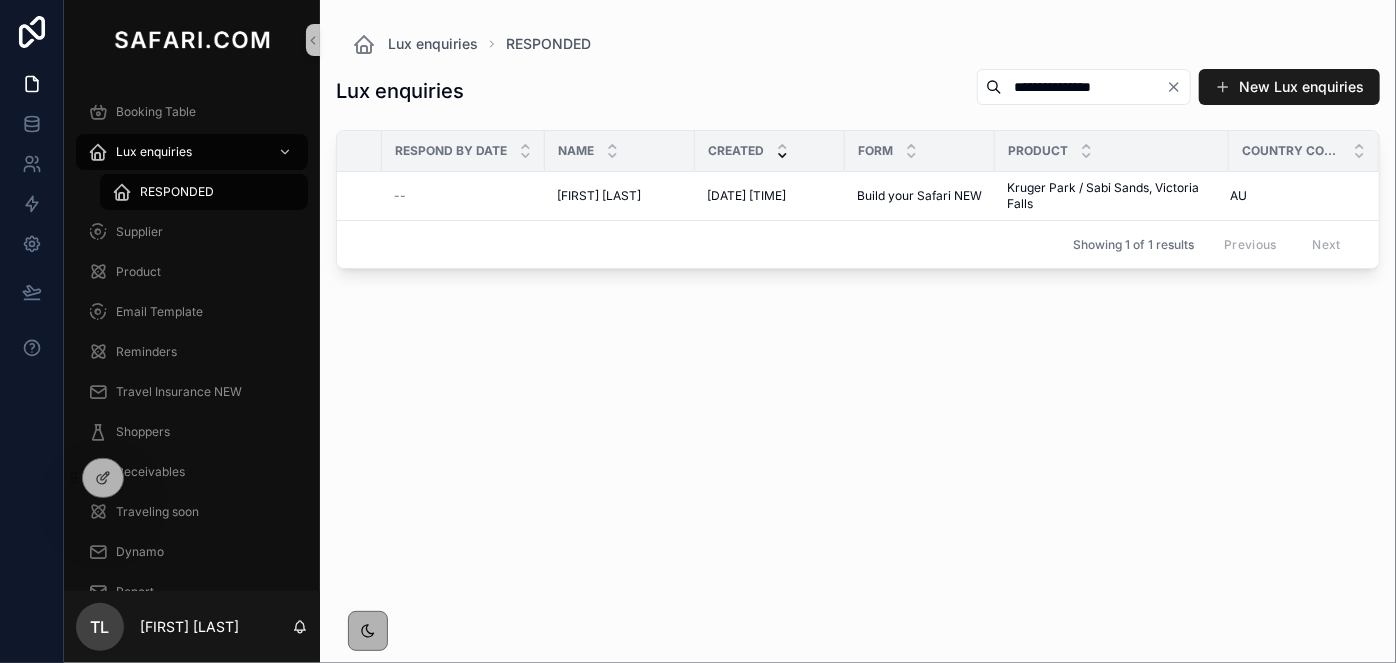 scroll, scrollTop: 0, scrollLeft: 0, axis: both 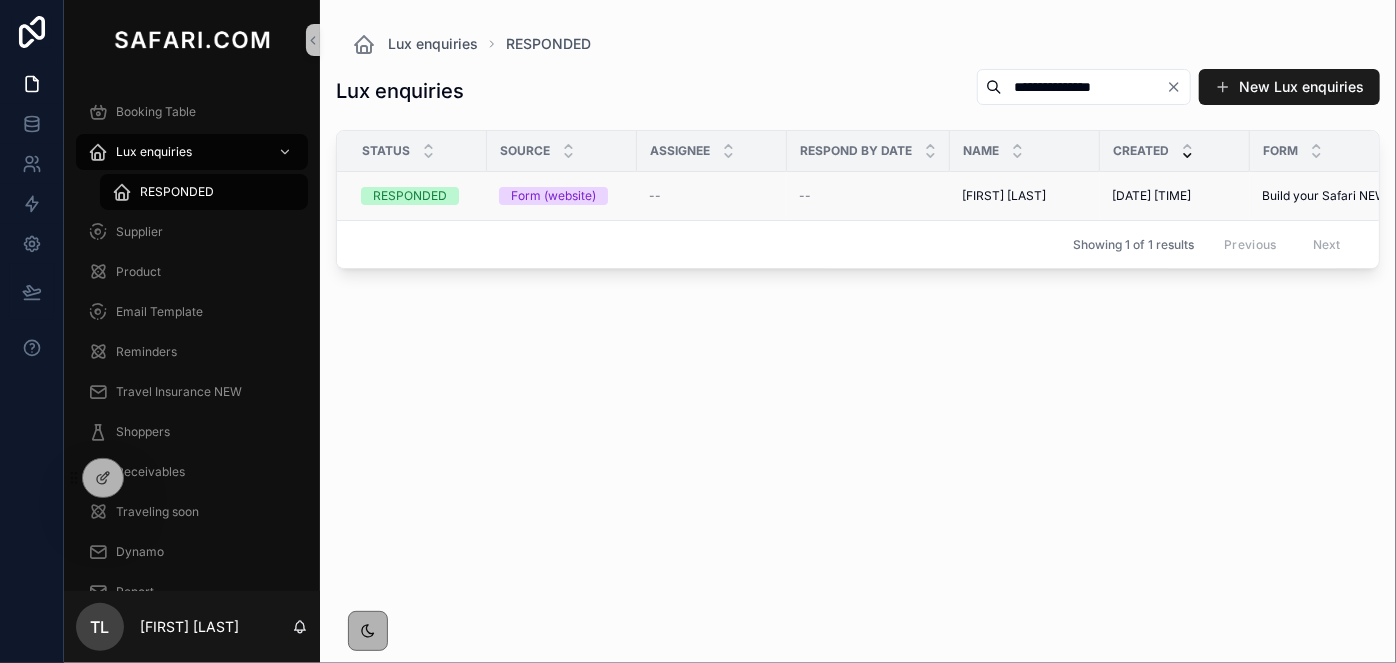 click on "--" at bounding box center (655, 196) 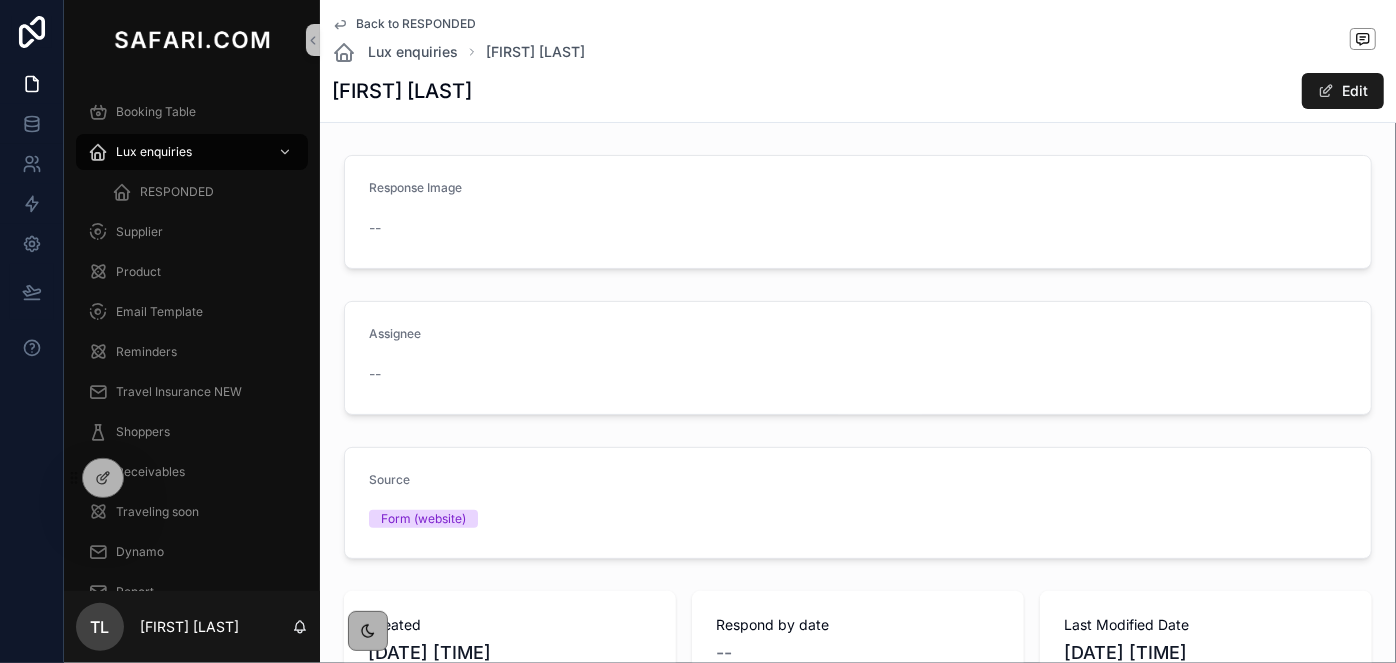 scroll, scrollTop: 580, scrollLeft: 0, axis: vertical 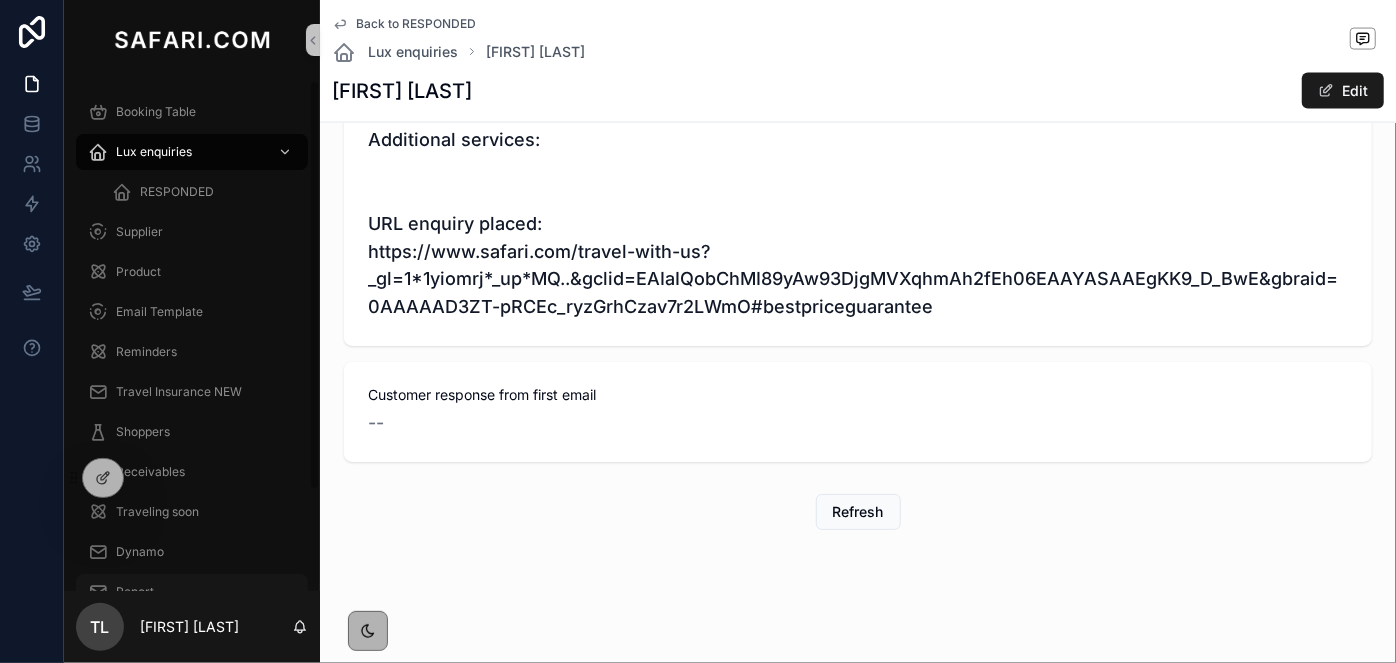 click on "Report" at bounding box center (192, 592) 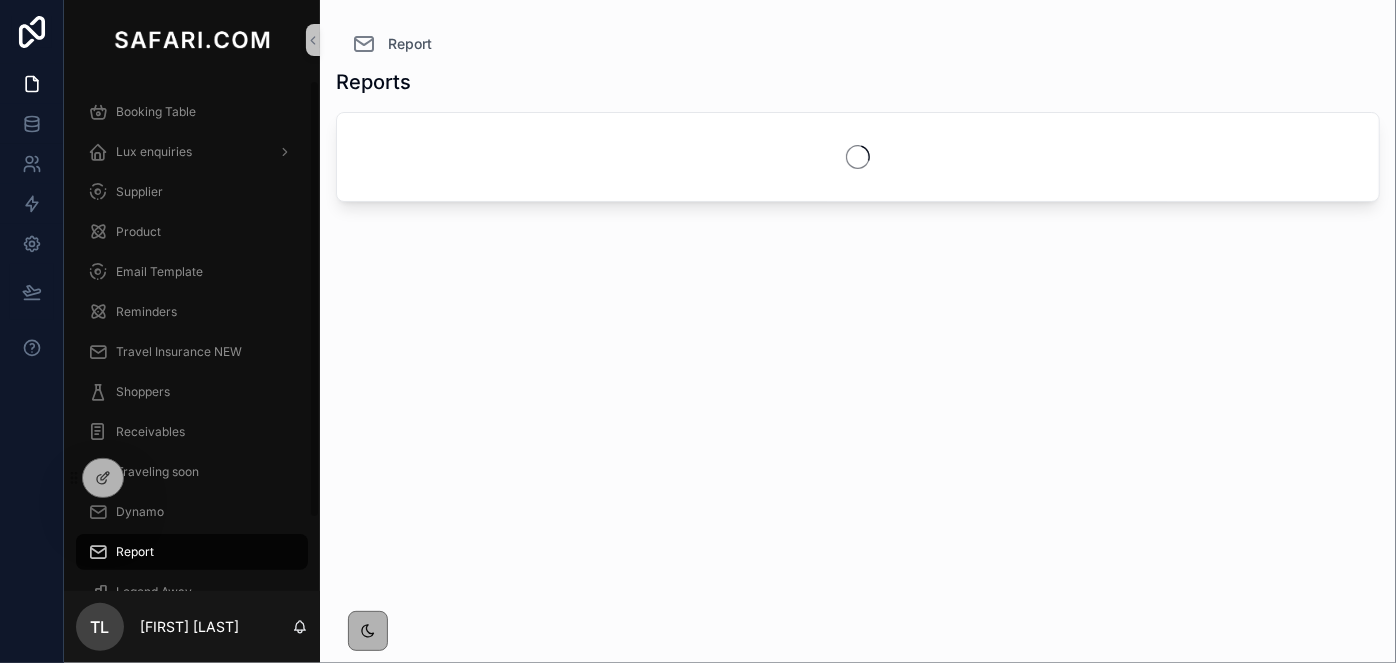scroll, scrollTop: 0, scrollLeft: 0, axis: both 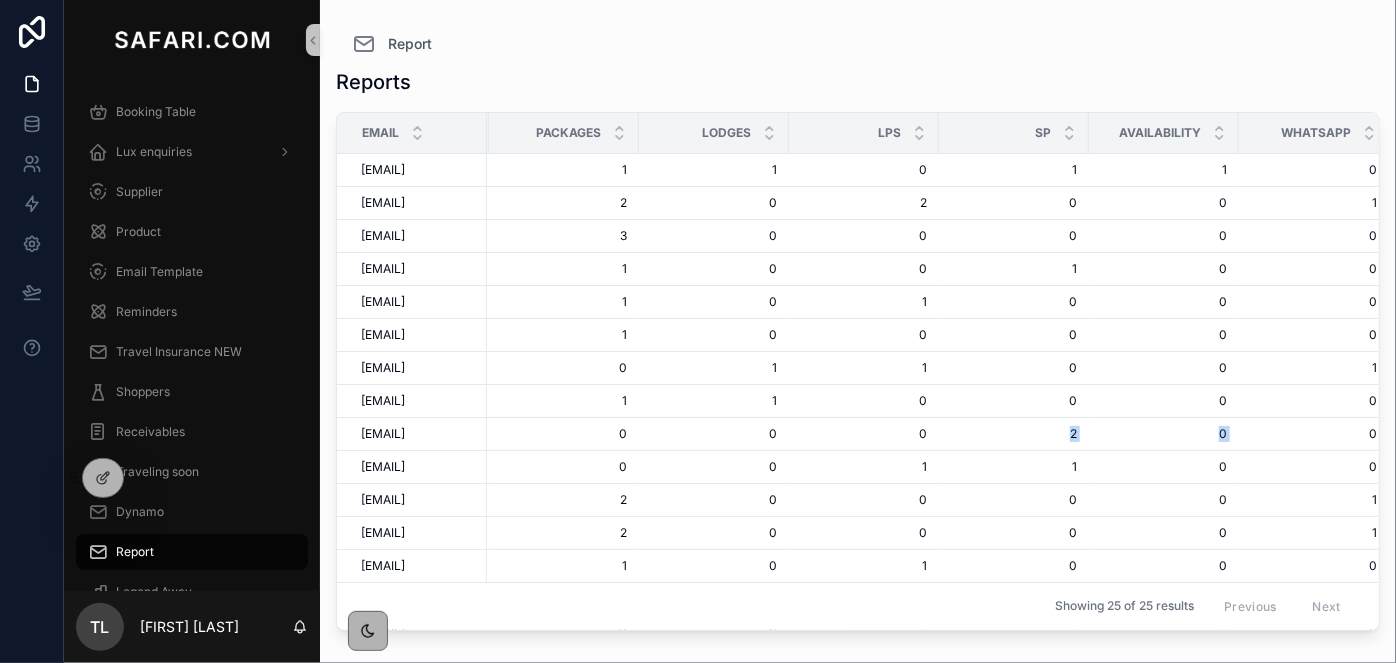 drag, startPoint x: 1395, startPoint y: 530, endPoint x: 1371, endPoint y: 561, distance: 39.20459 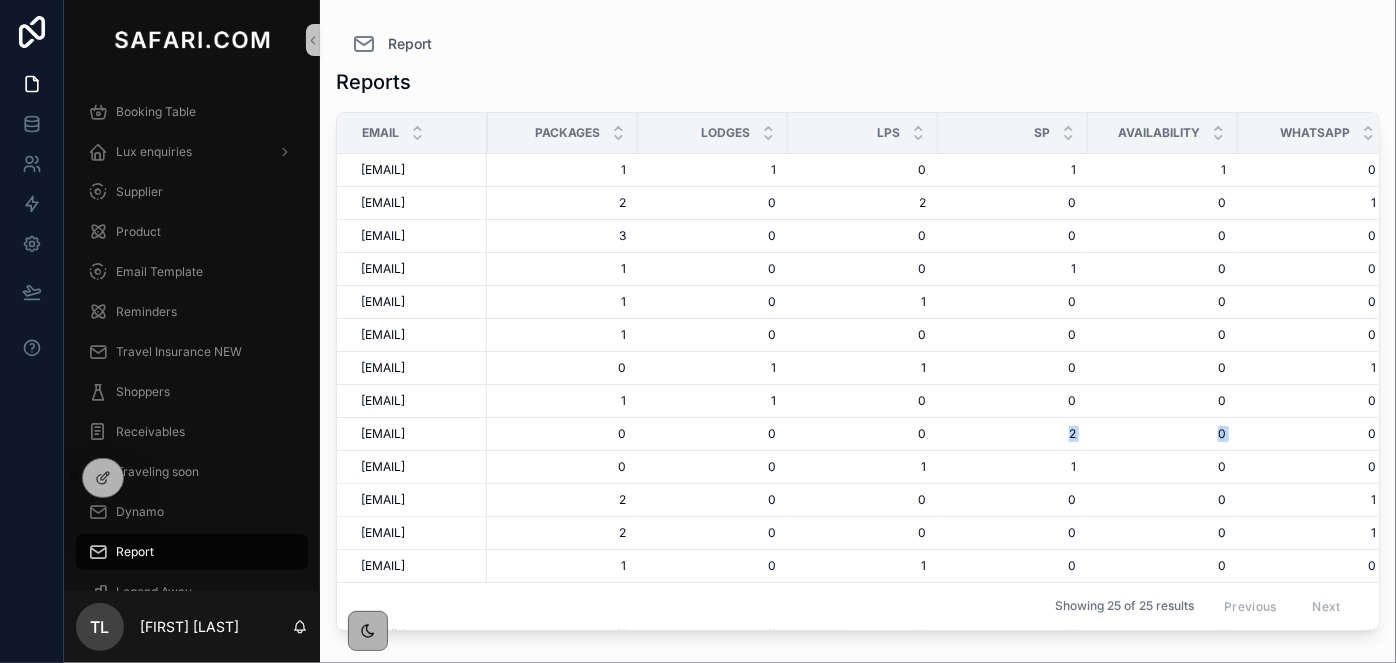 click on "Report Reports Email Num leads / 24h ACCEPTING LEADS Packages Lodges LPS SP Availability WhatsApp Other Total 24h Num leads / 48h Total 48h shann.shaw@safari.com shann.shaw@safari.com 3 3 NO NO 1 1 1 1 0 0 1 1 1 1 0 0 0 0 4 4 6 6 6 6 dolan.sequera@safari.com dolan.sequera@safari.com 3 3 YES YES 2 2 0 0 2 2 0 0 0 0 1 1 0 0 4 4 6 6 5 5 kim.abrahams@safari.com kim.abrahams@safari.com 2 2 YES YES 3 3 0 0 0 0 0 0 0 0 0 0 0 0 3 3 4 4 3 3 cayla.urtel@safari.com cayla.urtel@safari.com 2 2 NO NO 1 1 0 0 0 0 1 1 0 0 0 0 0 0 2 2 4 4 2 2 jolene.welsh@safari.com jolene.welsh@safari.com 2 2 NO NO 1 1 0 0 1 1 0 0 0 0 0 0 0 0 2 2 4 4 2 2 antoinette.vanheerden@safari.com antoinette.vanheerden@safari.com 2 2 NO NO 1 1 0 0 0 0 0 0 0 0 0 0 1 1 2 2 4 4 3 3 monique.plaatjies@safari.com monique.plaatjies@safari.com 2 2 NO NO 0 0 1 1 1 1 0 0 0 0 1 1 0 0 2 2 4 4 2 2 nerine.duplessis@safari.com nerine.duplessis@safari.com 2 2 NO NO 1 1 1 1 0 0 0 0 0 0 0 0 0 0 2 2 4 4 3 3 lana.goodwin@safari.com lana.goodwin@safari.com 2 2 NO NO 0 0 0" at bounding box center (858, 319) 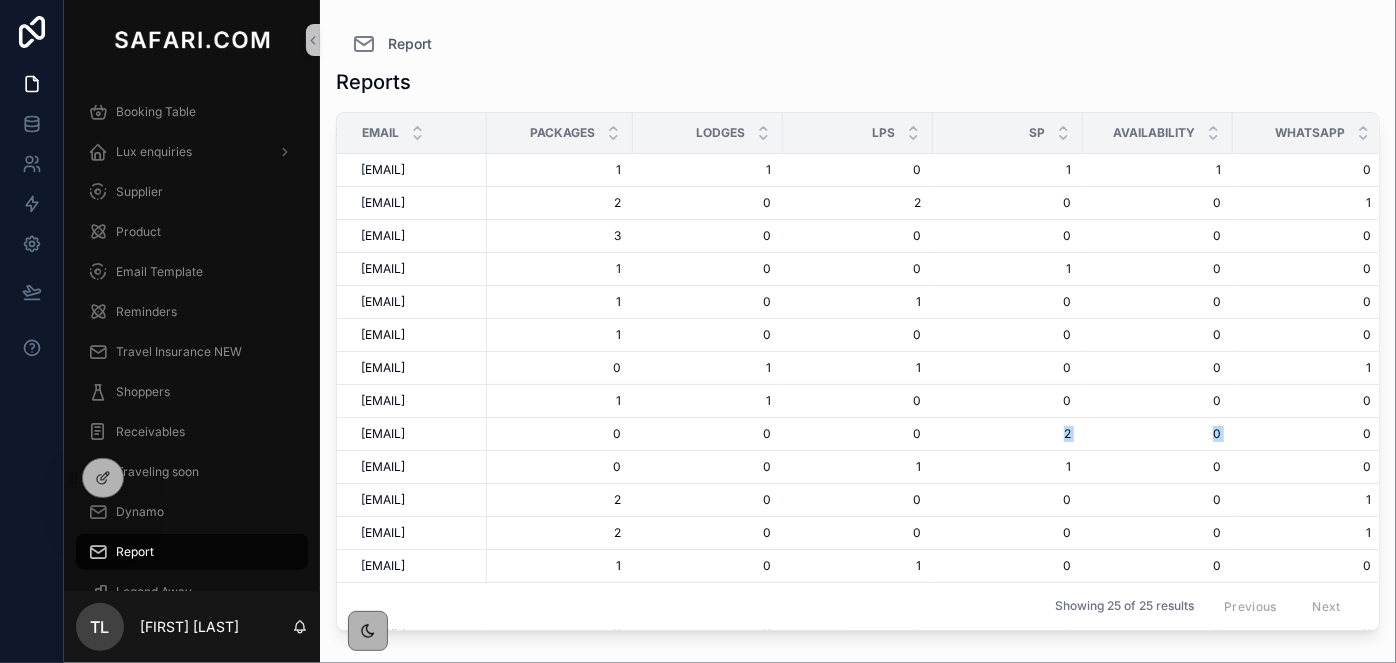 scroll, scrollTop: 440, scrollLeft: 327, axis: both 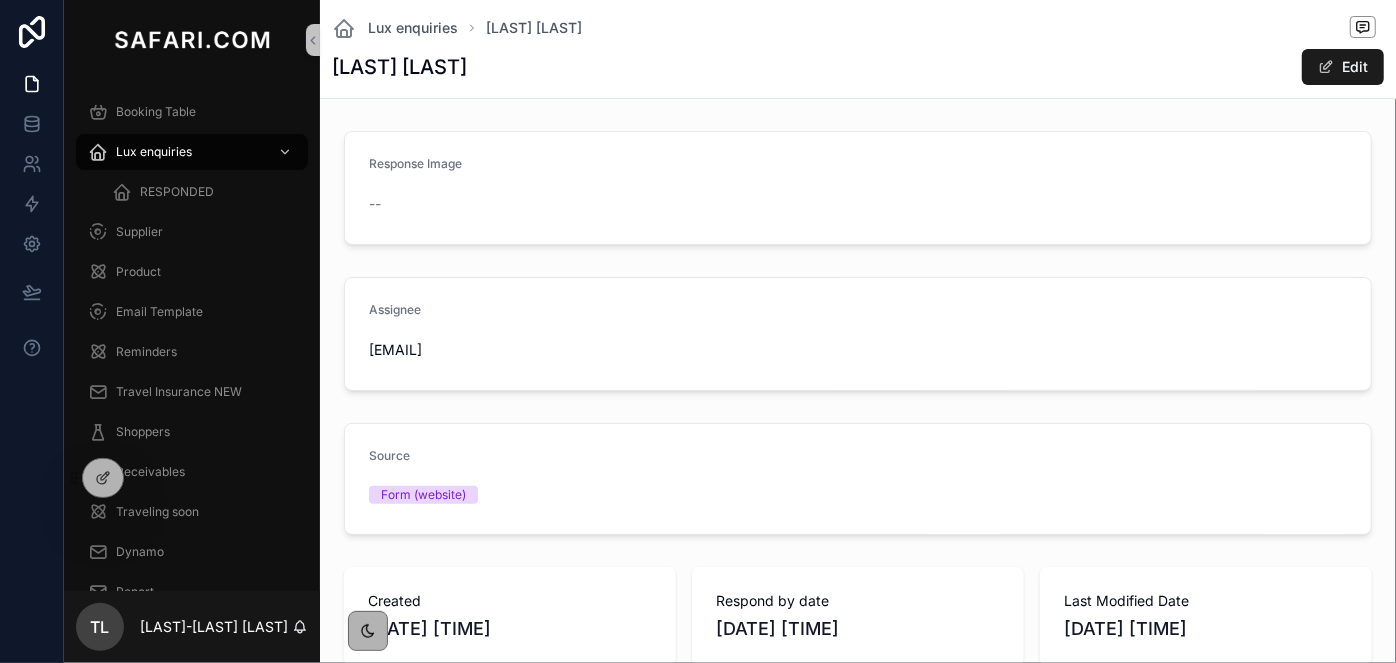 click on "kumbirai moretta Edit" at bounding box center [858, 67] 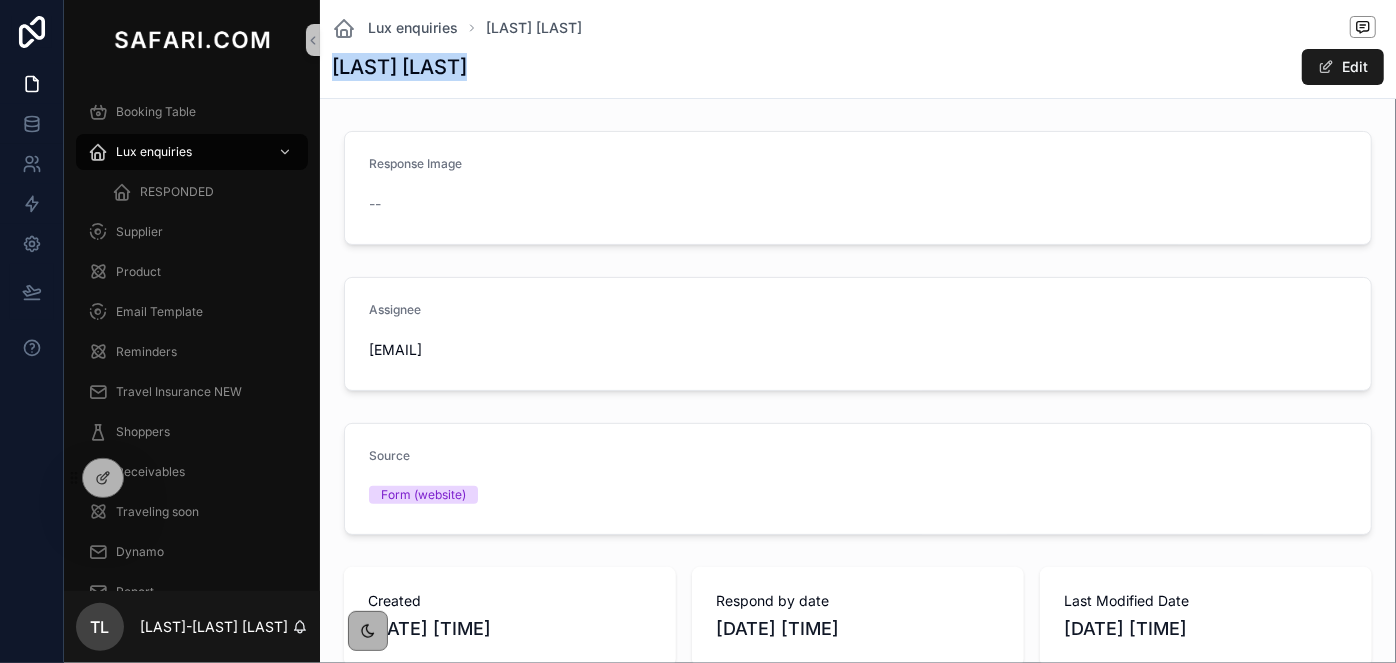 click on "kumbirai moretta Edit" at bounding box center [858, 67] 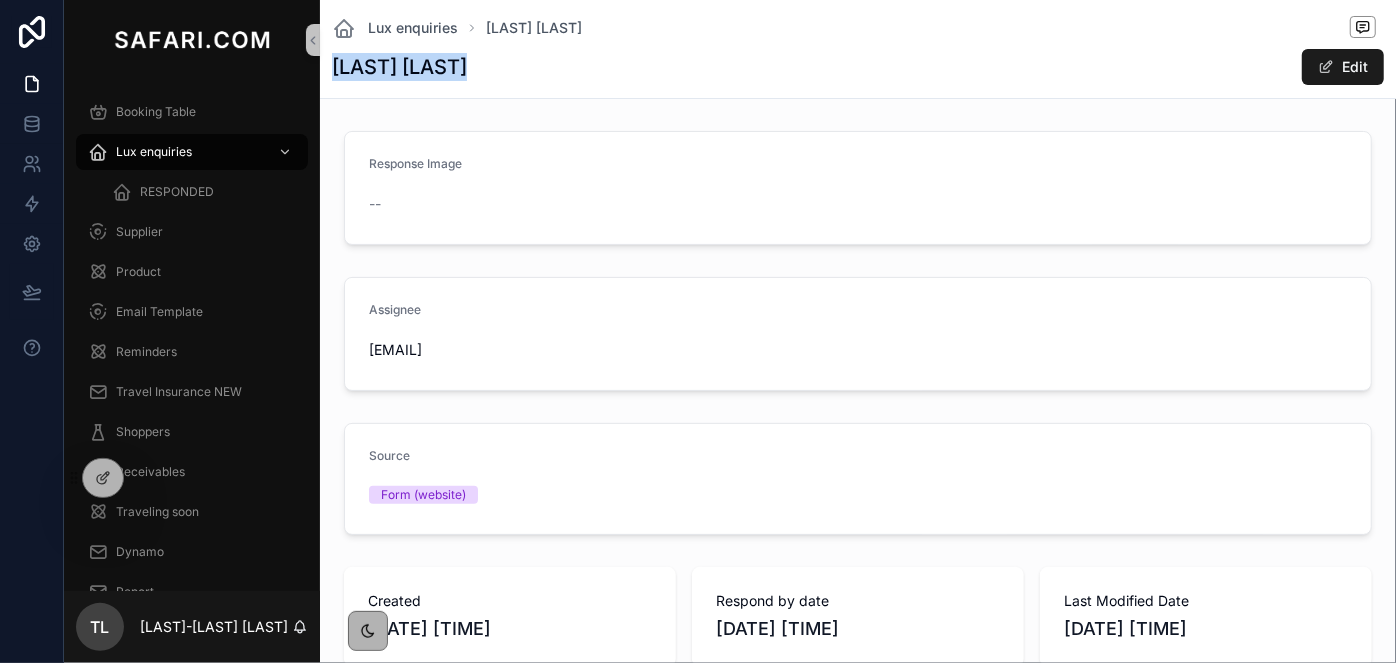 scroll, scrollTop: 580, scrollLeft: 0, axis: vertical 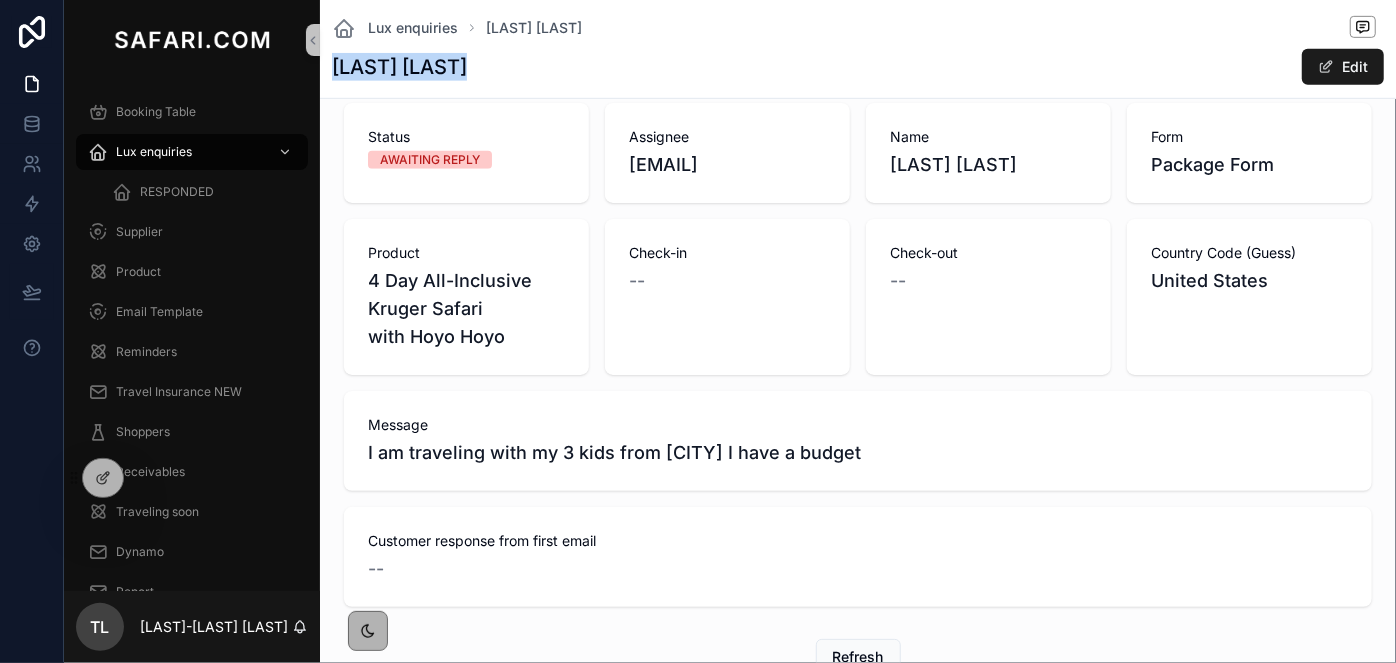 click on "[FIRST] [LAST]" at bounding box center (399, 67) 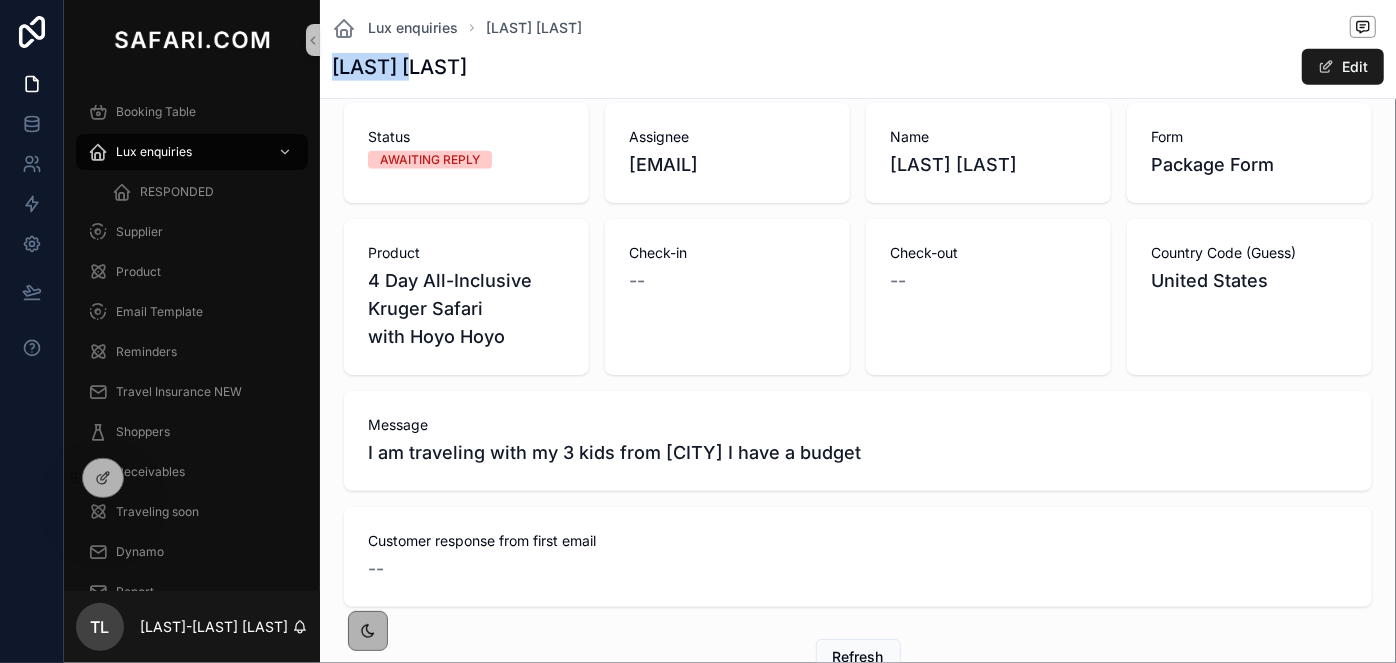 drag, startPoint x: 416, startPoint y: 64, endPoint x: 328, endPoint y: 49, distance: 89.26926 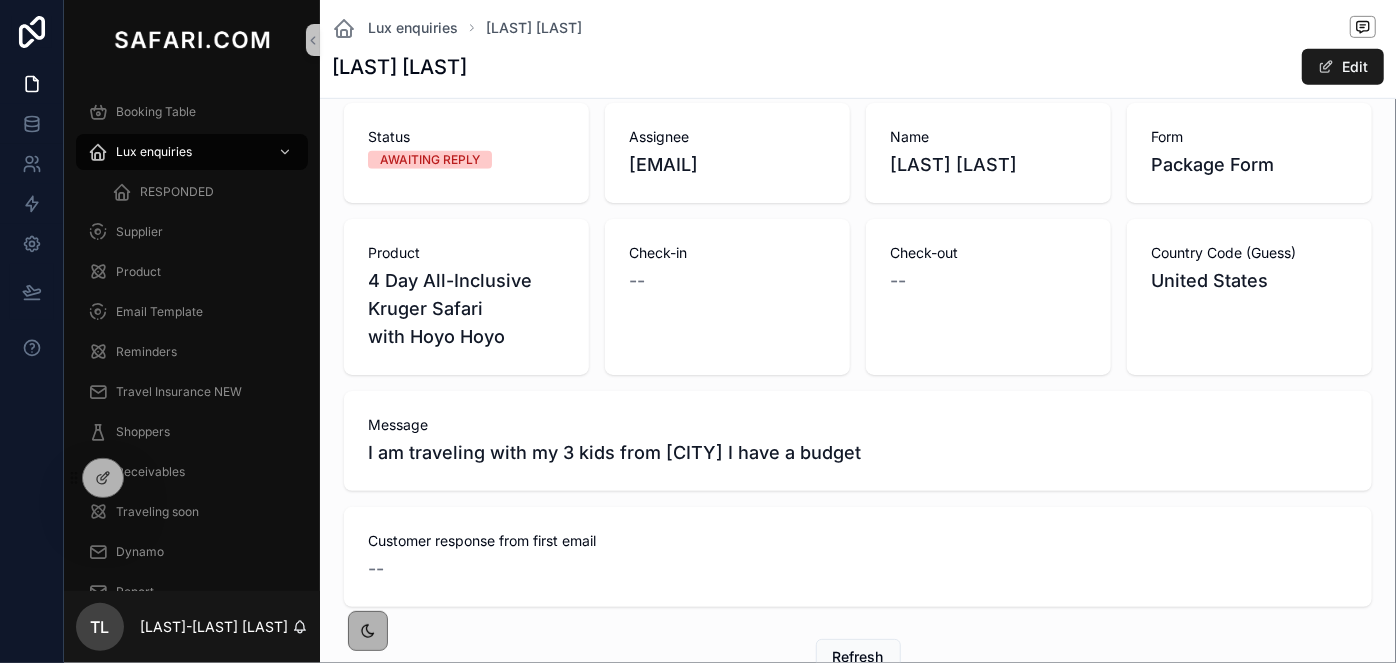 click on "kumbirai moretta" at bounding box center [399, 67] 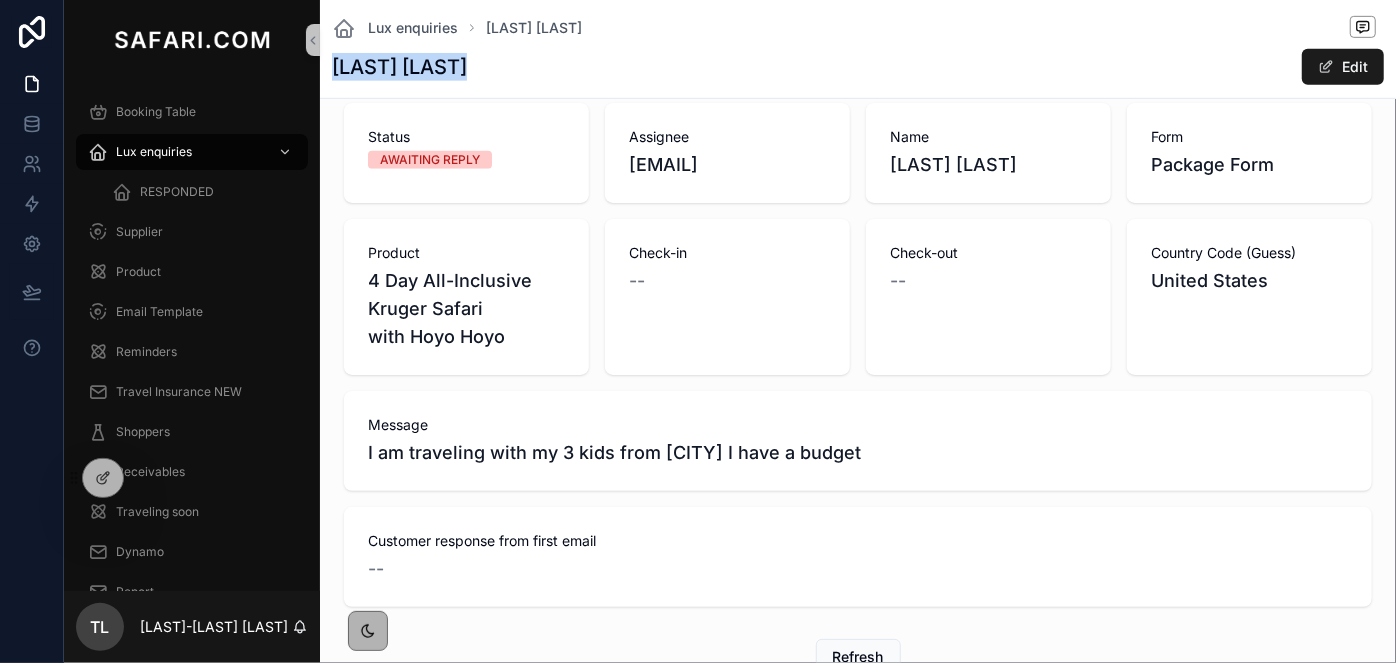 click on "kumbirai moretta" at bounding box center [399, 67] 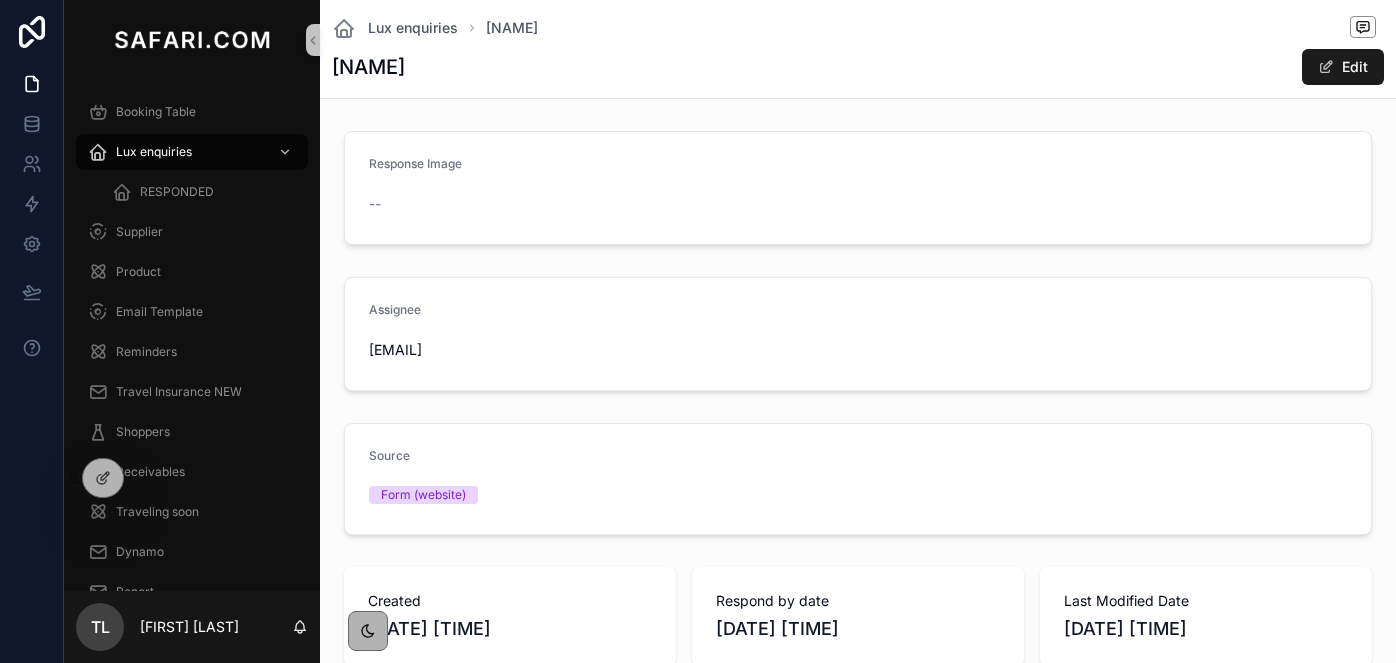 scroll, scrollTop: 0, scrollLeft: 0, axis: both 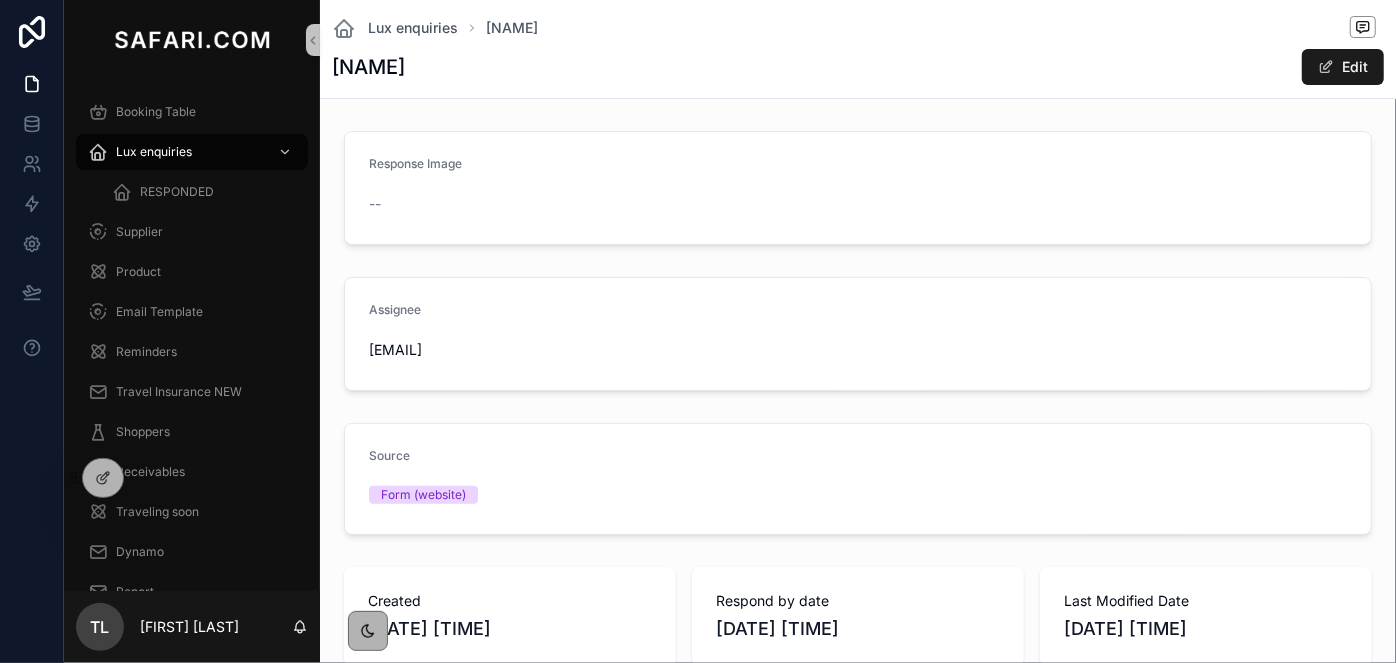 click on "[FIRST] [LAST]" at bounding box center (368, 67) 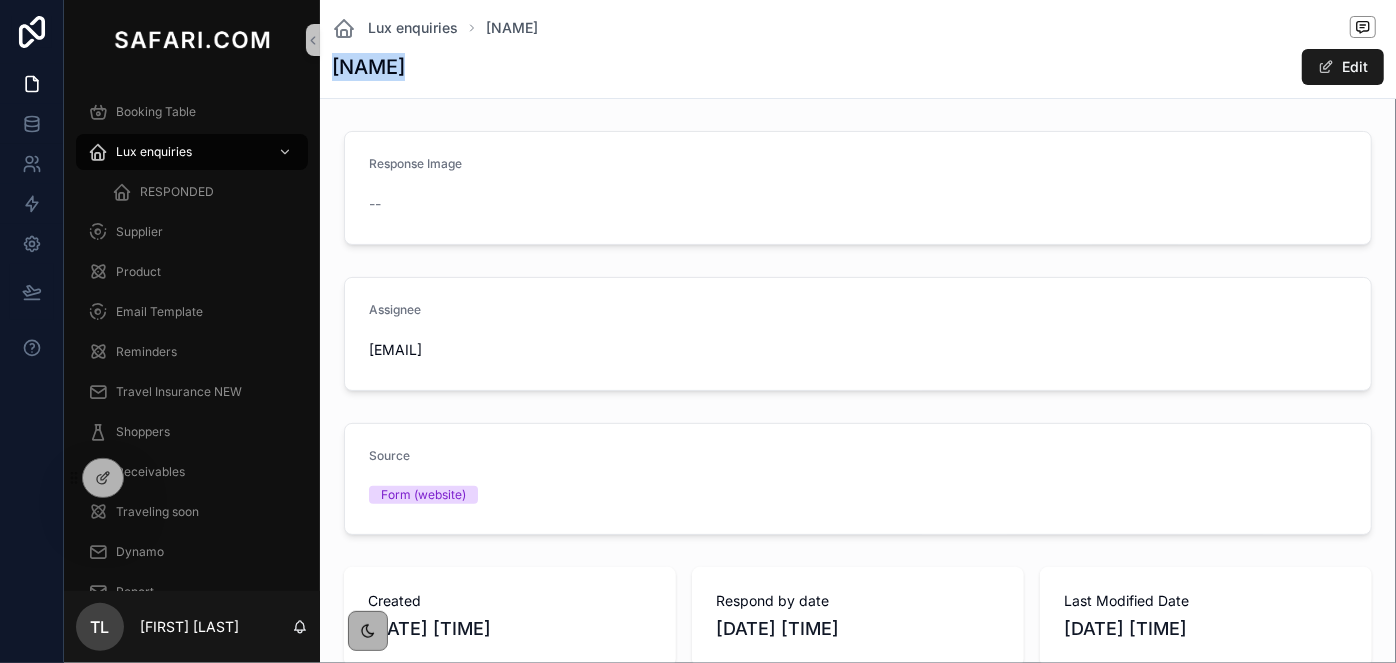 click on "[FIRST] [LAST]" at bounding box center [368, 67] 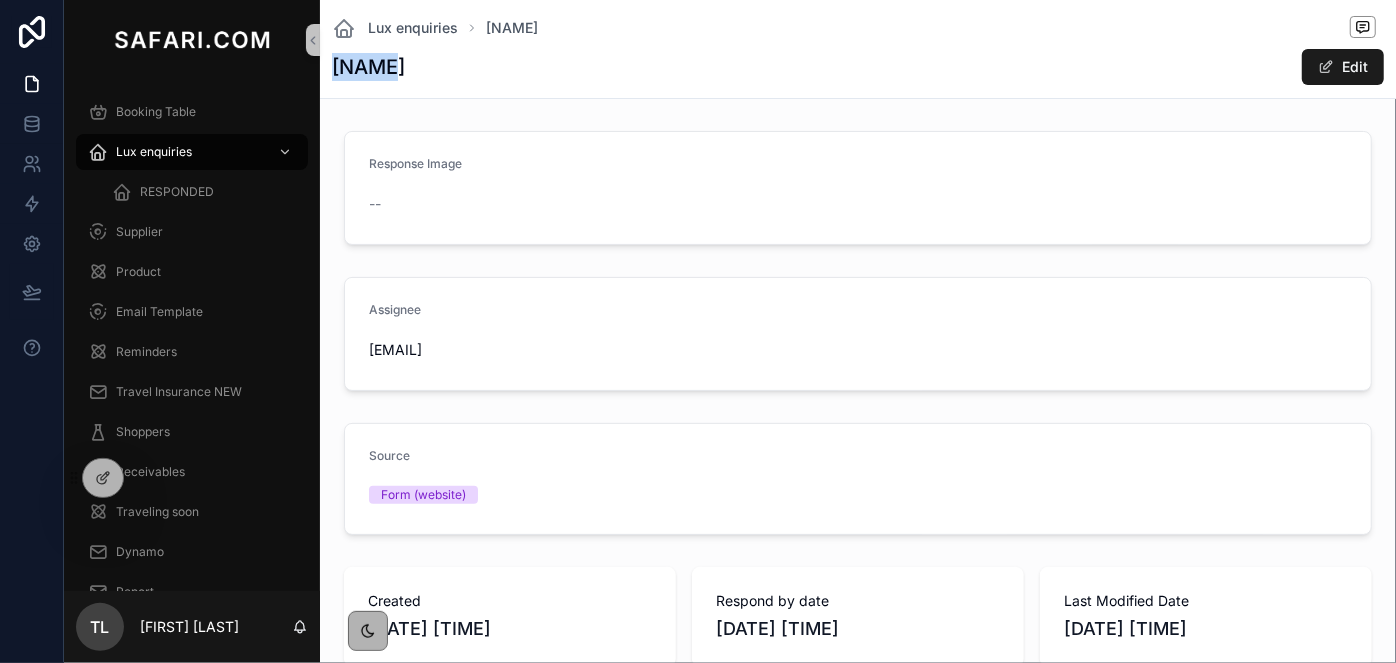 drag, startPoint x: 376, startPoint y: 66, endPoint x: 326, endPoint y: 63, distance: 50.08992 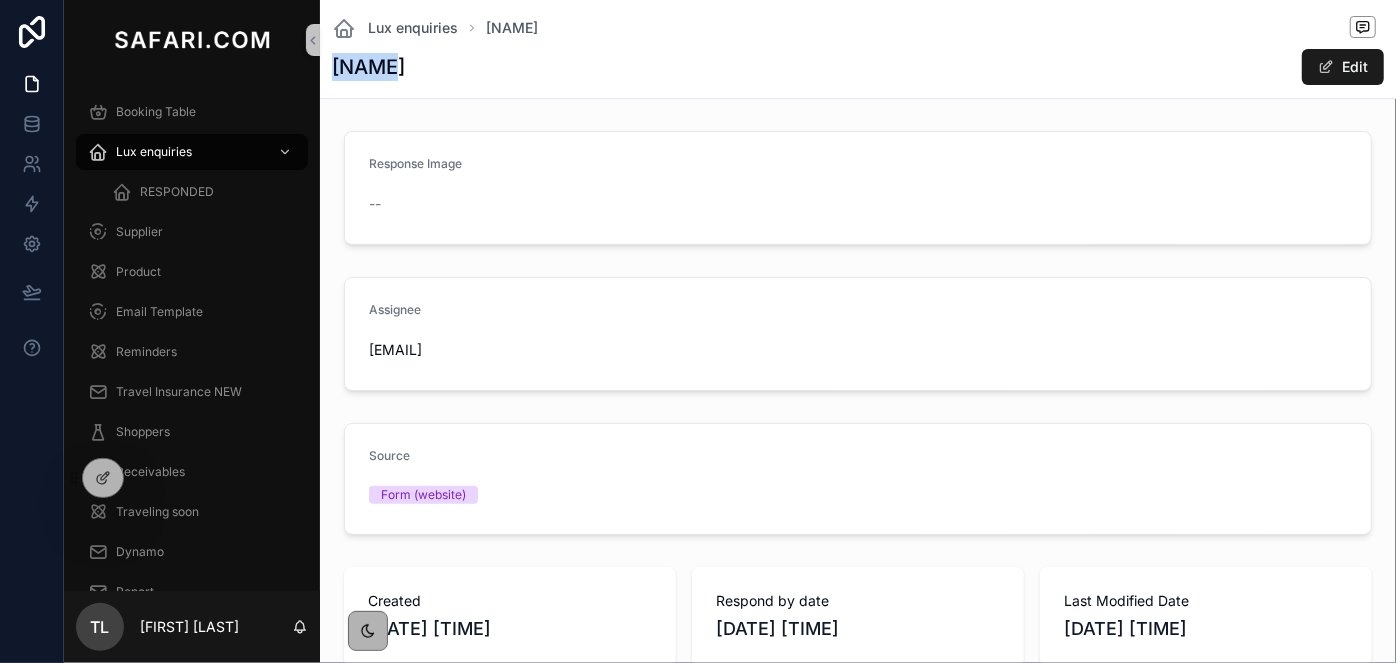 drag, startPoint x: 496, startPoint y: 76, endPoint x: 382, endPoint y: 61, distance: 114.982605 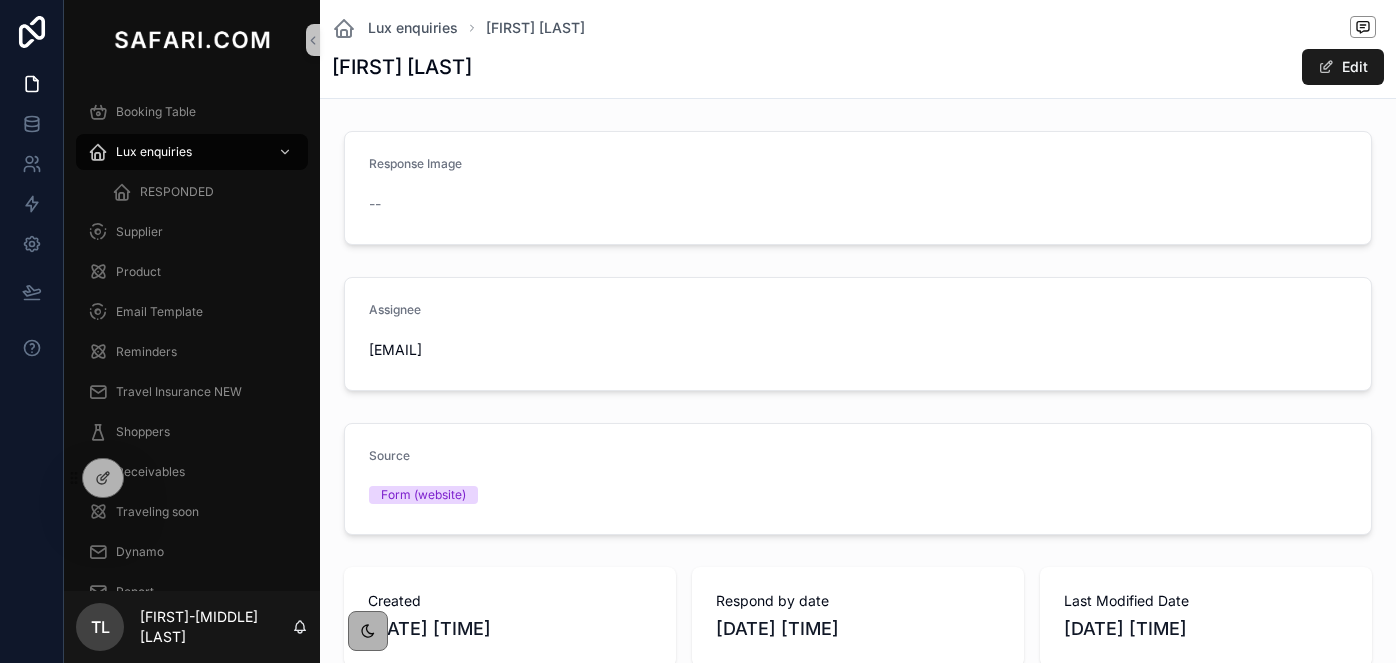 scroll, scrollTop: 0, scrollLeft: 0, axis: both 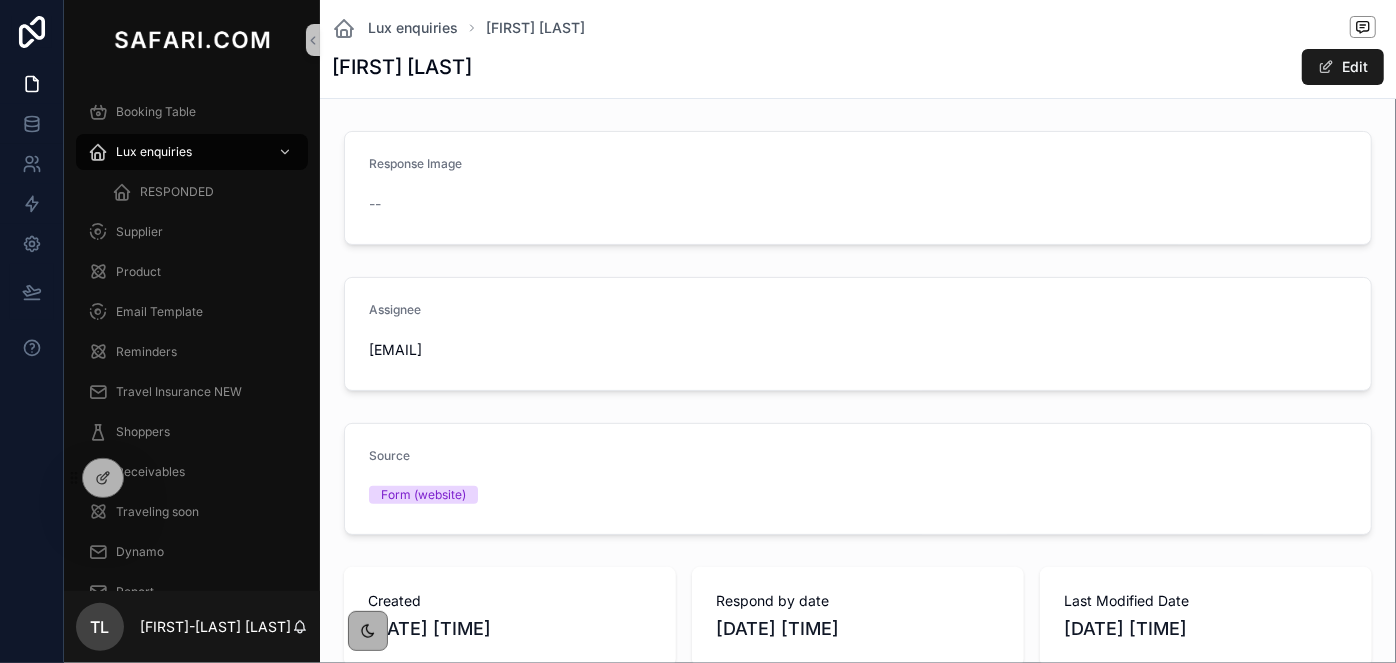 click on "Michelle Nichol" at bounding box center (402, 67) 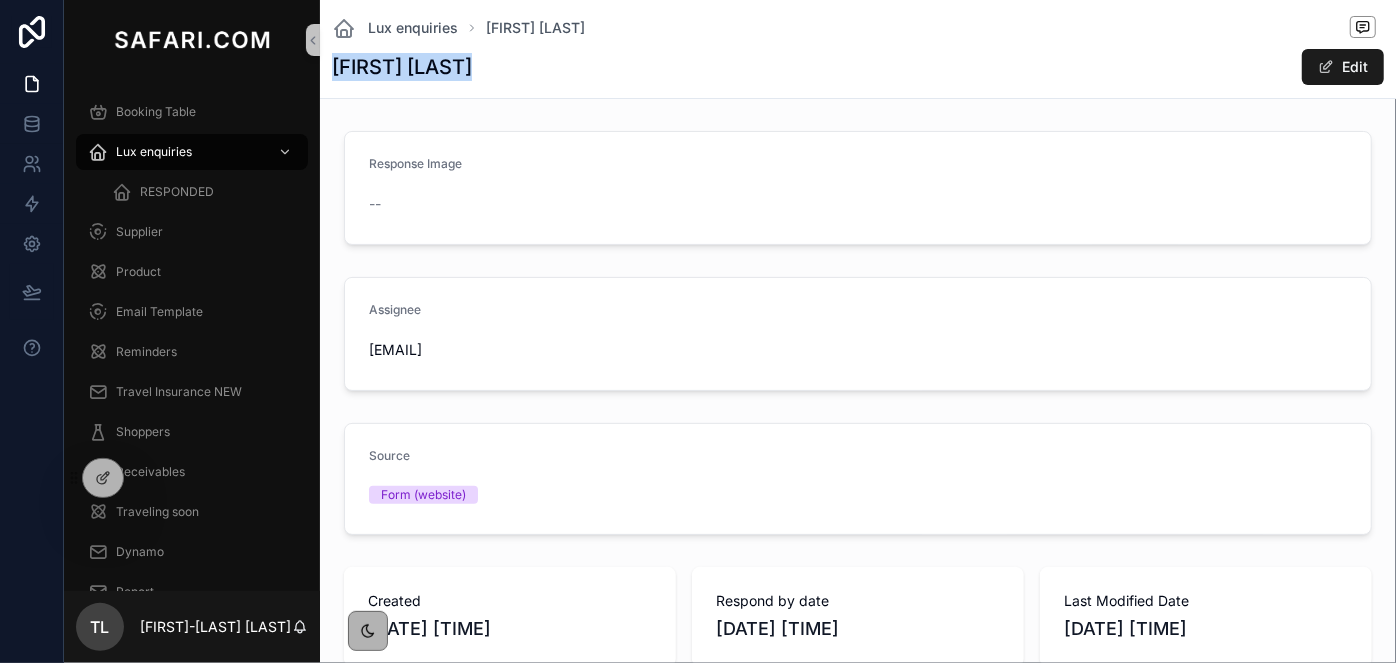 click on "Michelle Nichol" at bounding box center [402, 67] 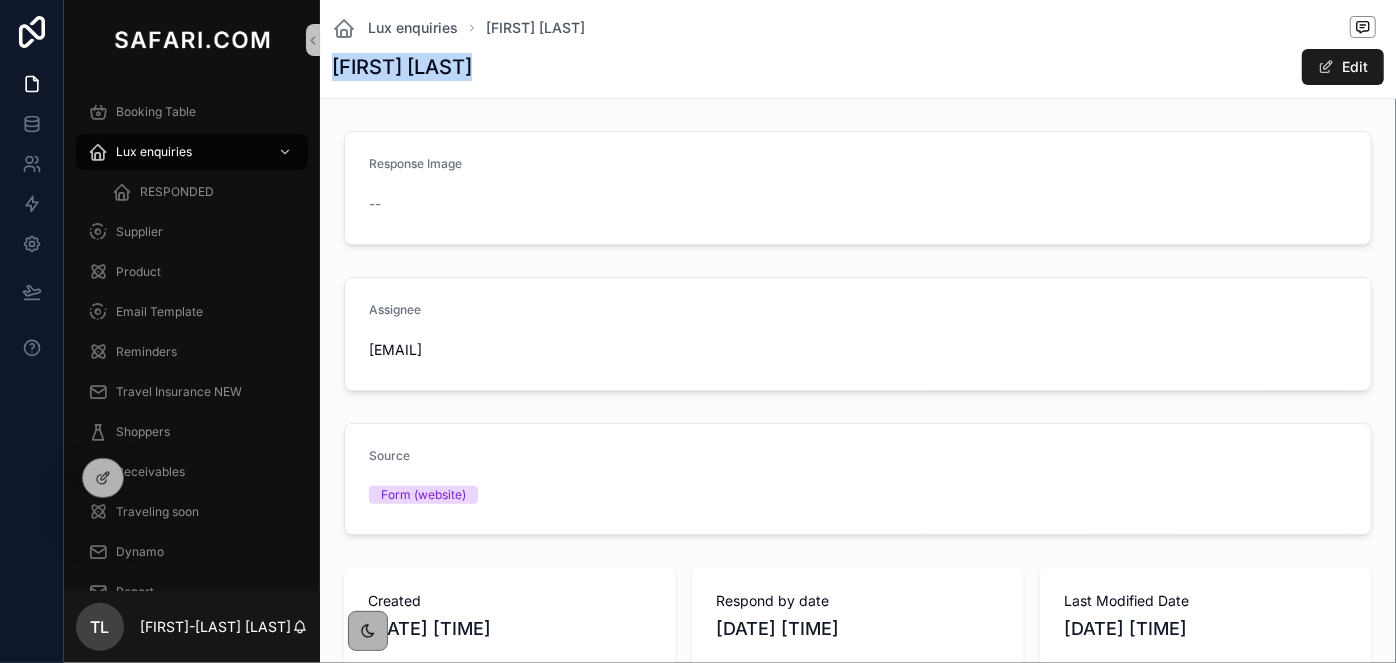 click on "Michelle Nichol Edit" at bounding box center [858, 67] 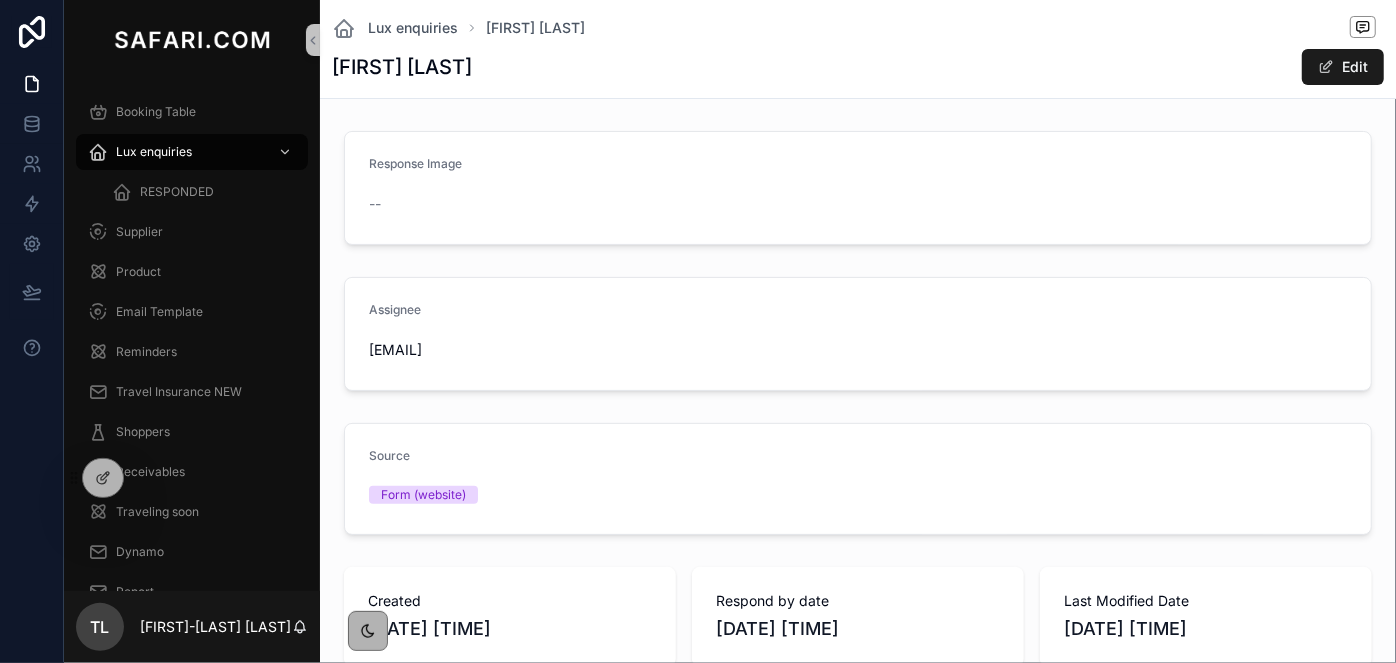 scroll, scrollTop: 580, scrollLeft: 0, axis: vertical 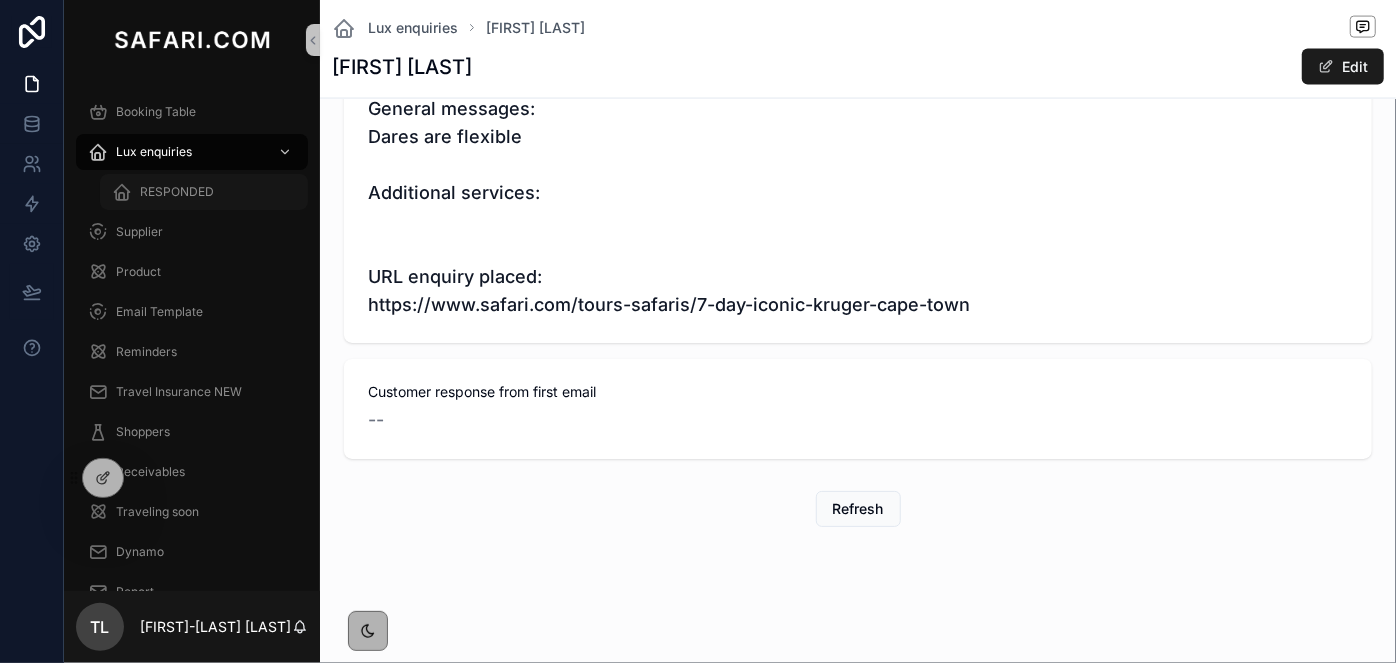 click on "RESPONDED" at bounding box center [177, 192] 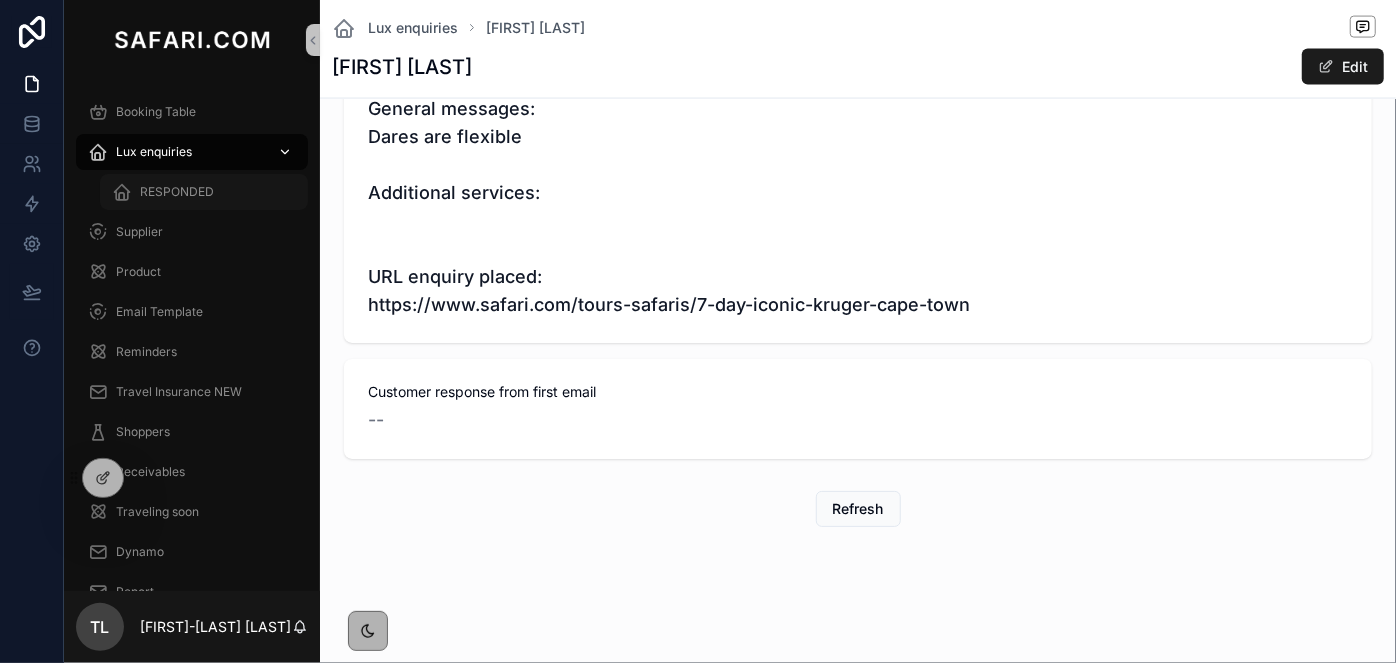 scroll, scrollTop: 0, scrollLeft: 0, axis: both 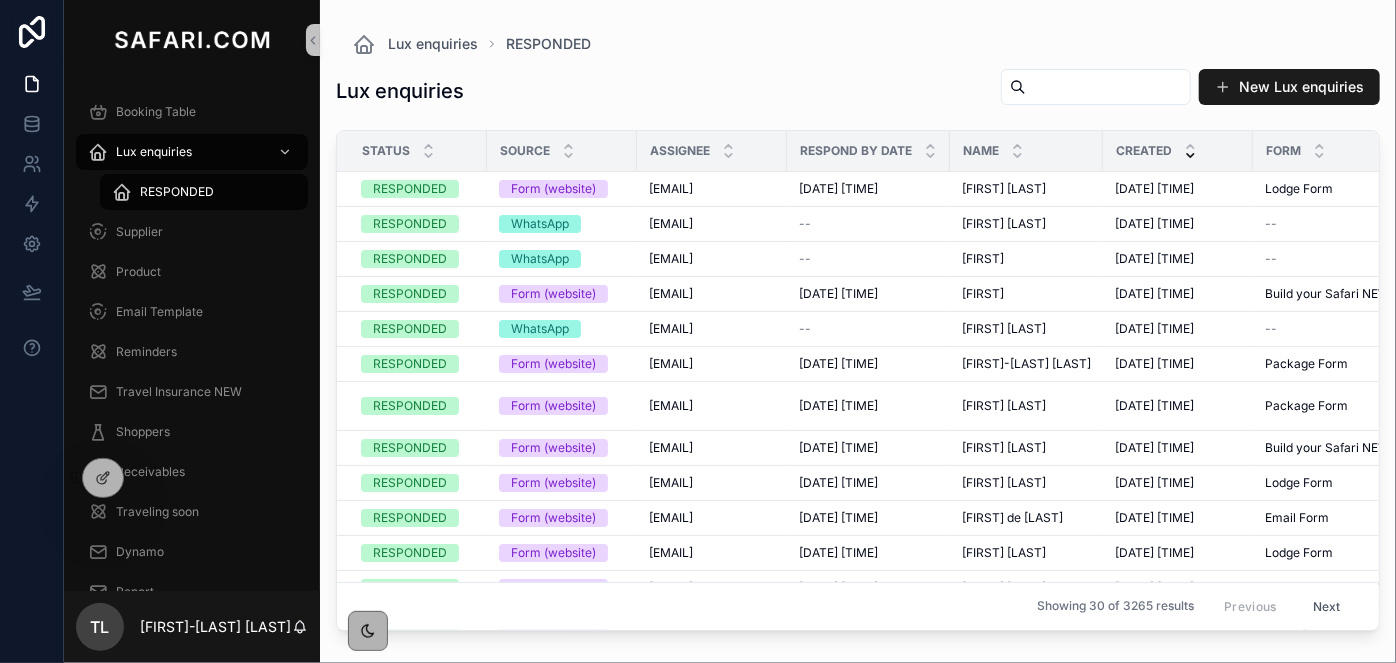 paste on "**********" 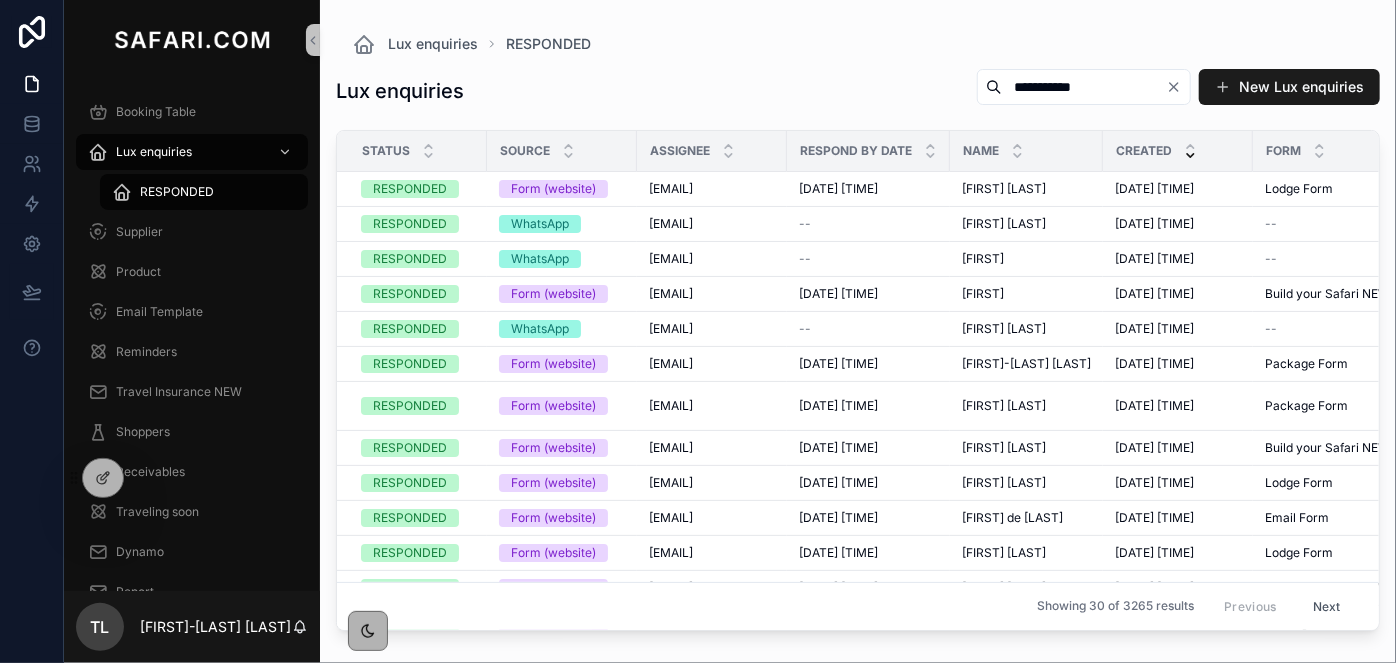 click on "**********" at bounding box center (1084, 87) 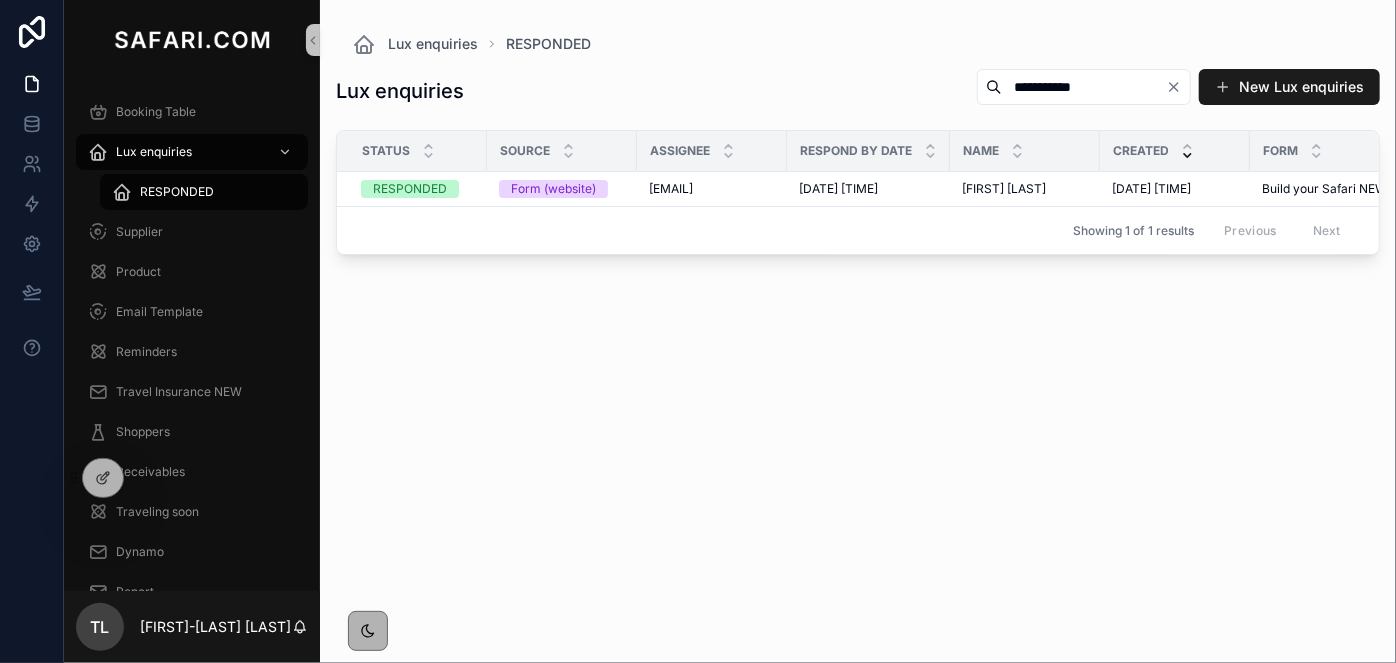 type on "**********" 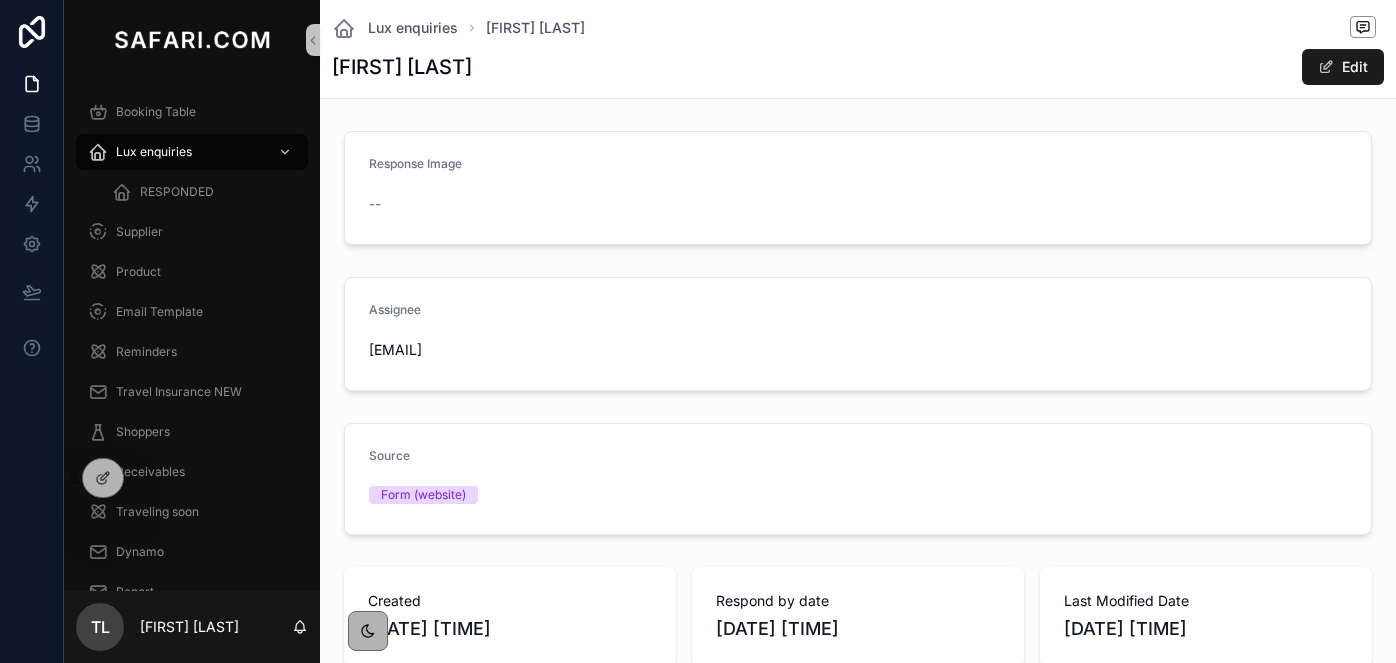 scroll, scrollTop: 0, scrollLeft: 0, axis: both 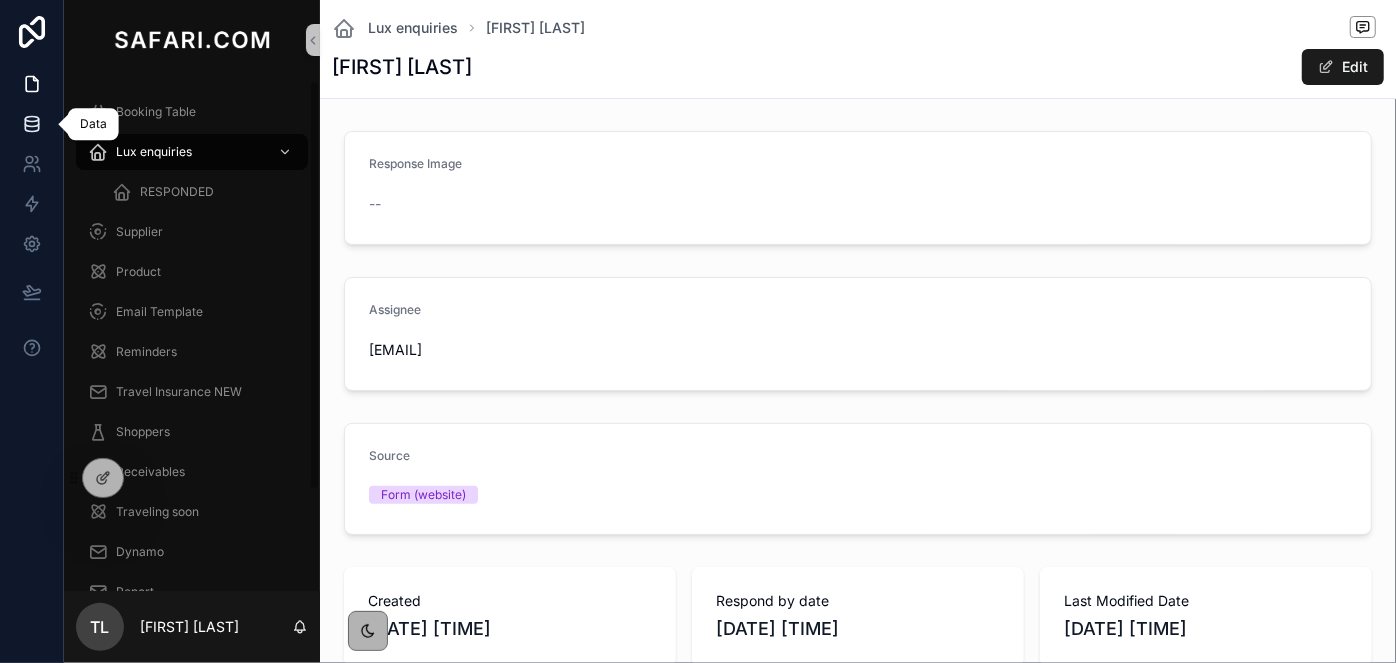 click 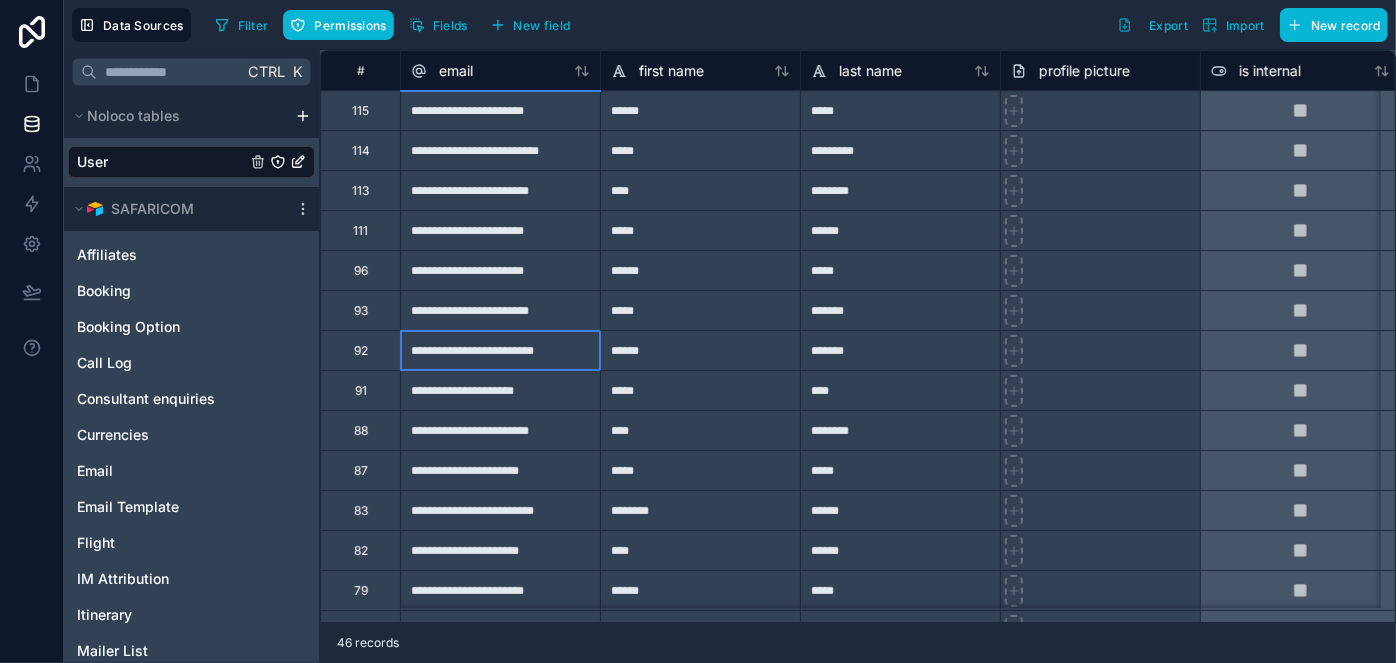 click on "**********" at bounding box center (500, 350) 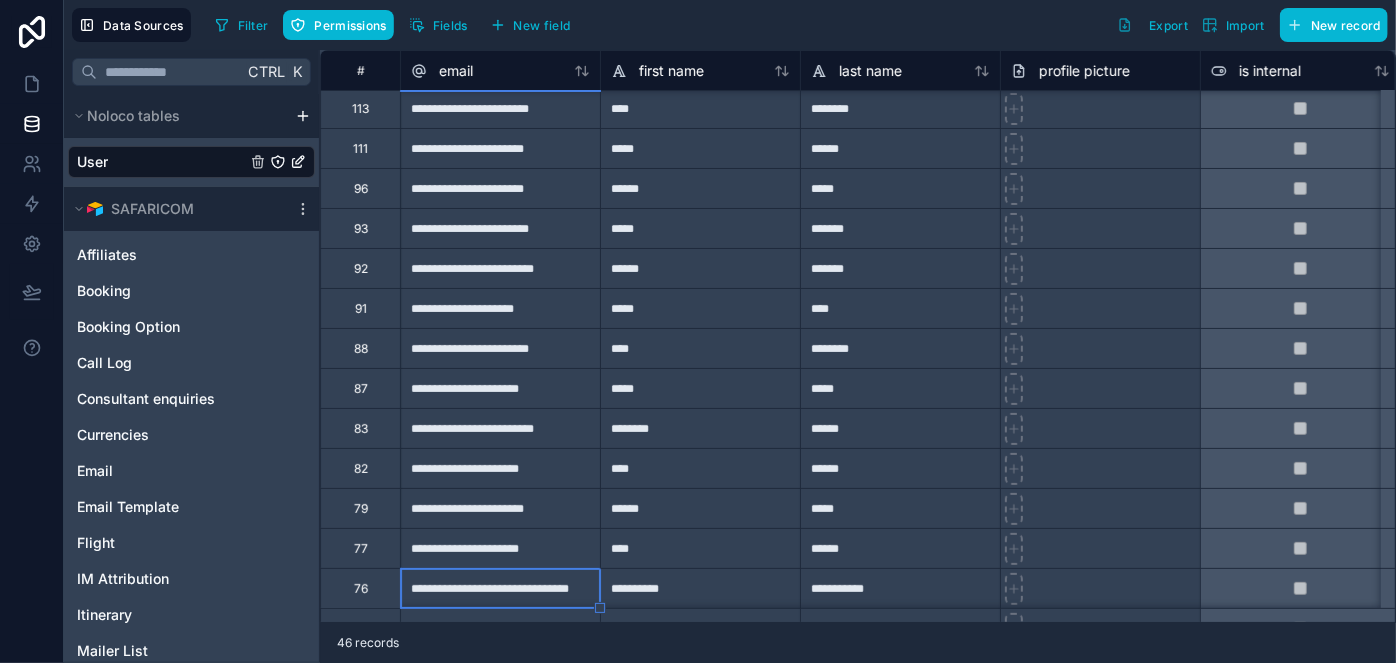 scroll, scrollTop: 122, scrollLeft: 0, axis: vertical 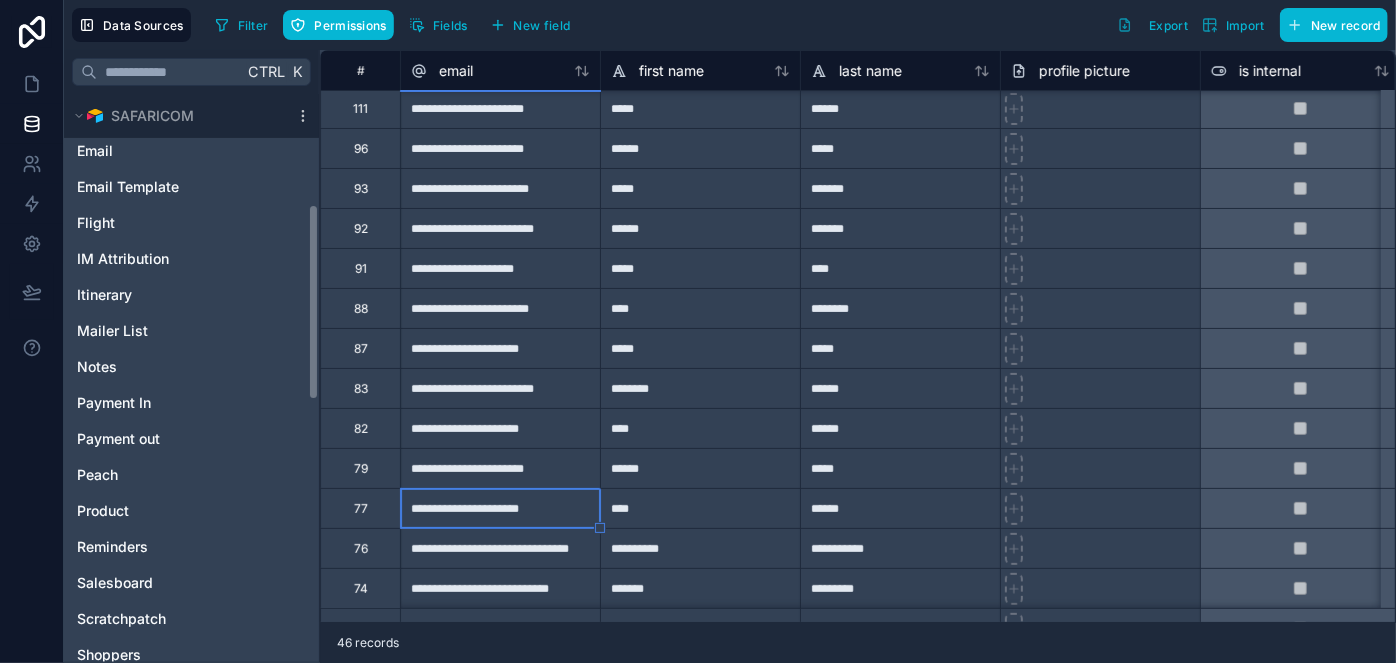 click on "Affiliates Booking Booking Option Call Log Consultant enquiries Currencies Email Email Template Flight IM Attribution Itinerary Mailer List Notes Payment In Payment out Peach Product Reminders Salesboard Scratchpatch Shoppers Suppler Invoice Supplier Travel Insurance NEW Traveler TrustPilot Understand our customers Users" at bounding box center [191, 421] 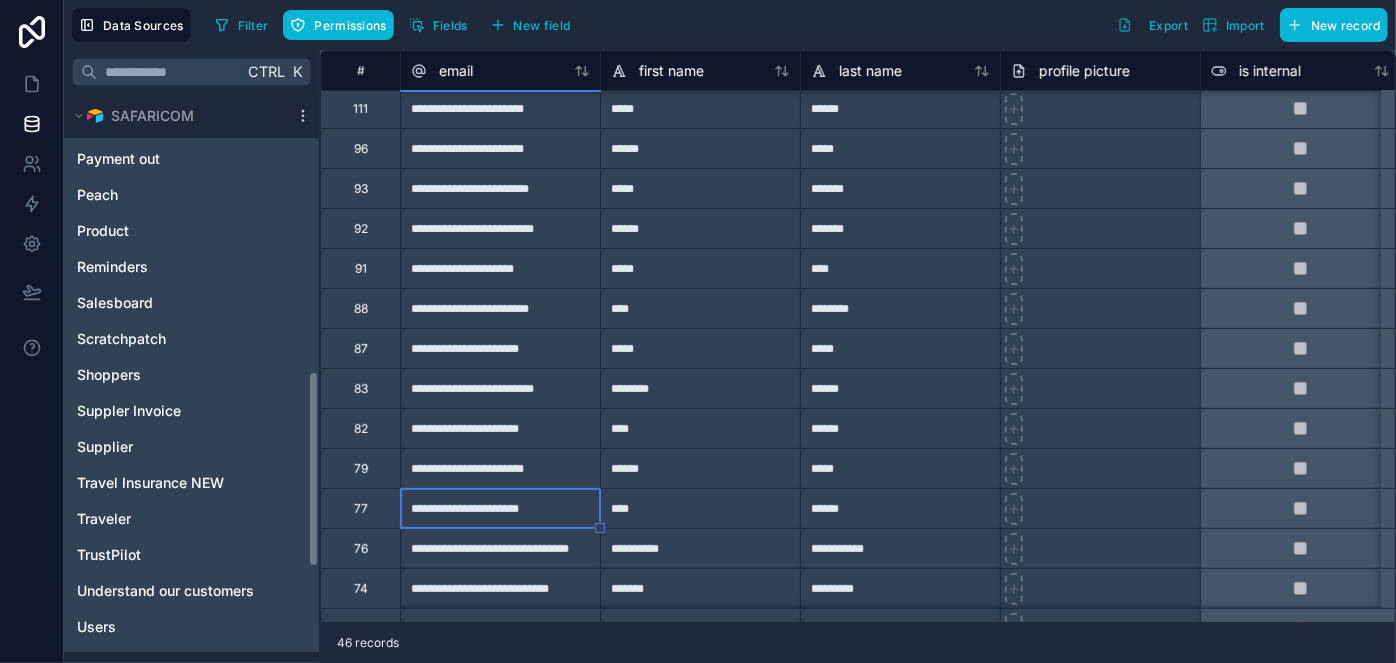scroll, scrollTop: 1077, scrollLeft: 0, axis: vertical 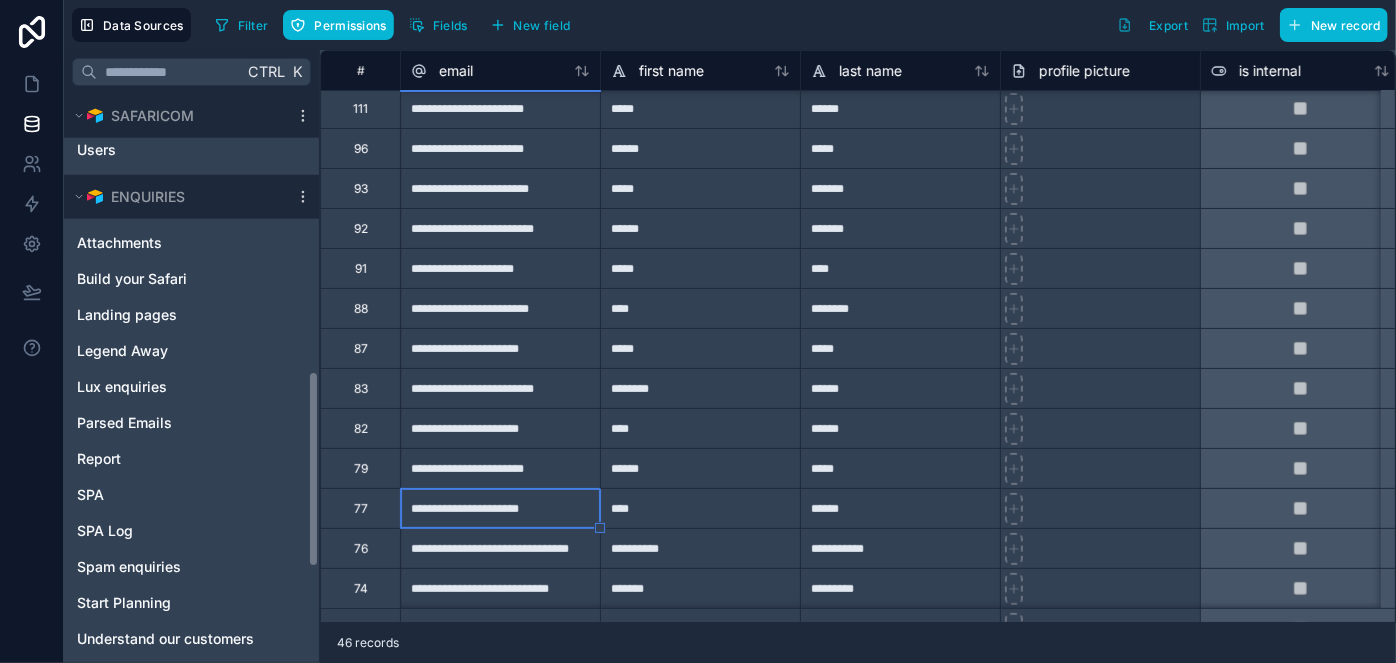 click on "Noloco tables User SAFARICOM Affiliates Booking Booking Option Call Log Consultant enquiries Currencies Email Email Template Flight IM Attribution Itinerary Mailer List Notes Payment In Payment out Peach Product Reminders Salesboard Scratchpatch Shoppers Suppler Invoice Supplier Travel Insurance NEW Traveler TrustPilot Understand our customers Users ENQUIRIES Attachments Build your Safari Landing pages Legend Away Lux enquiries Parsed Emails Report SPA SPA Log Spam enquiries Start Planning Understand our customers" at bounding box center (191, -160) 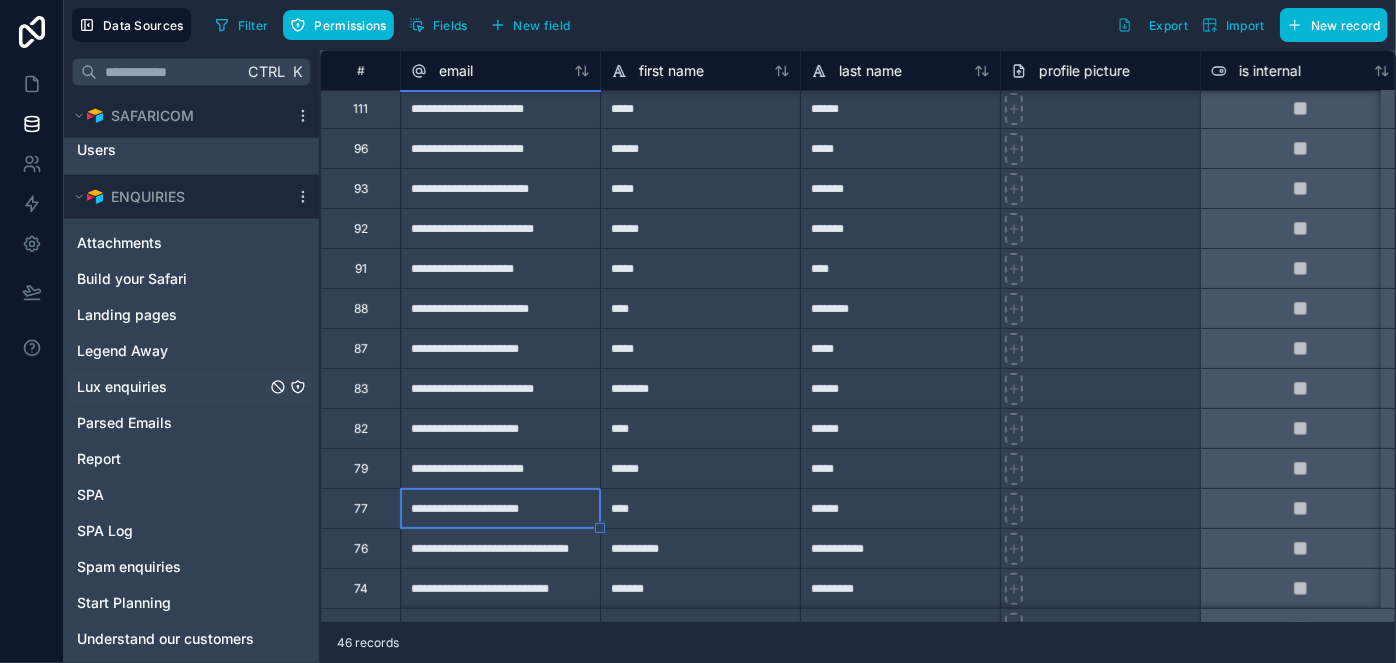 click on "Lux enquiries" at bounding box center [191, 387] 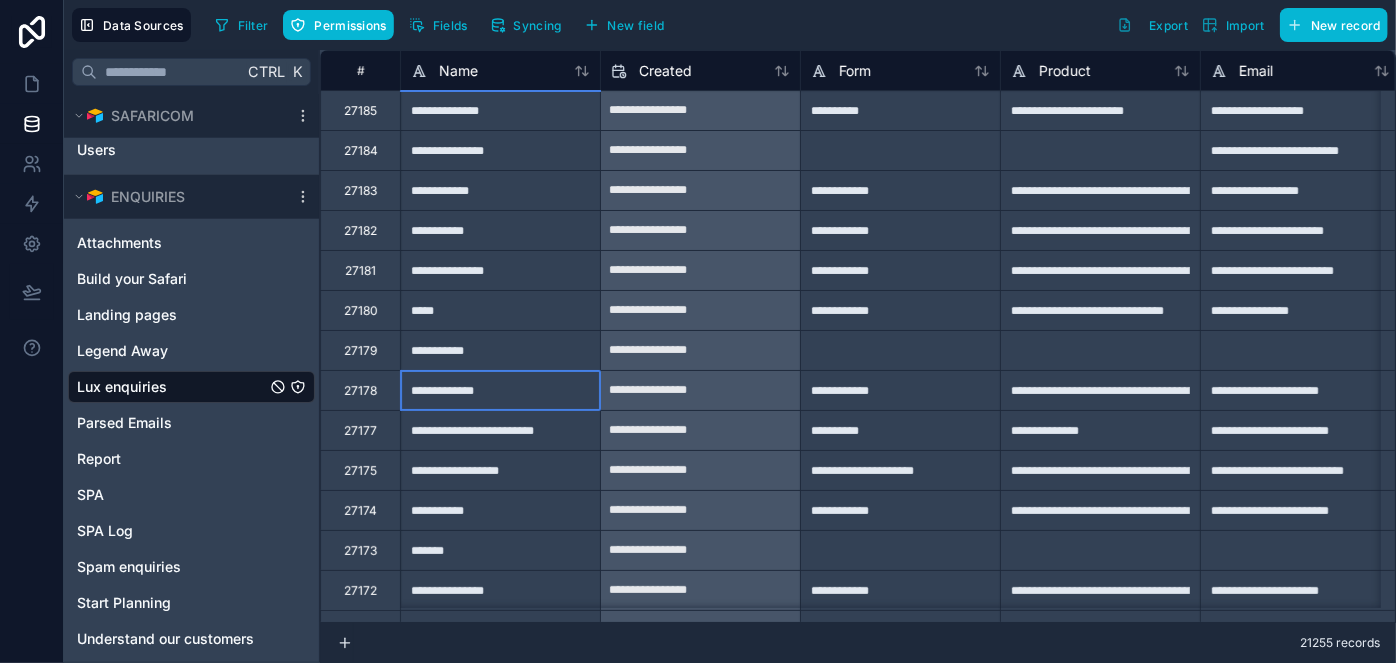 click on "**********" at bounding box center (500, 390) 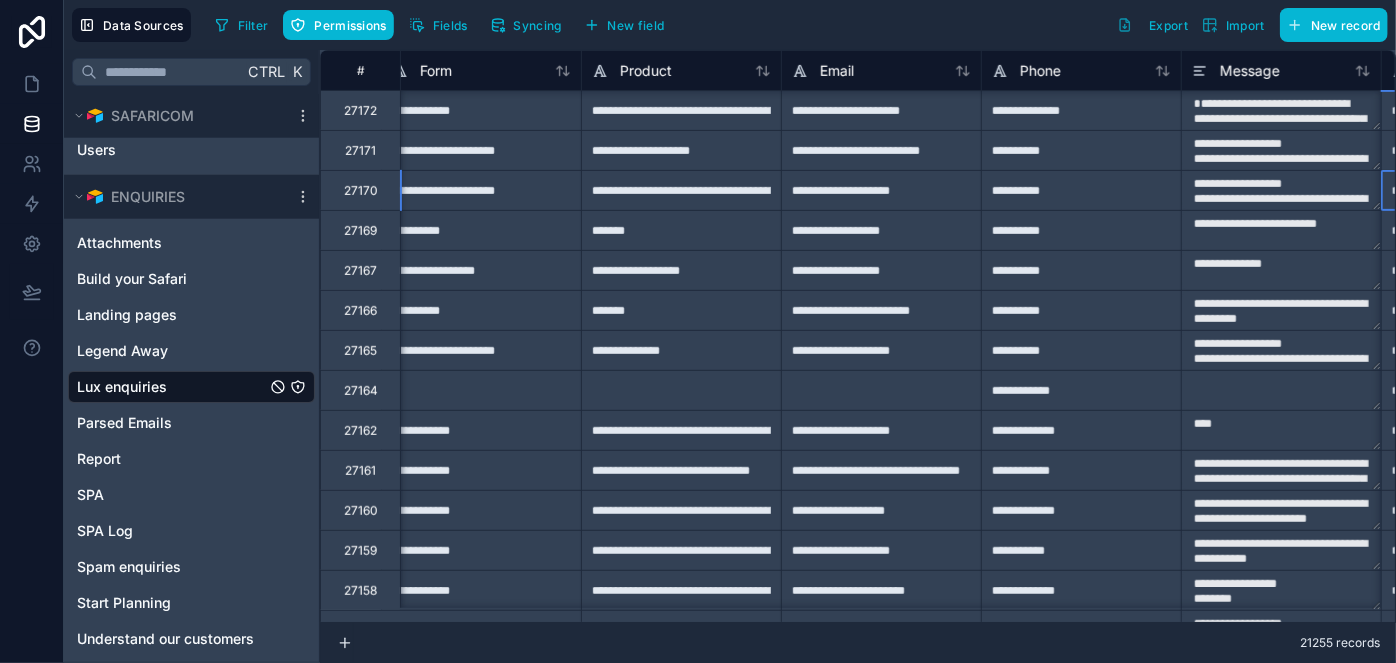 scroll, scrollTop: 480, scrollLeft: 619, axis: both 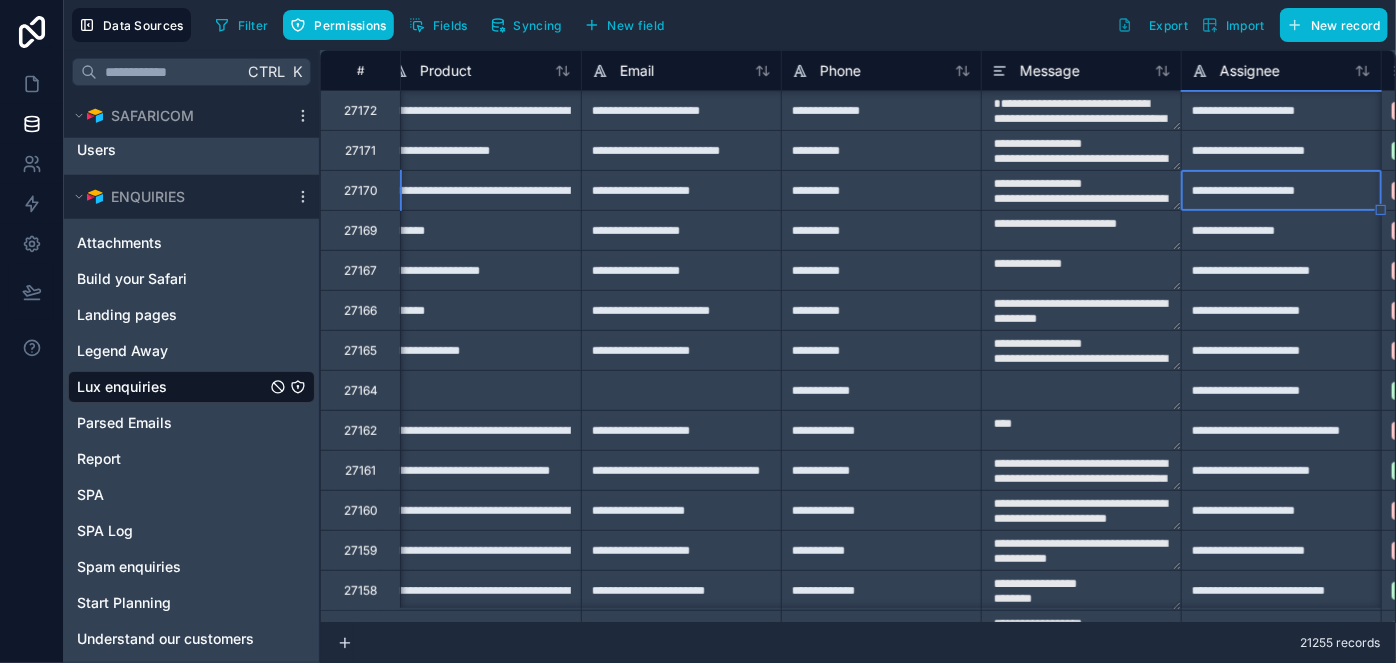 type on "**********" 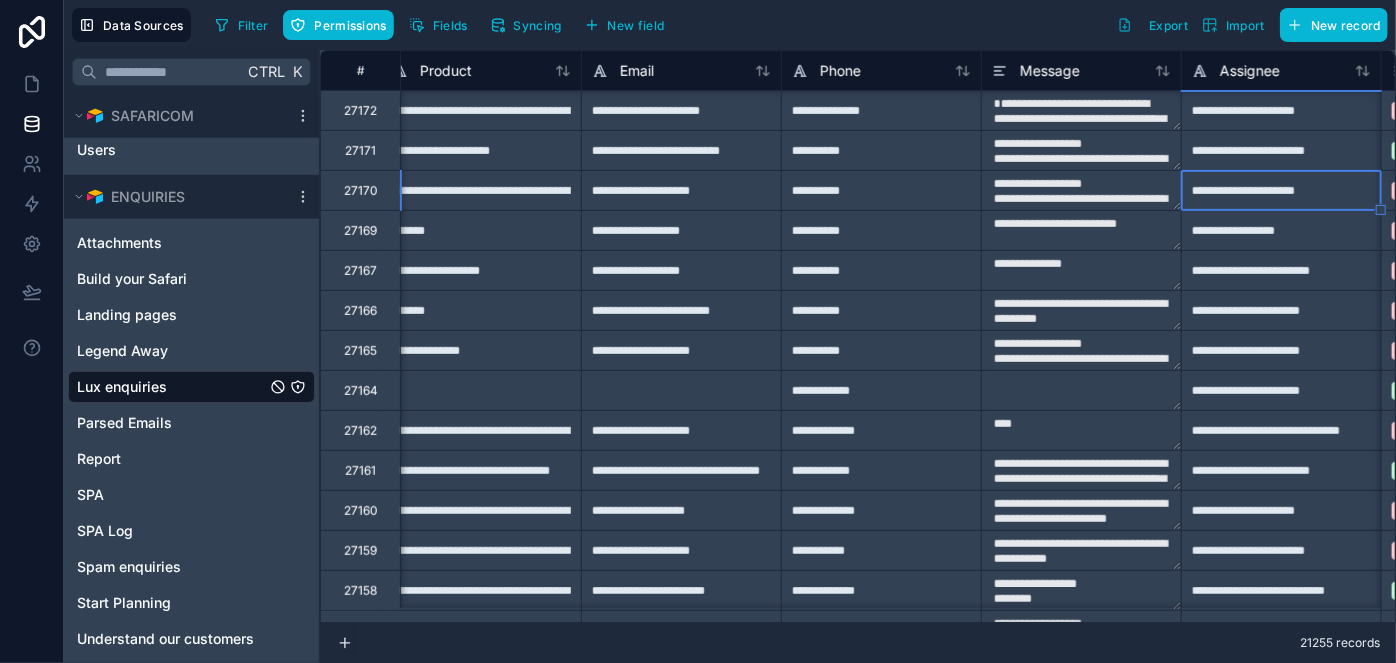type on "**********" 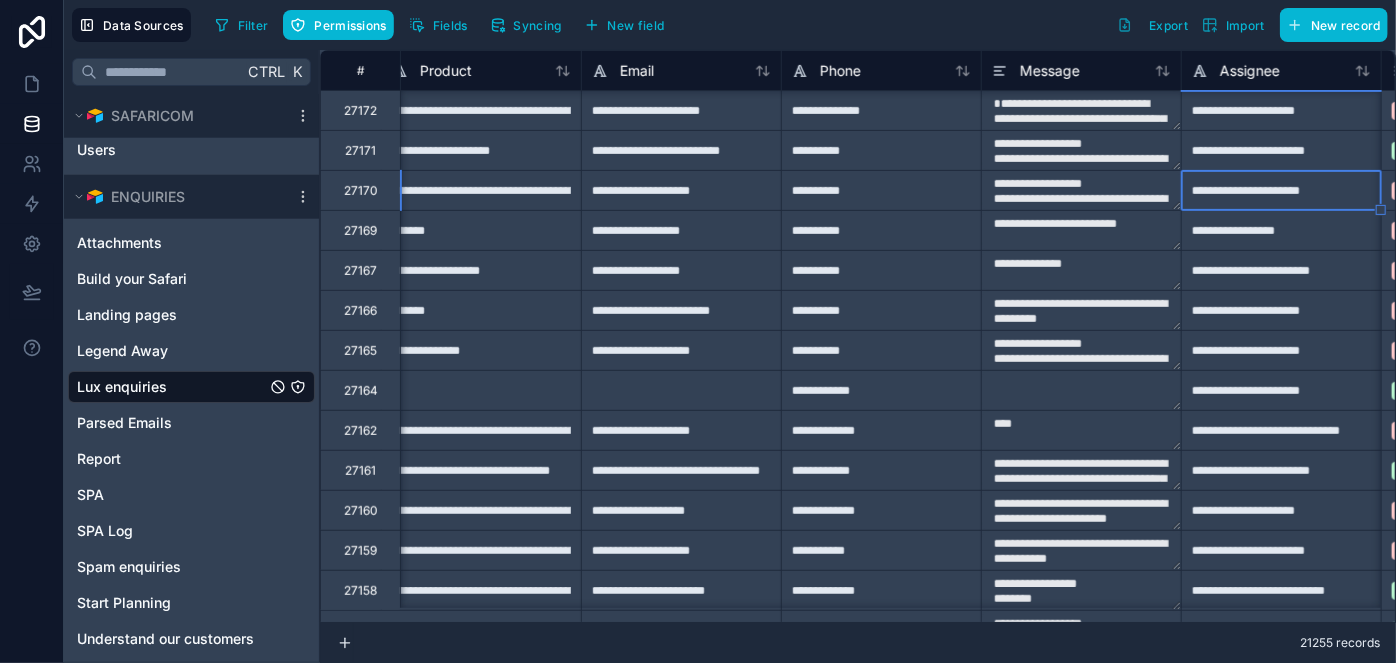 type on "**********" 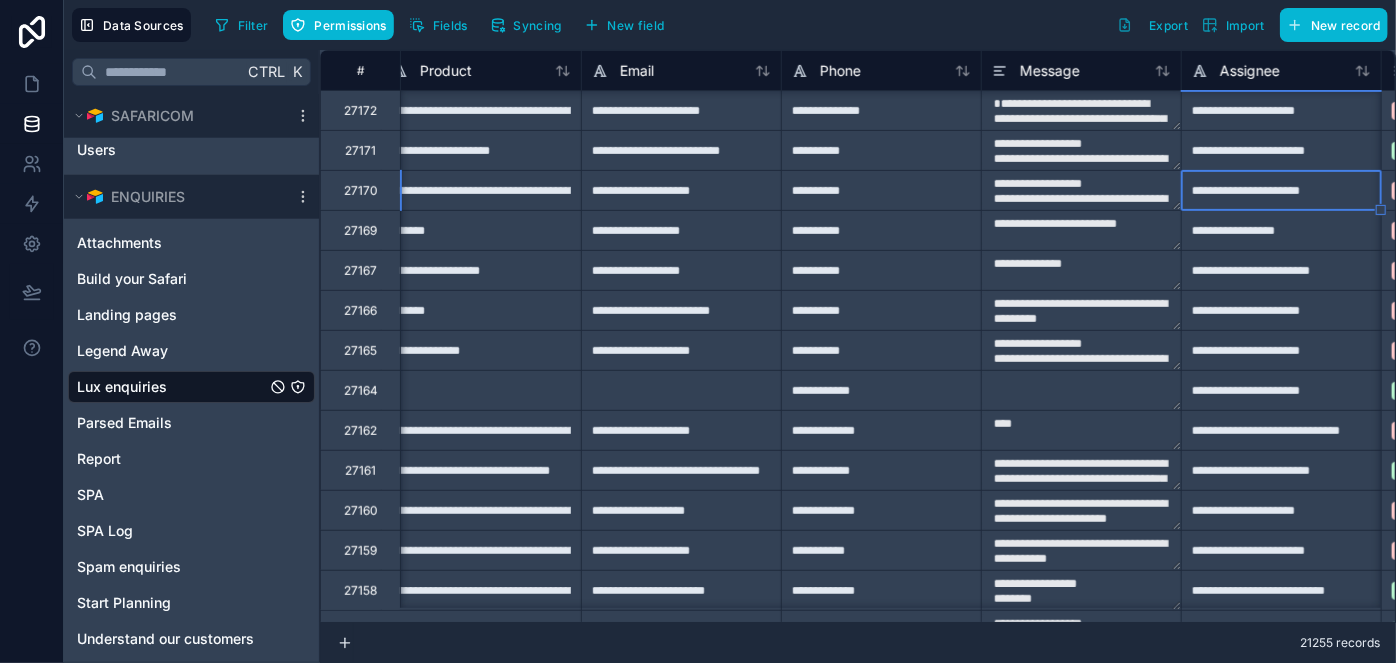 type on "**********" 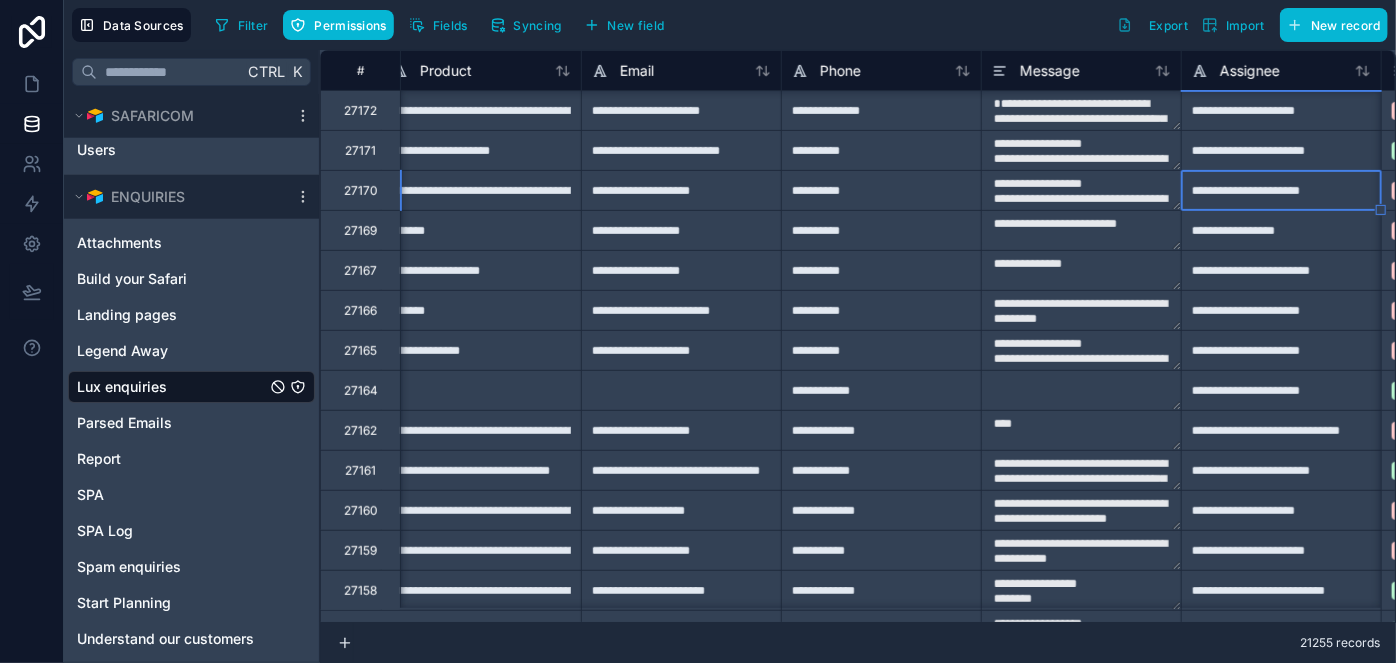 type on "**********" 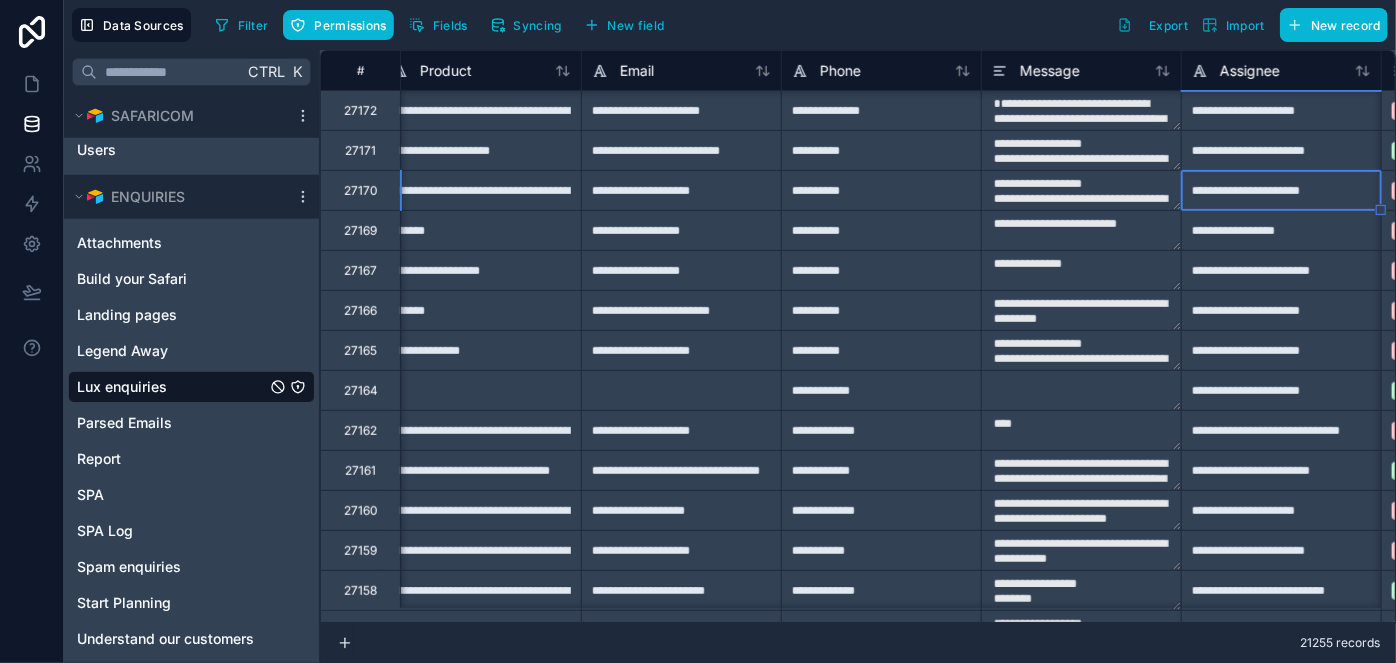 type on "**********" 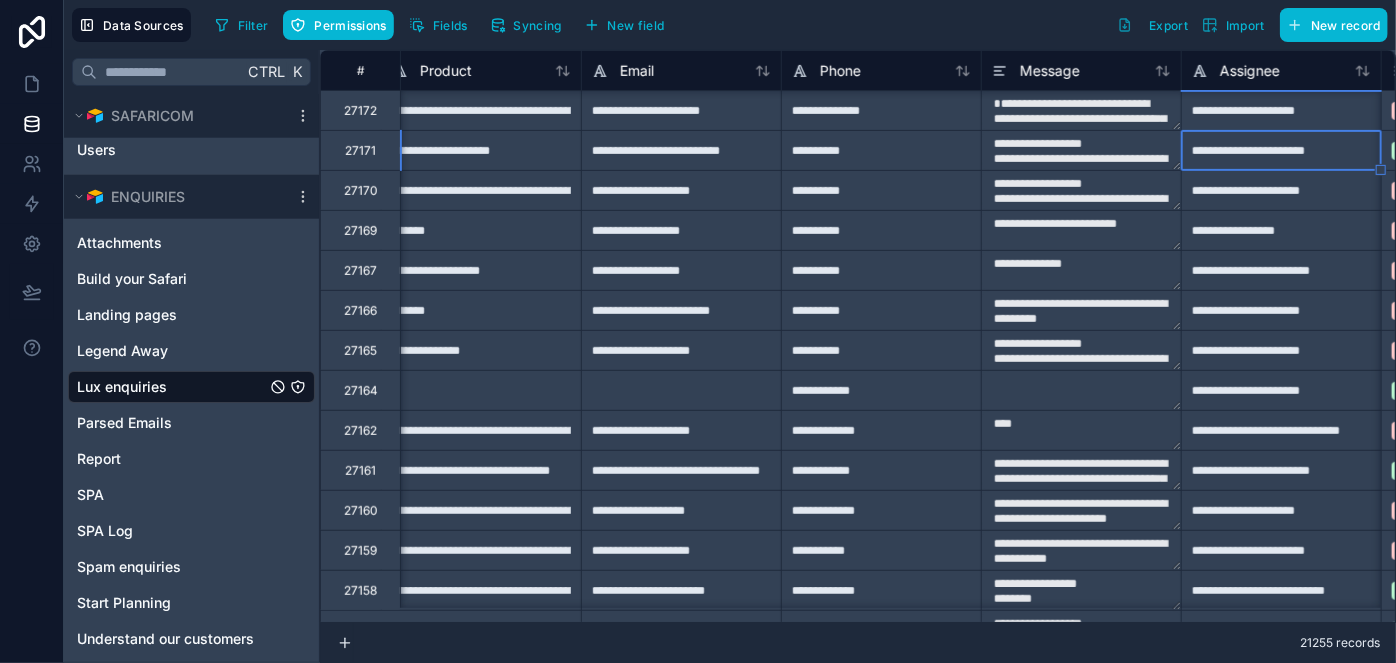 type on "**********" 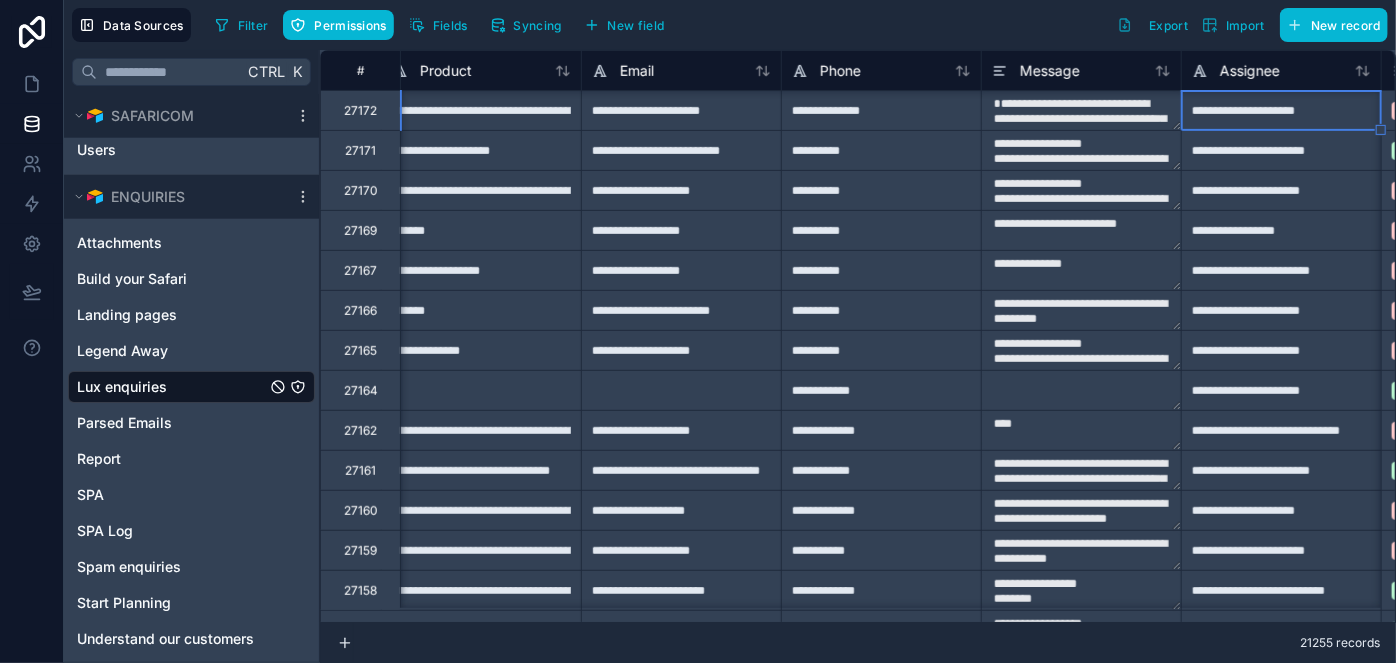 type on "**********" 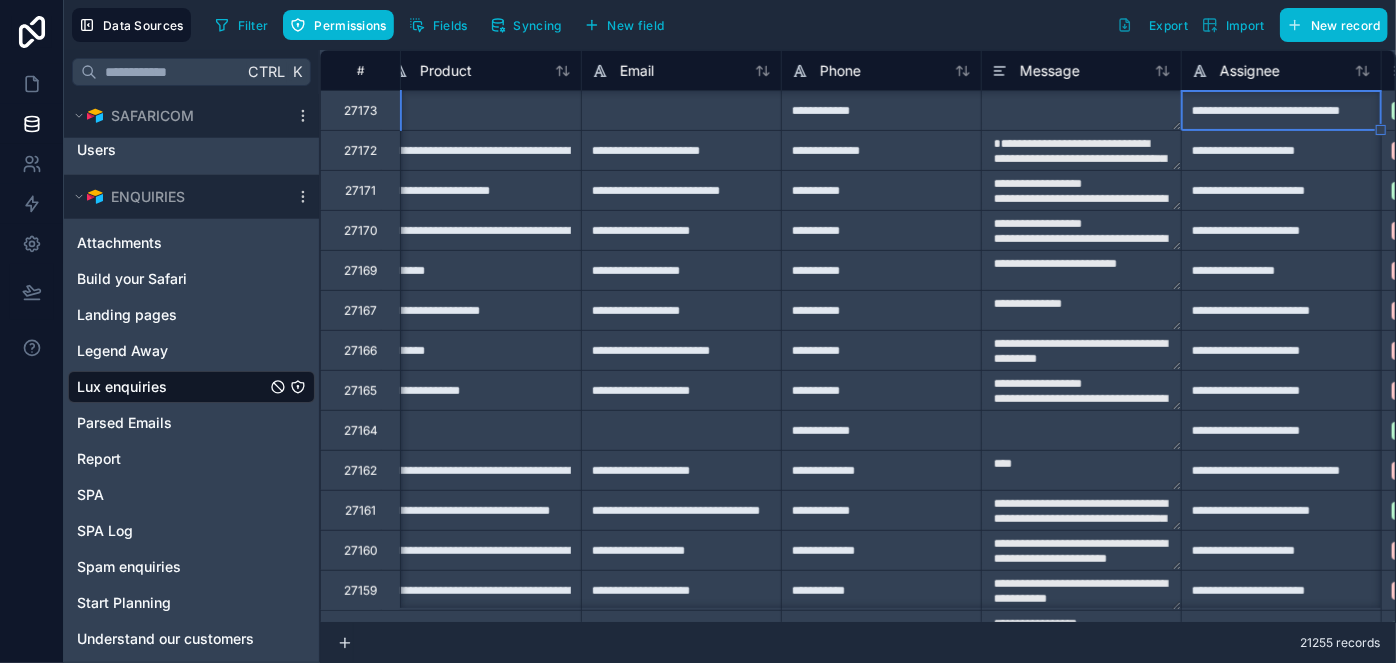 type on "**********" 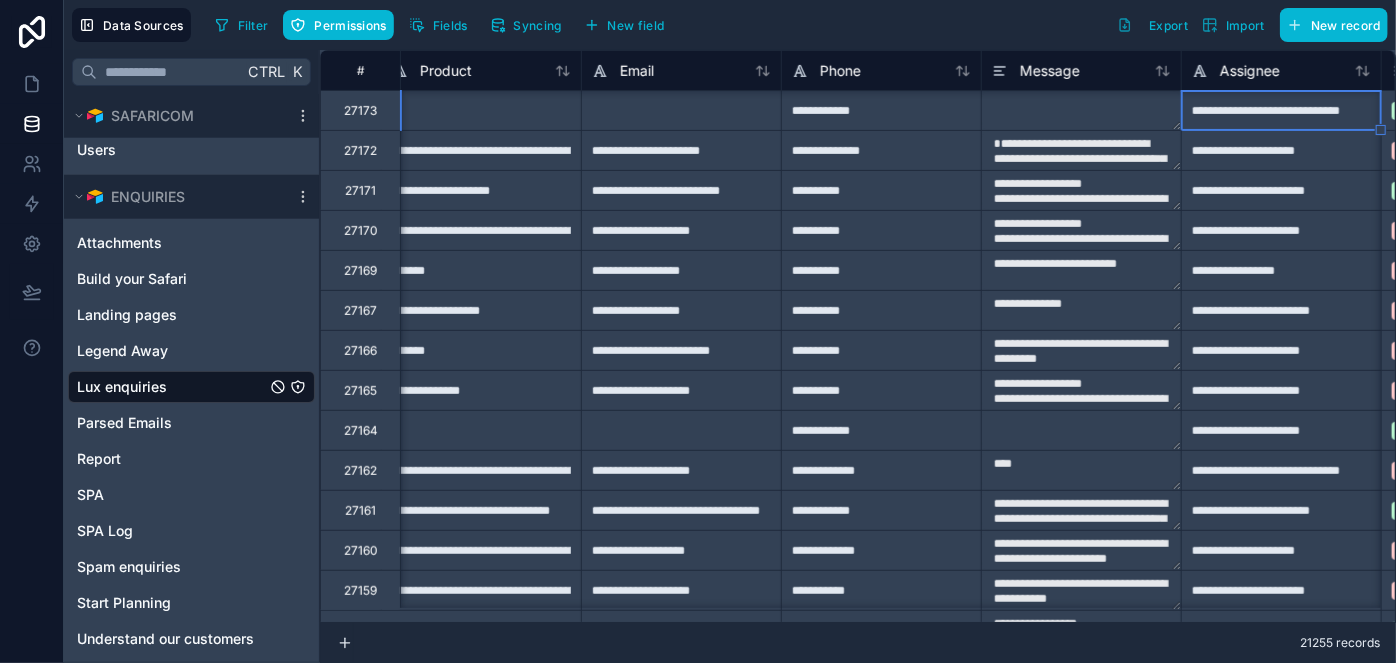 type on "**********" 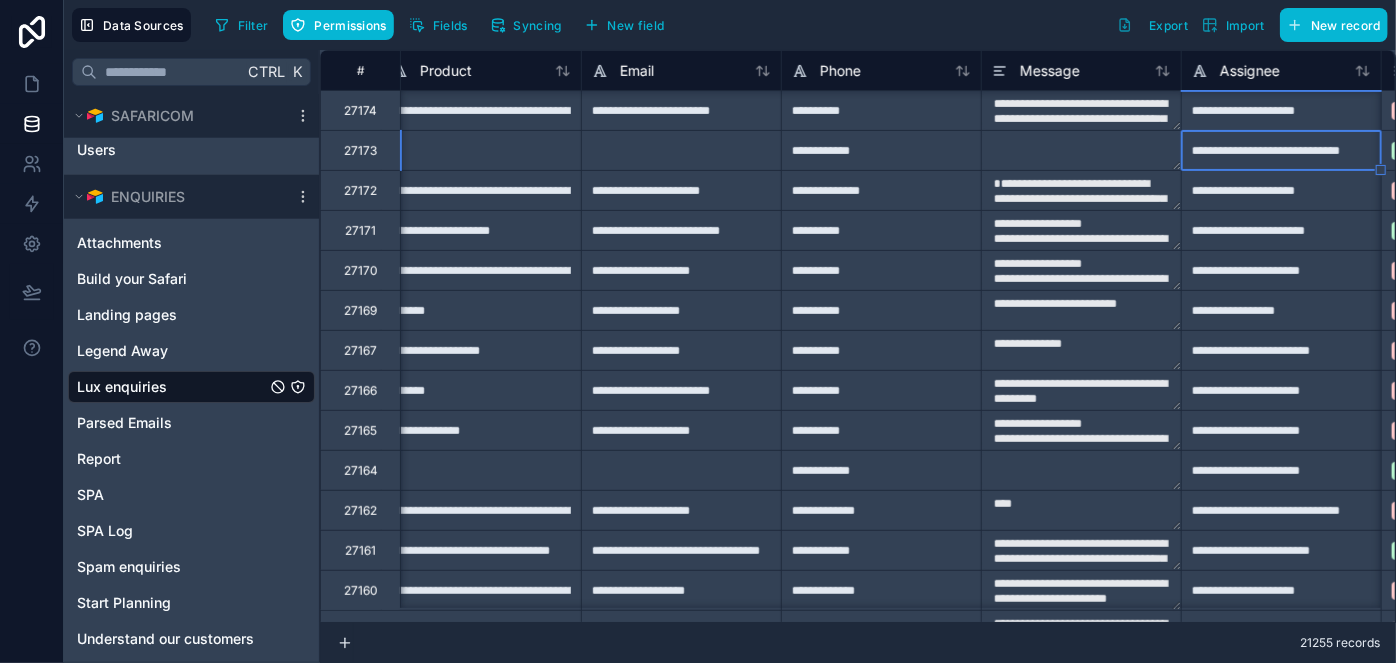 type on "**********" 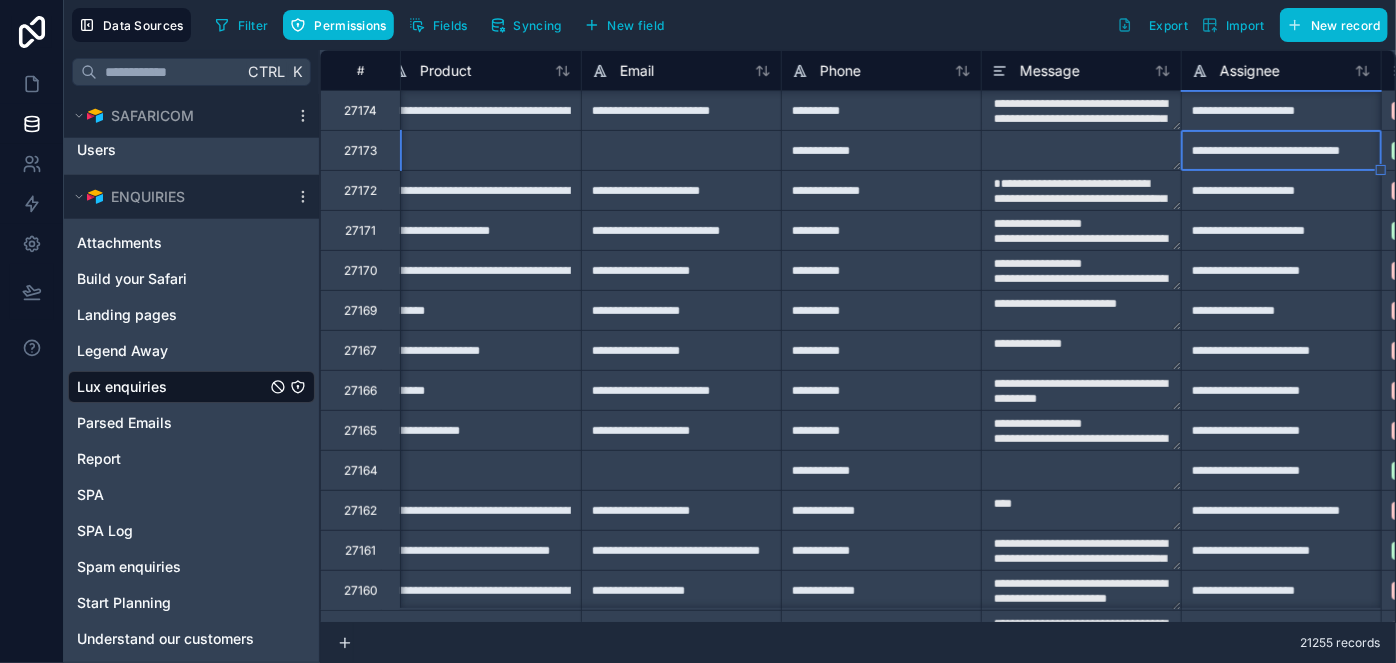 type on "**********" 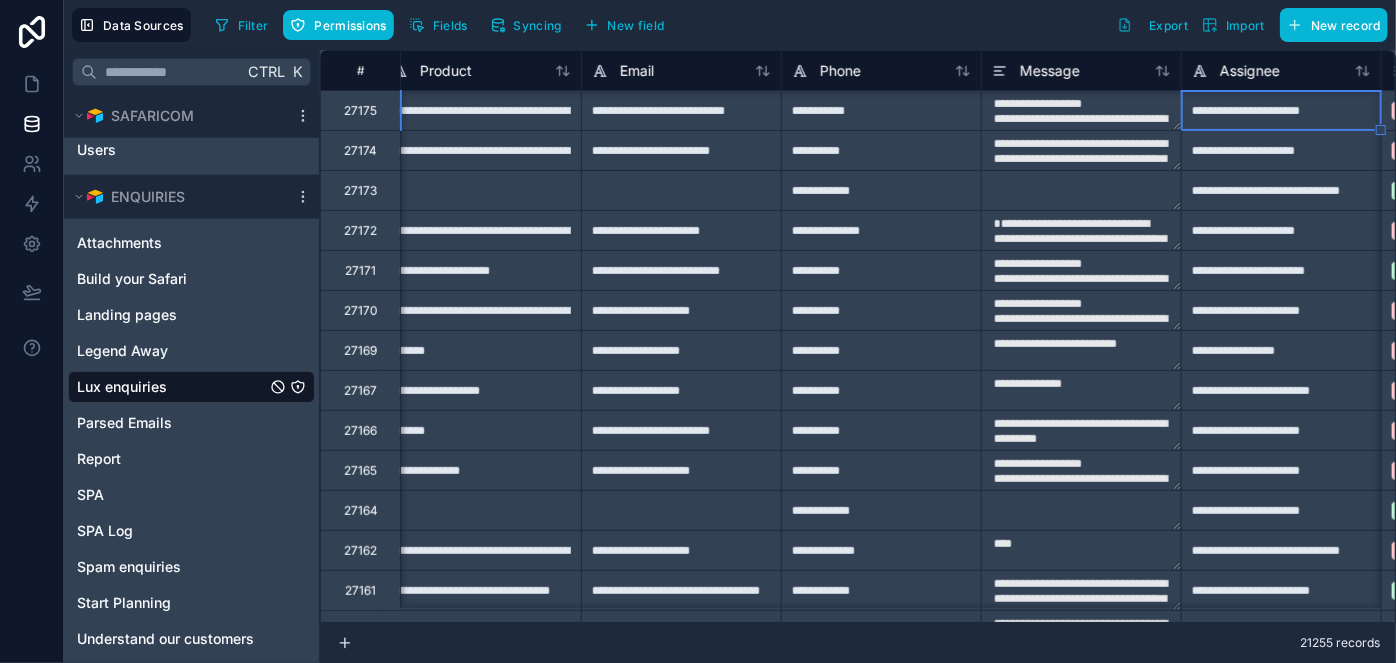 type on "**********" 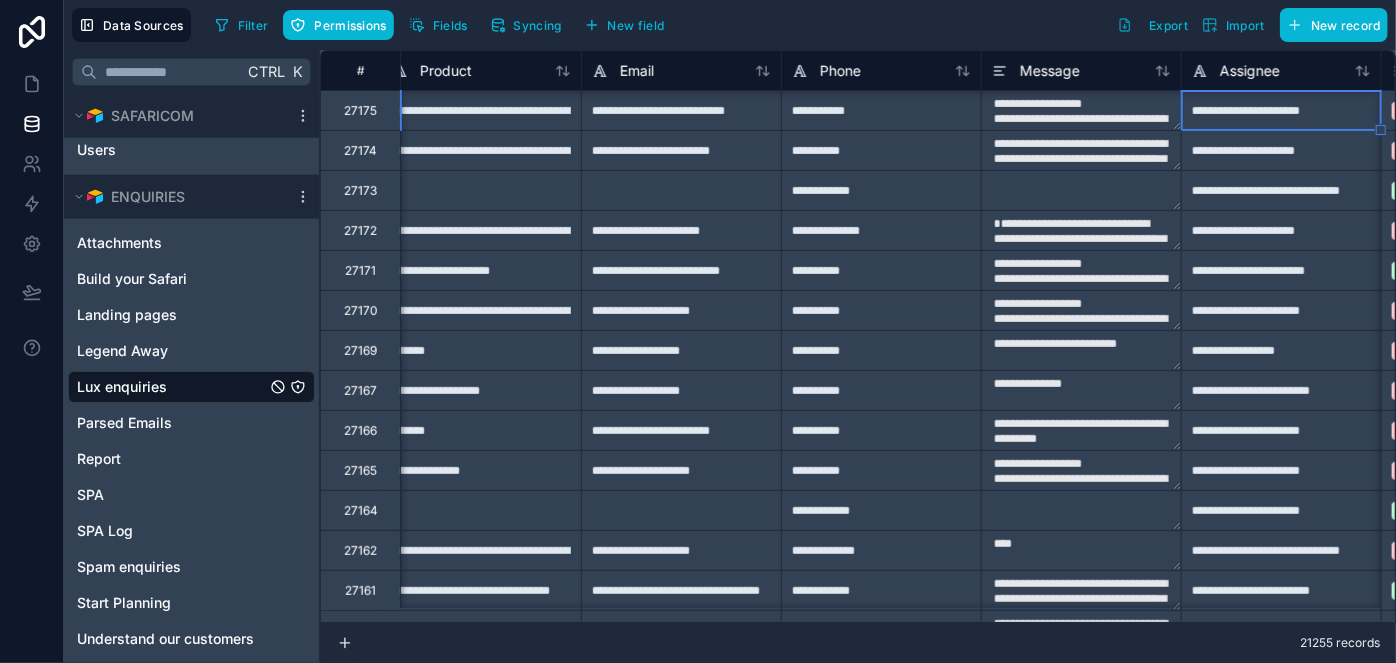 type on "**********" 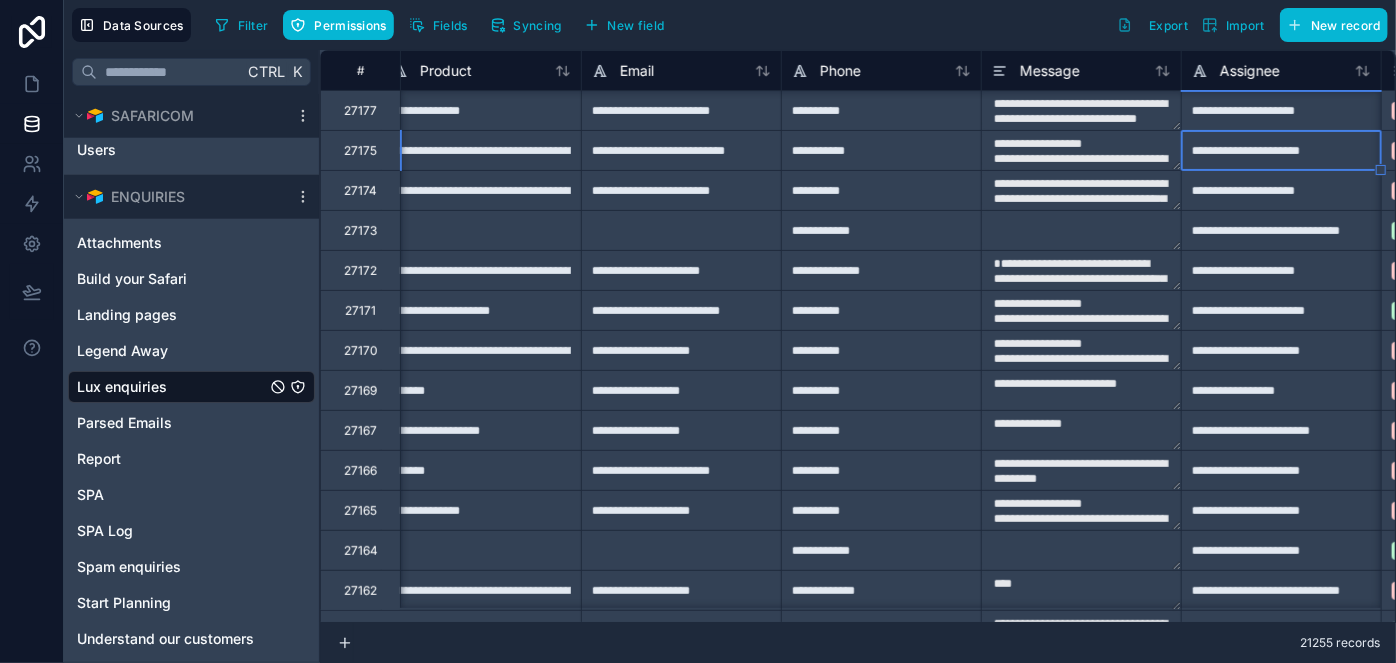 type on "**********" 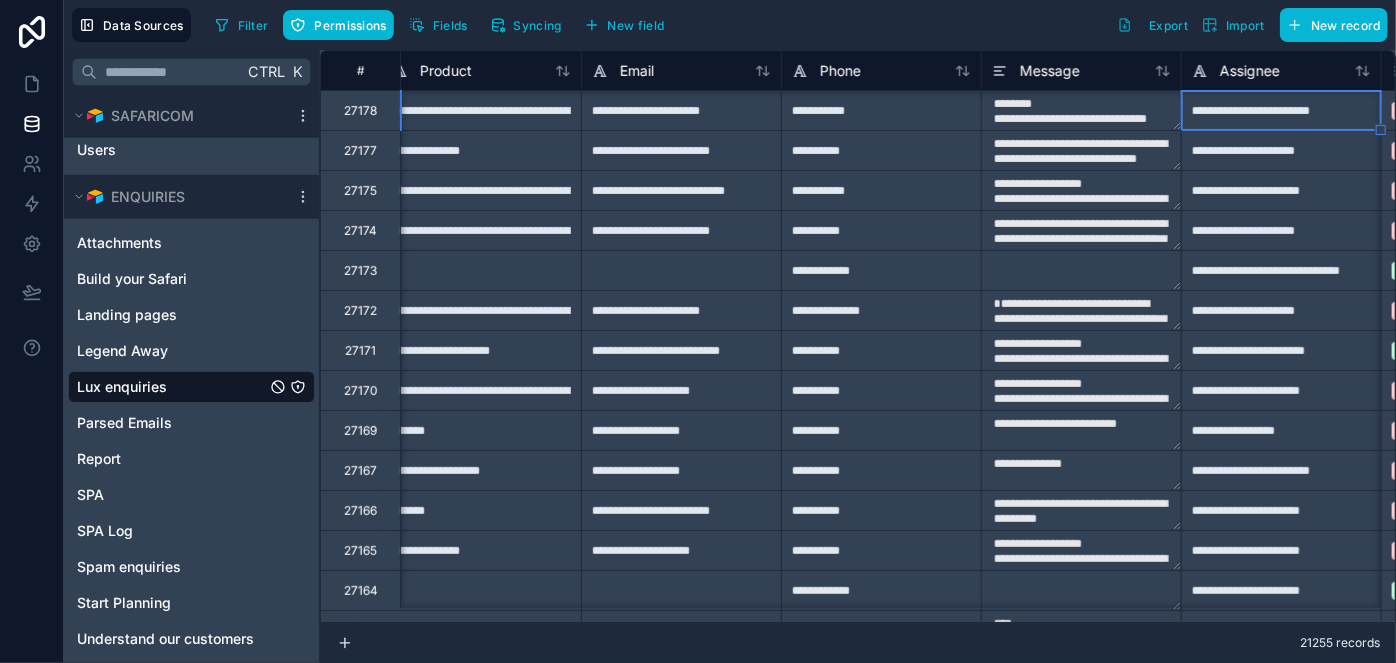 type on "**********" 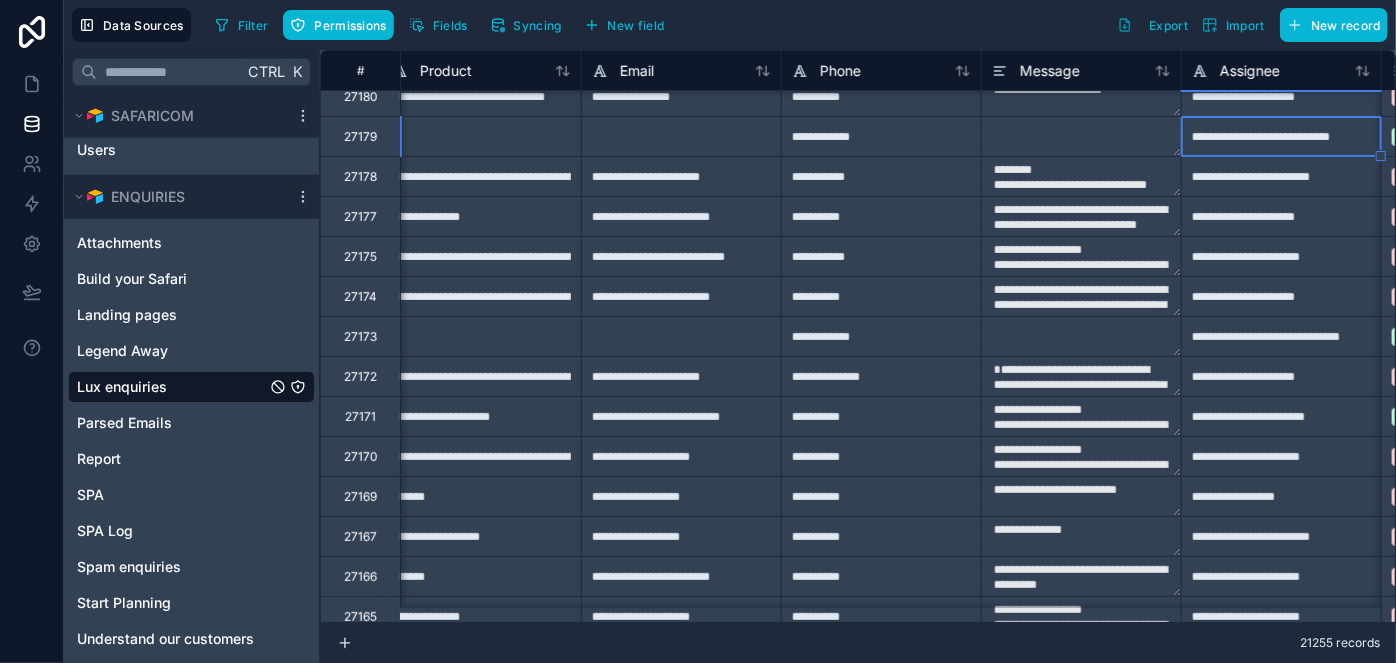 type on "**********" 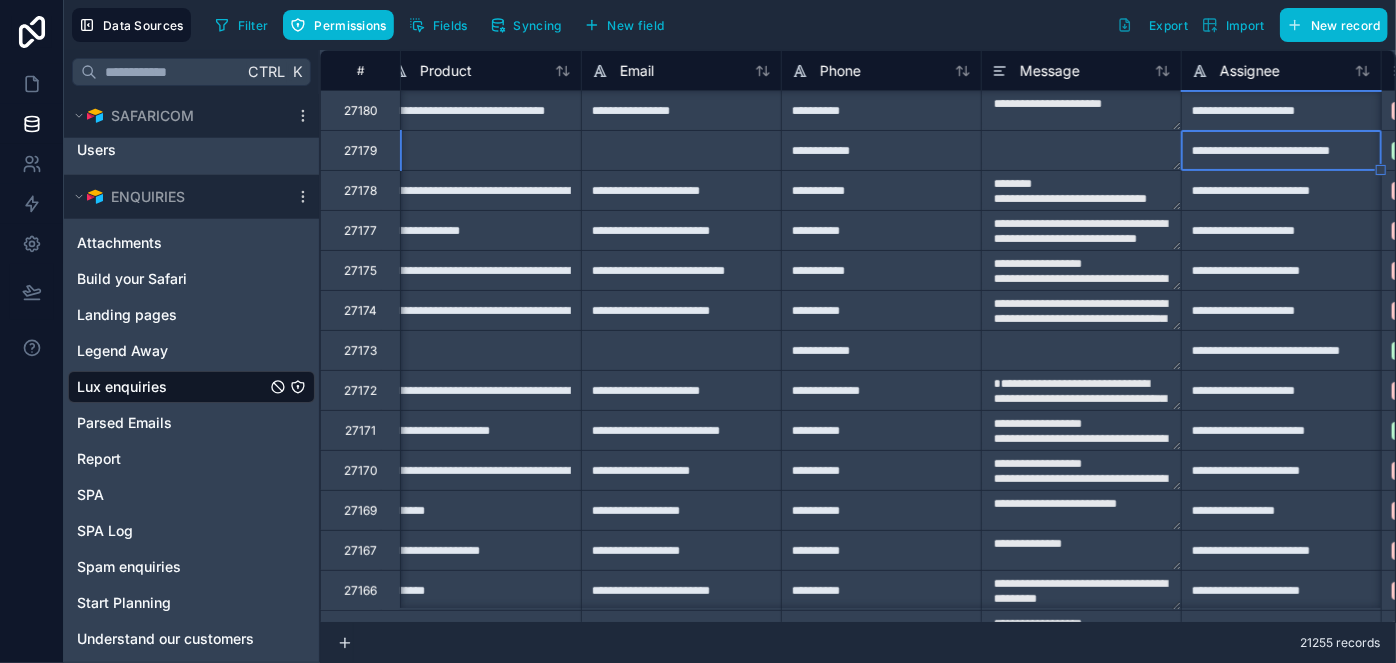 type on "**********" 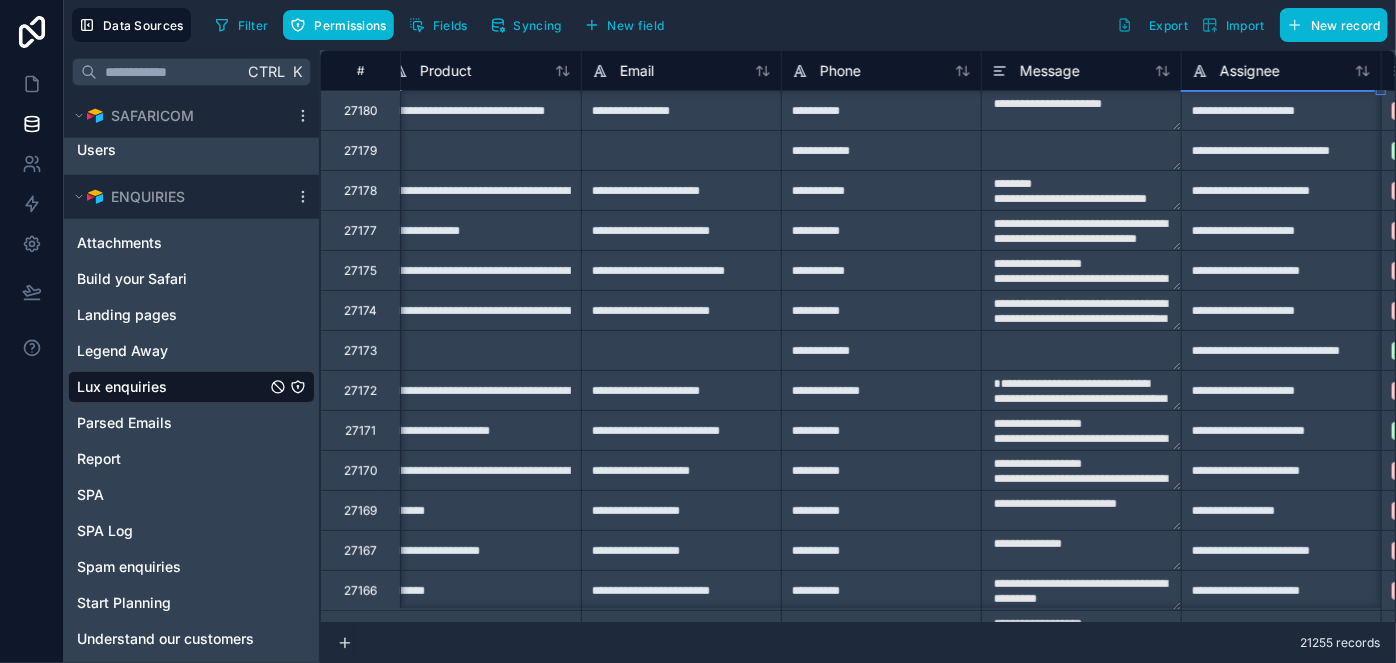 scroll, scrollTop: 160, scrollLeft: 619, axis: both 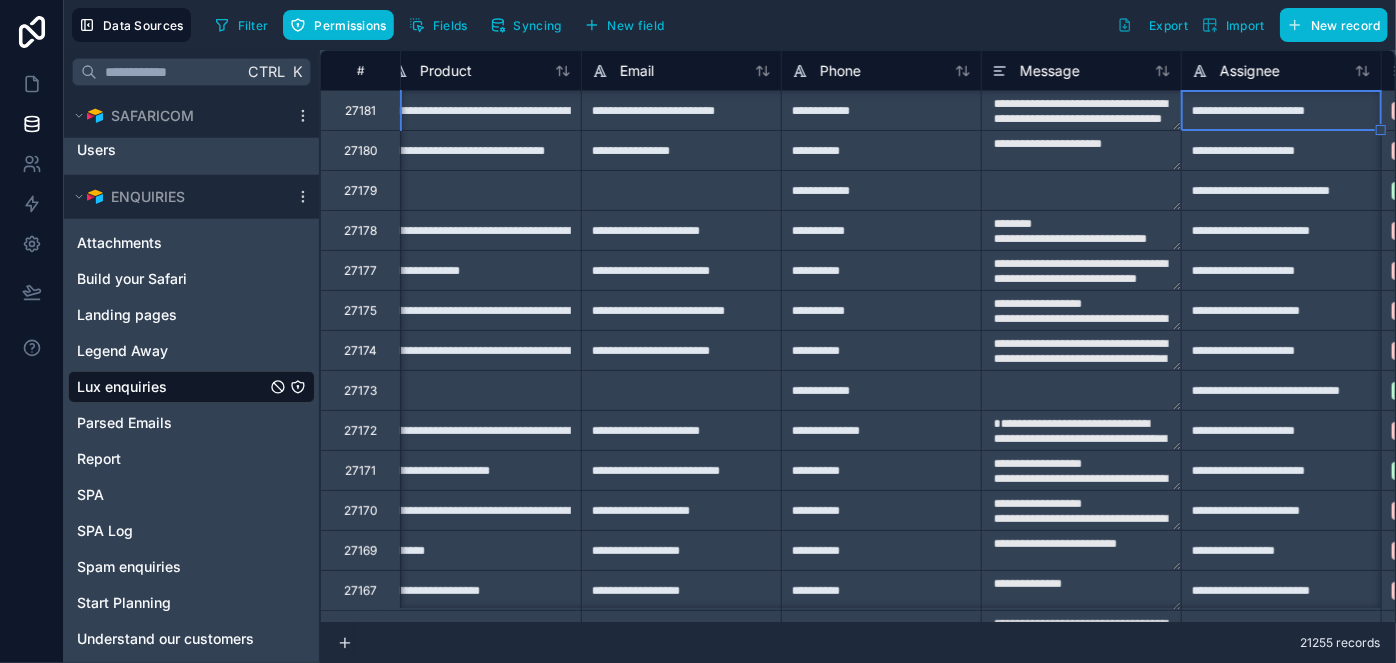 type on "**********" 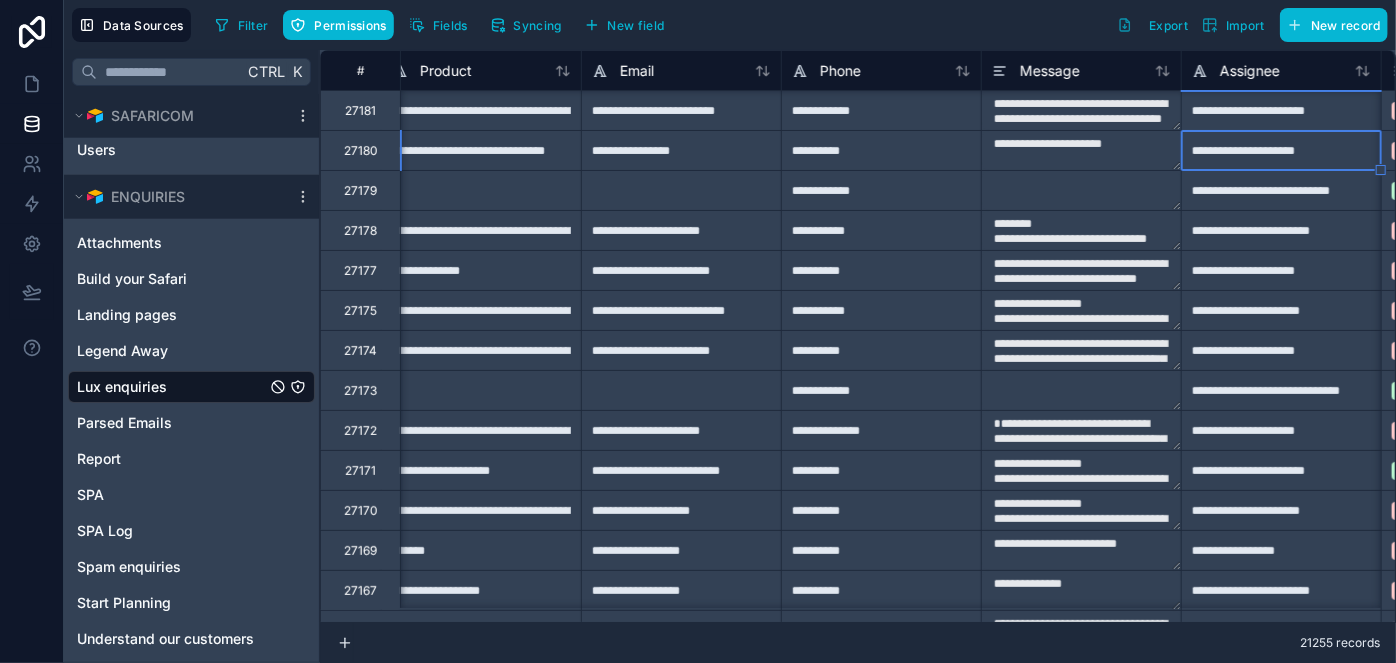 type on "**********" 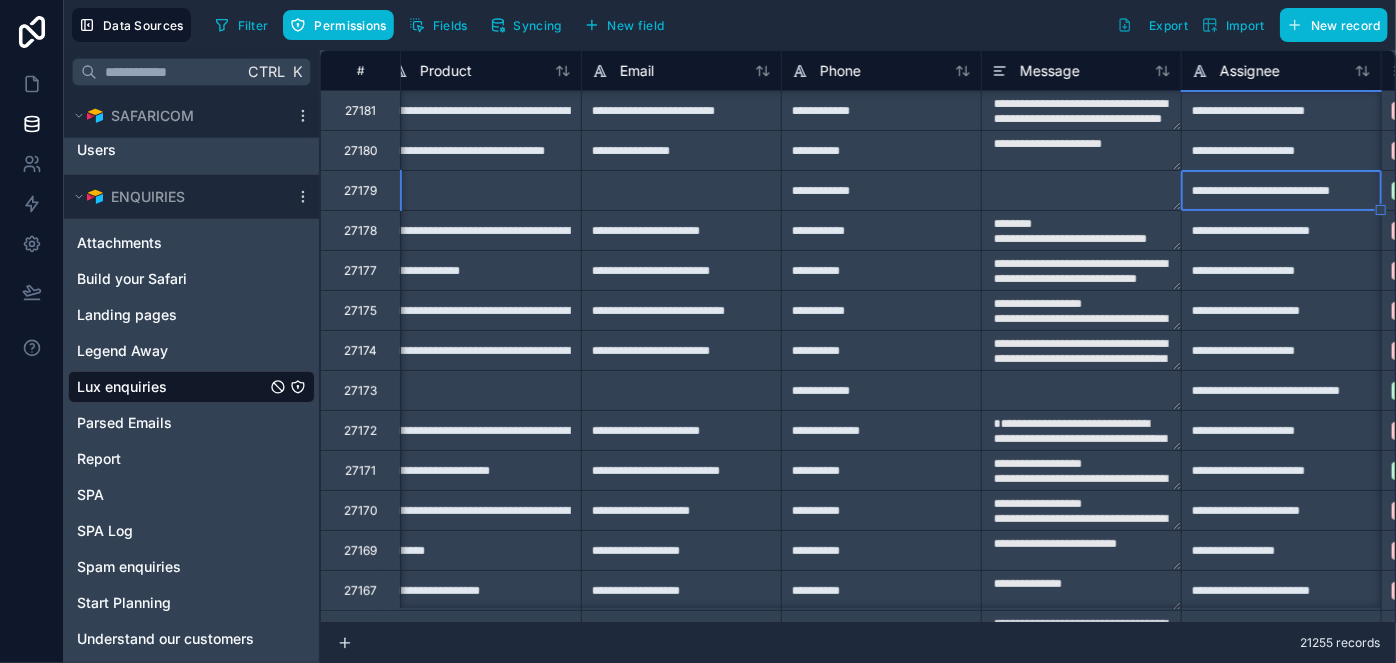 type on "**********" 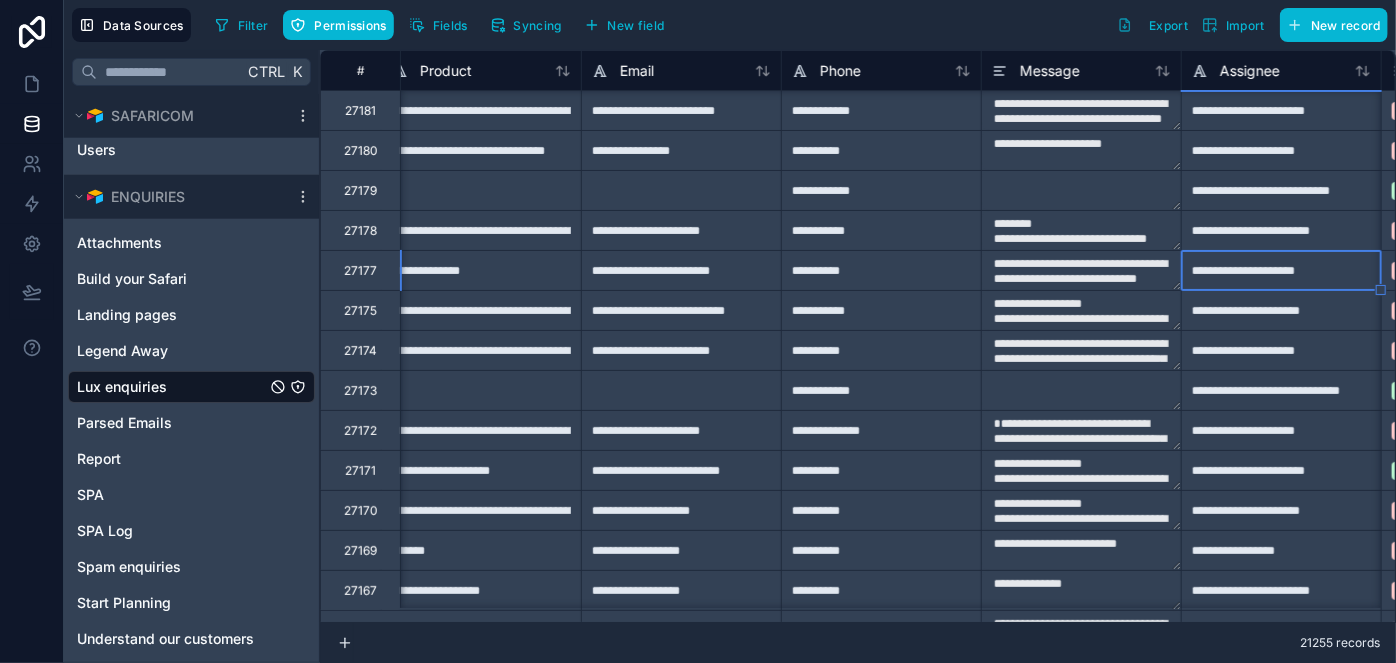 type on "**********" 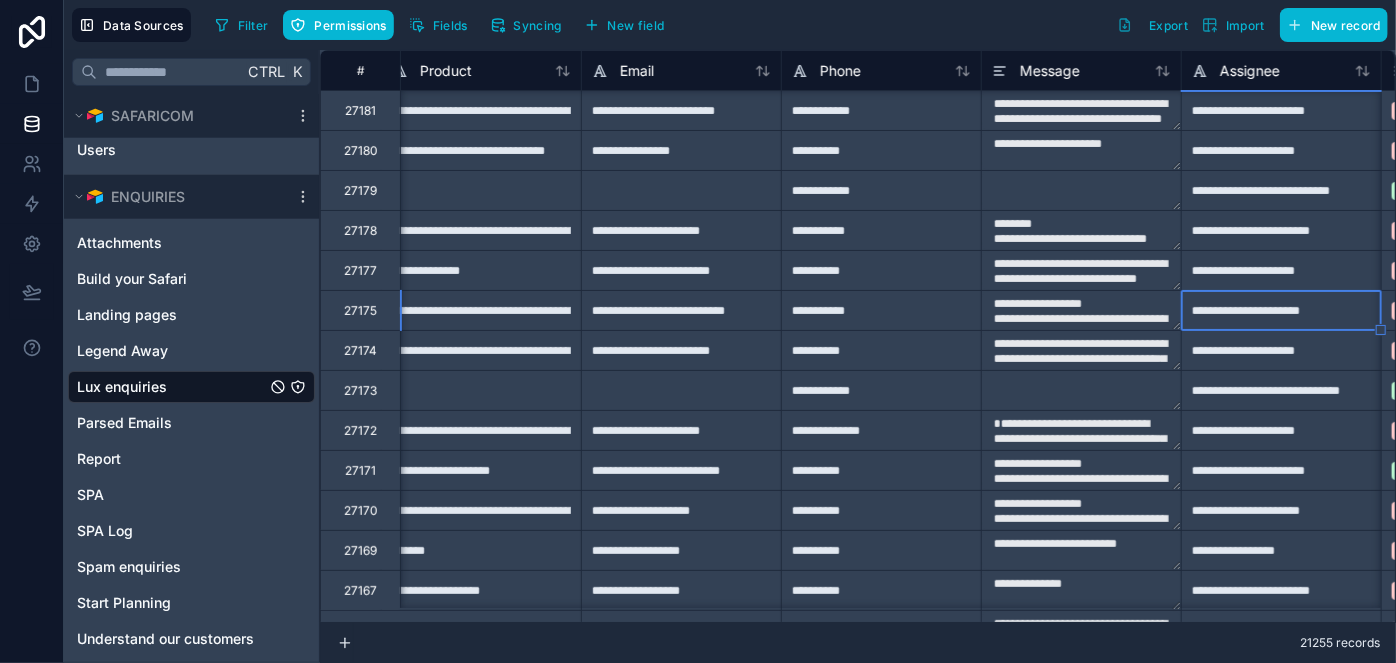 type on "**********" 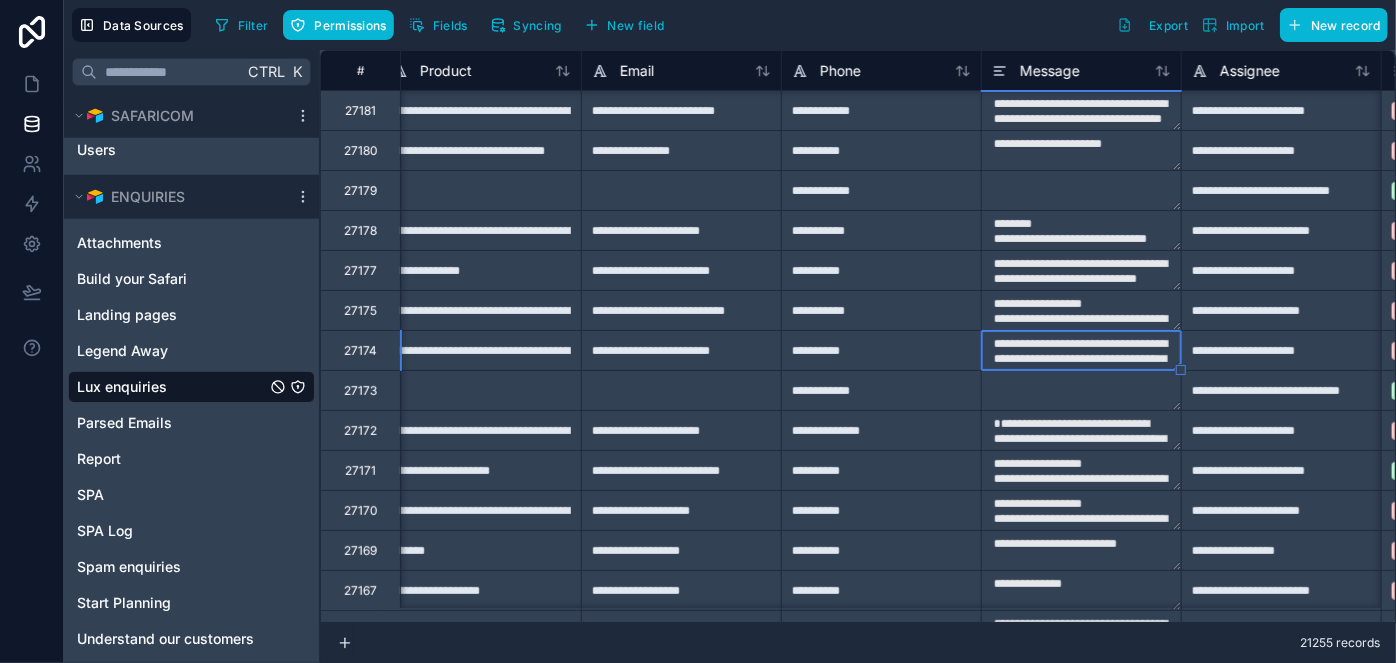 type on "**********" 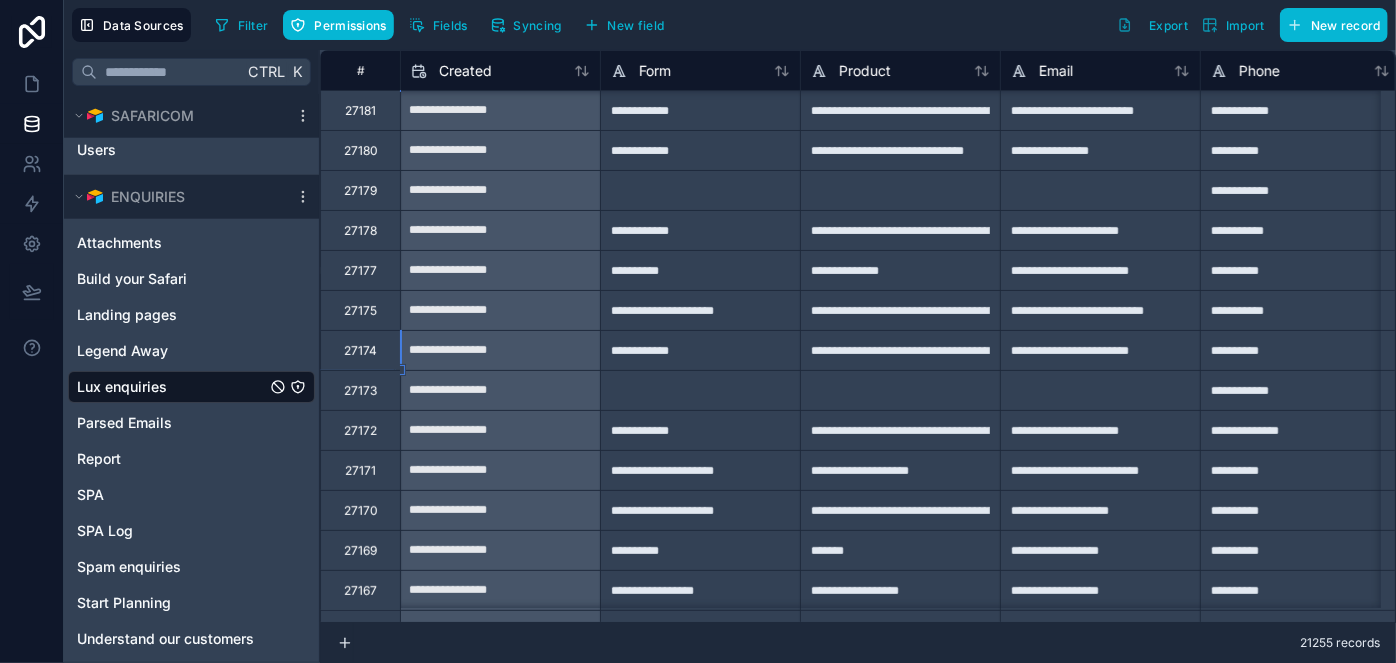 scroll, scrollTop: 160, scrollLeft: 0, axis: vertical 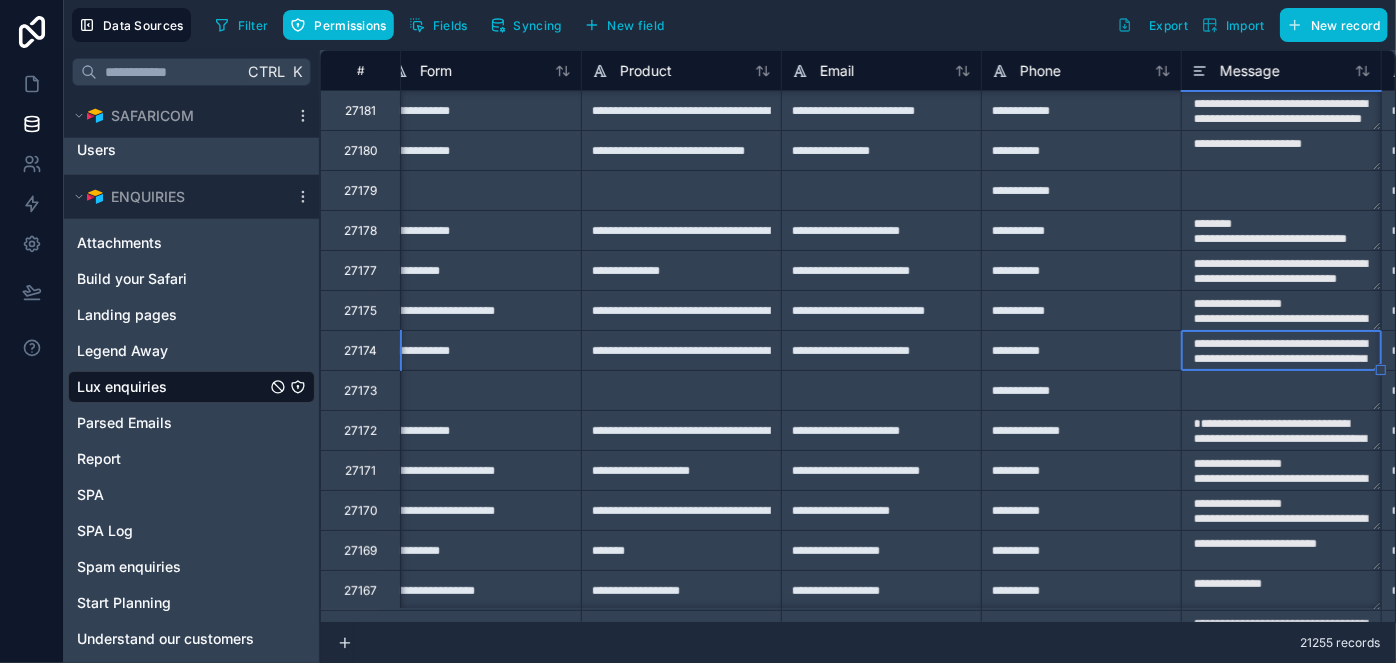 type on "**********" 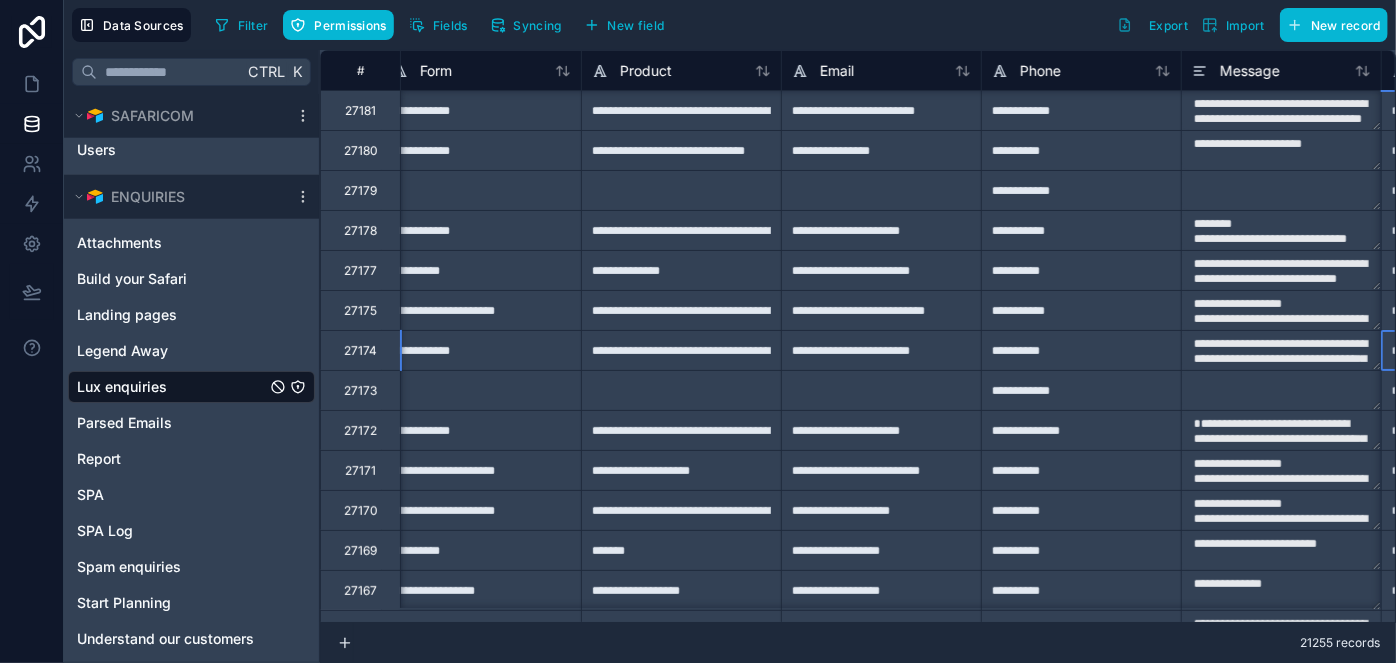 scroll, scrollTop: 160, scrollLeft: 619, axis: both 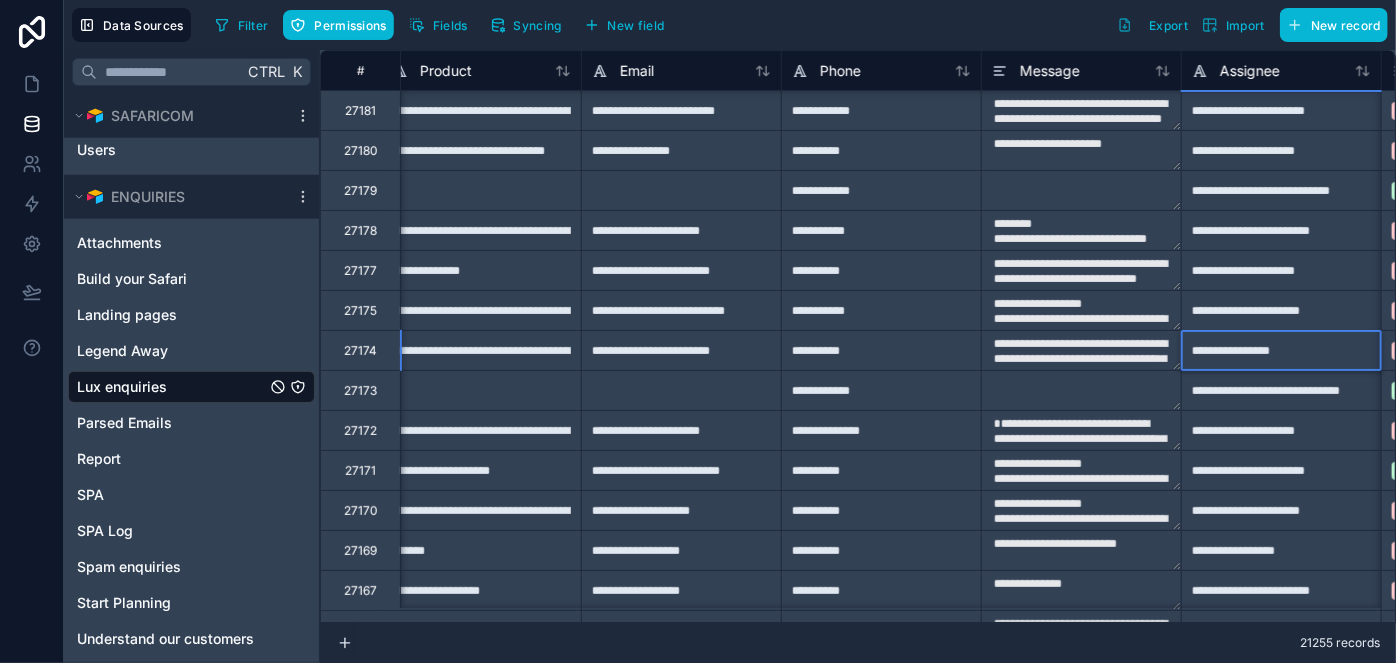 type on "**********" 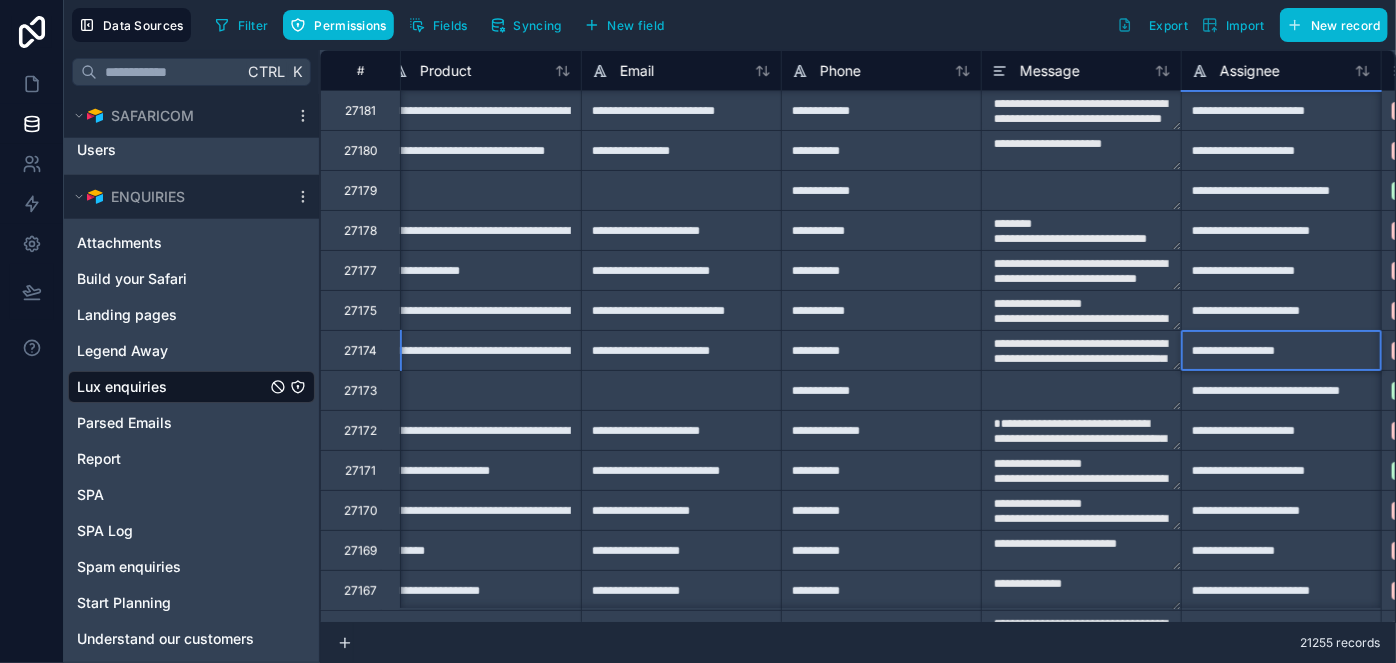 type on "**********" 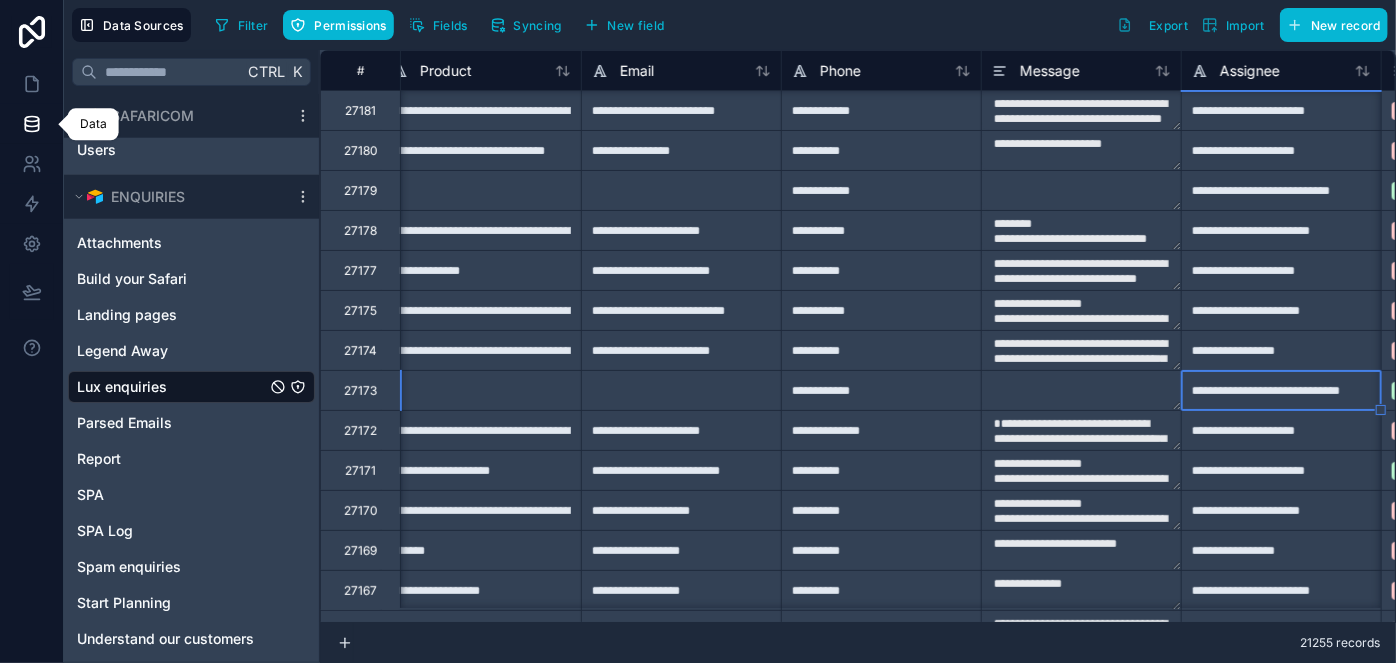 type on "**********" 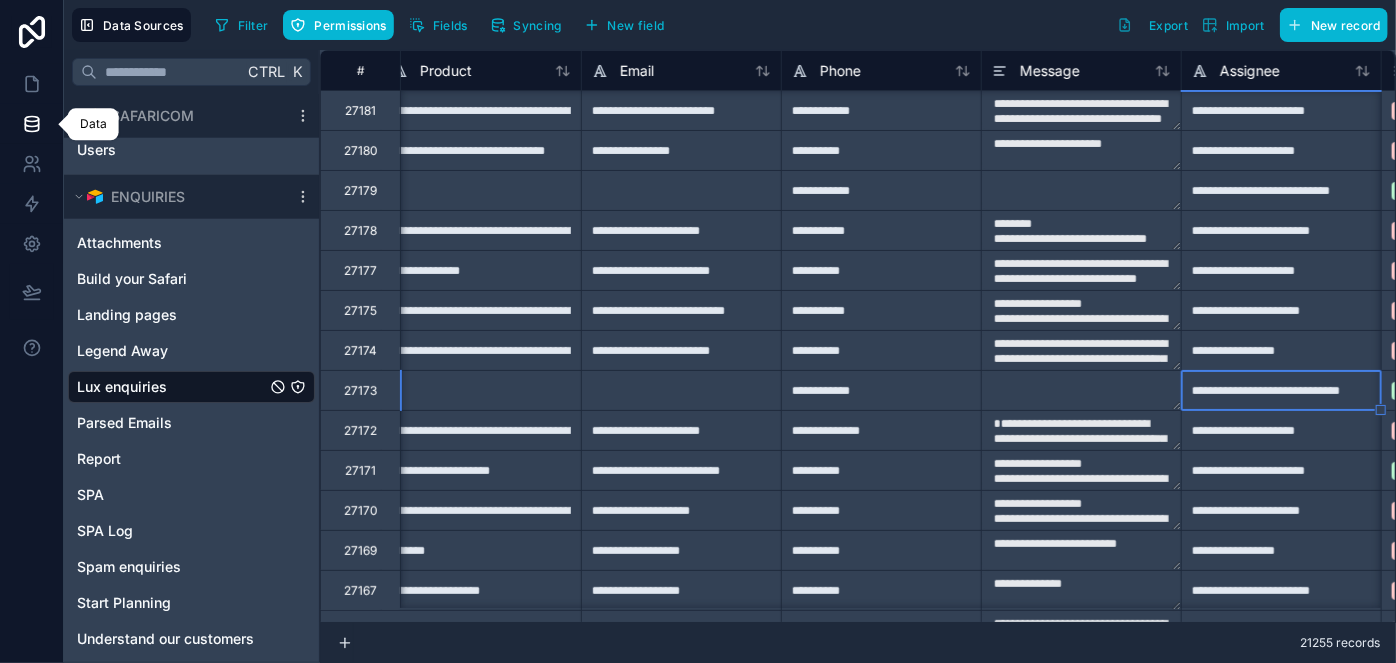 type on "**********" 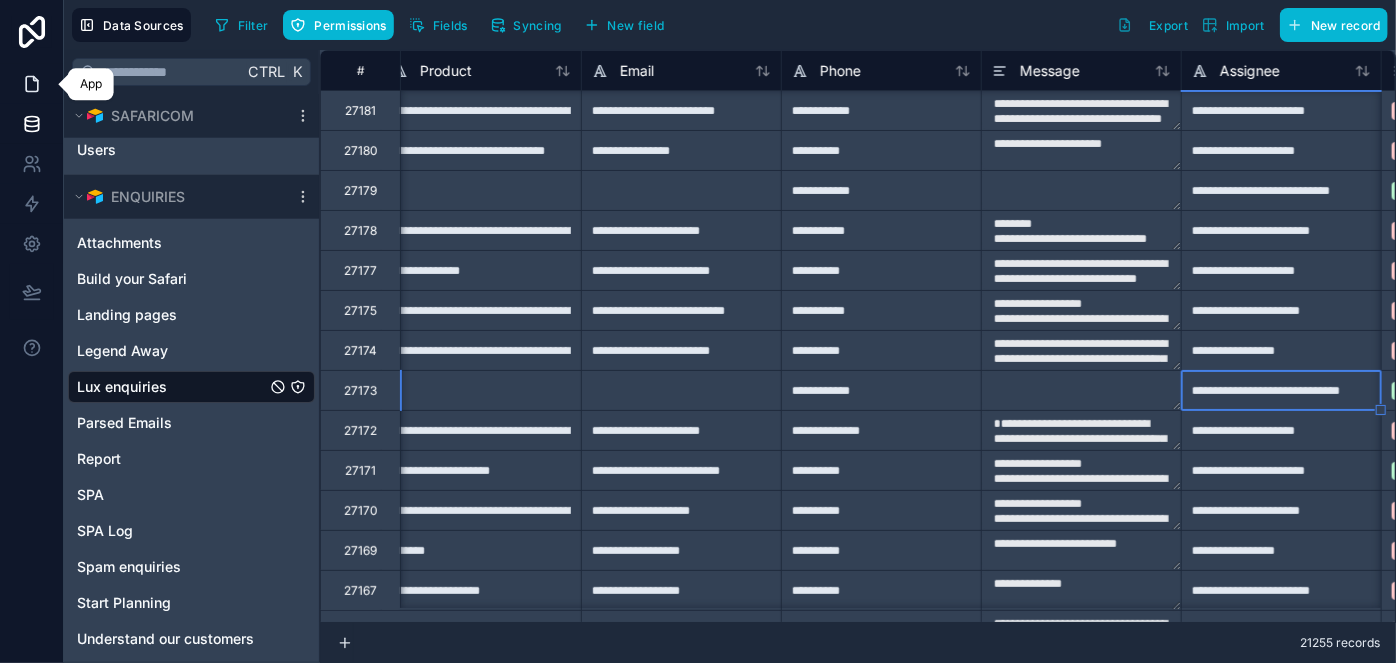 type on "**********" 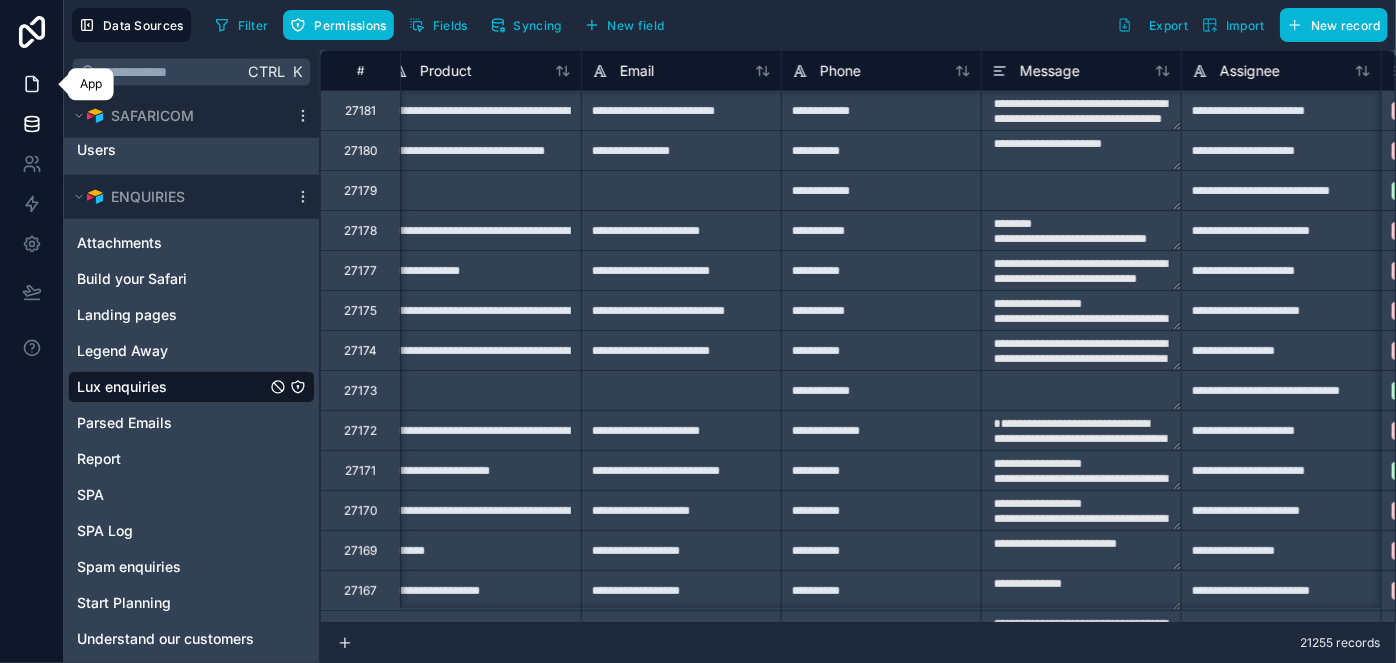 click 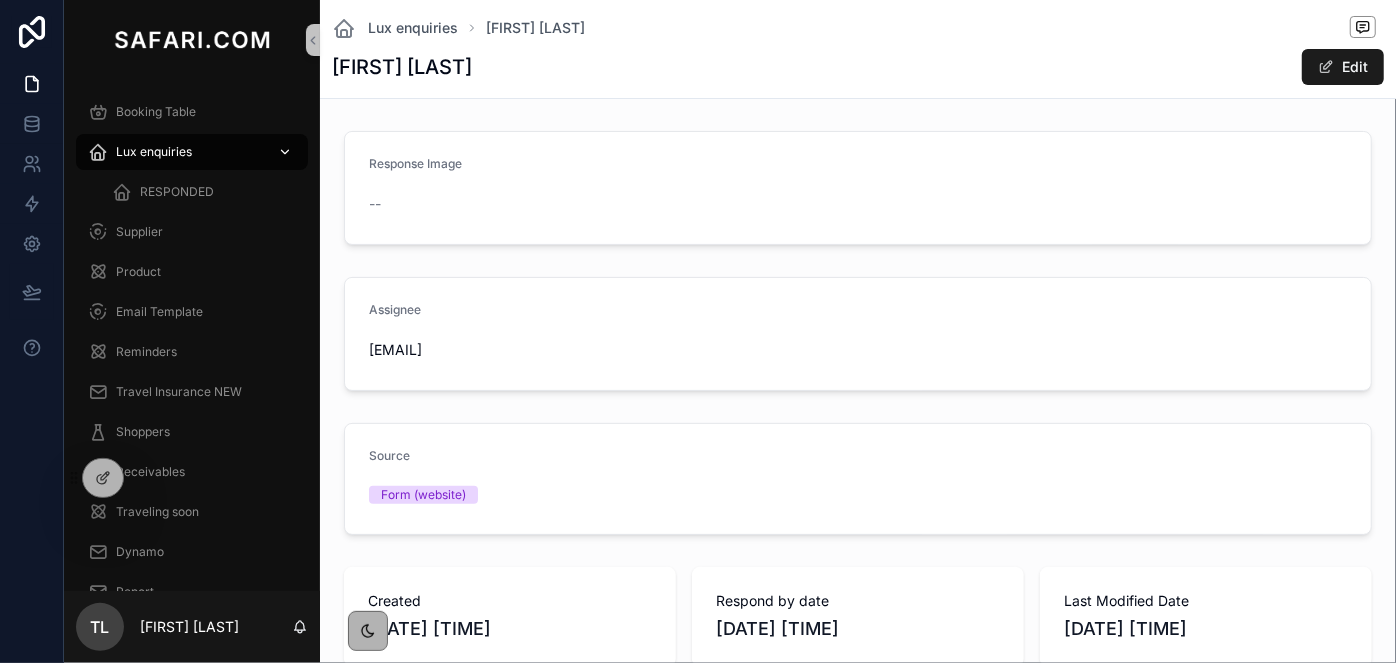 click on "Lux enquiries" at bounding box center [154, 152] 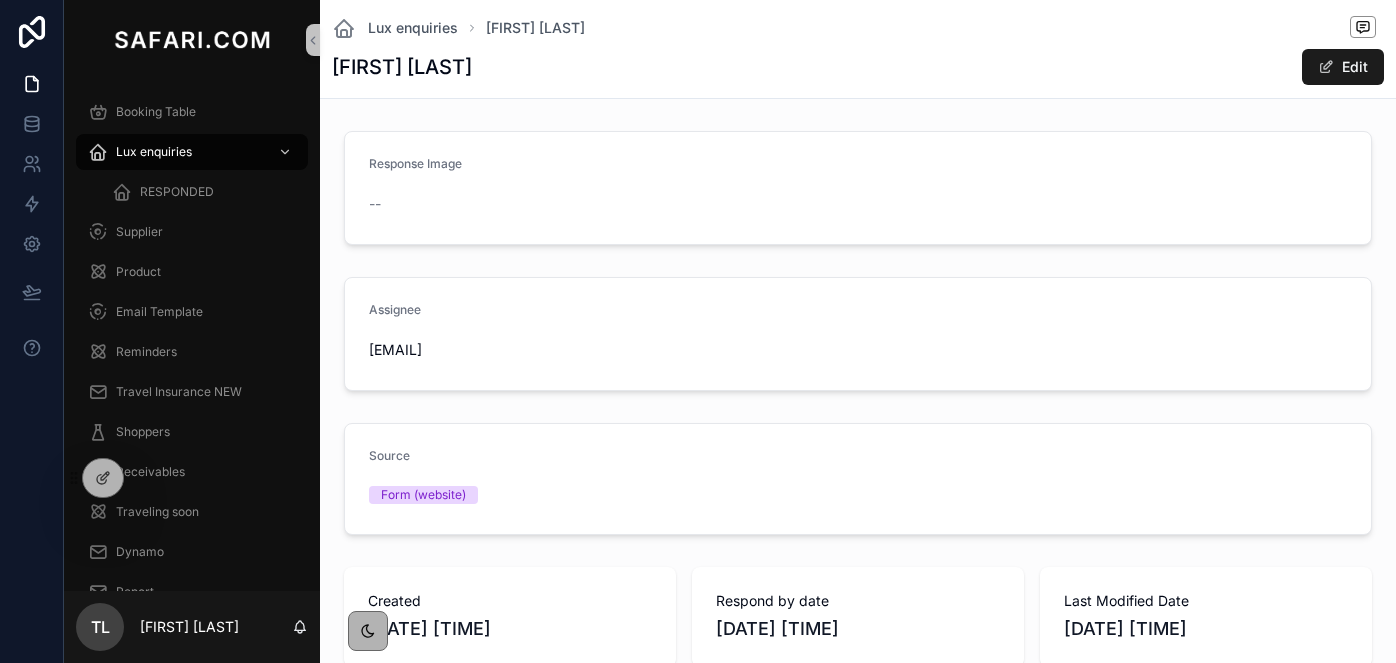 scroll, scrollTop: 0, scrollLeft: 0, axis: both 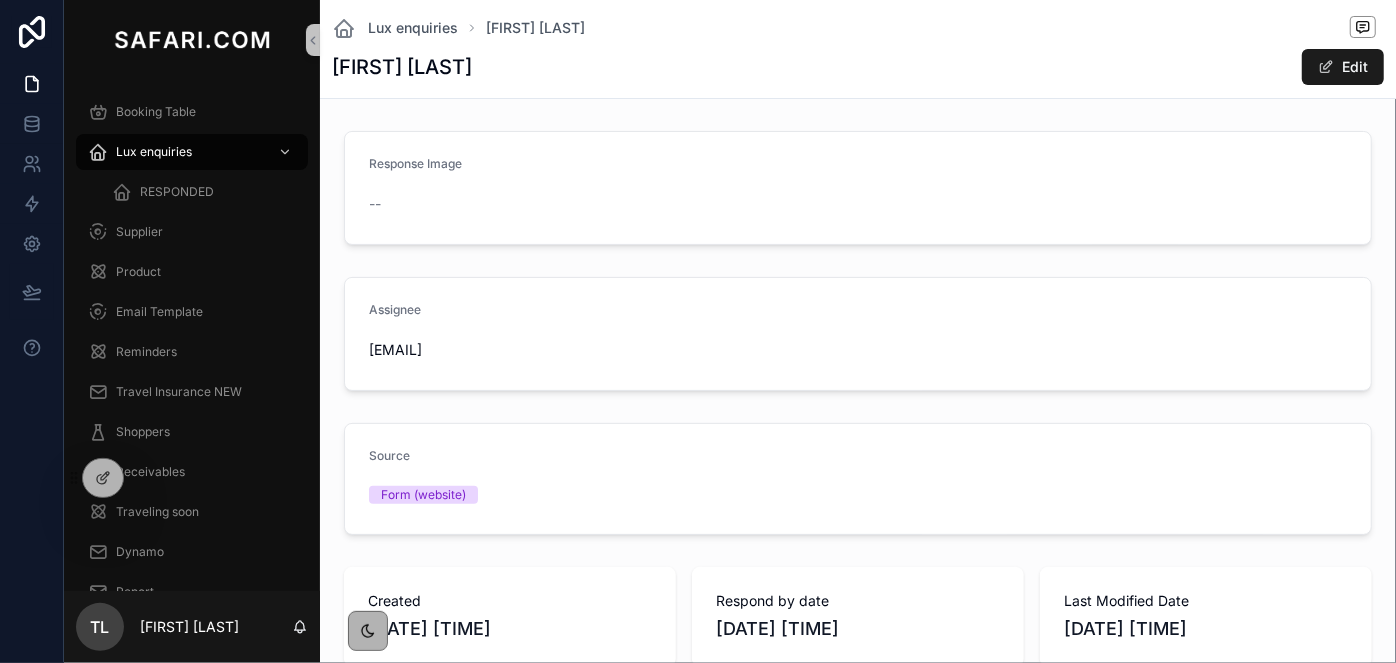 click on "Lux enquiries [FIRST] [LAST] [FIRST] [LAST] Edit" at bounding box center [858, 49] 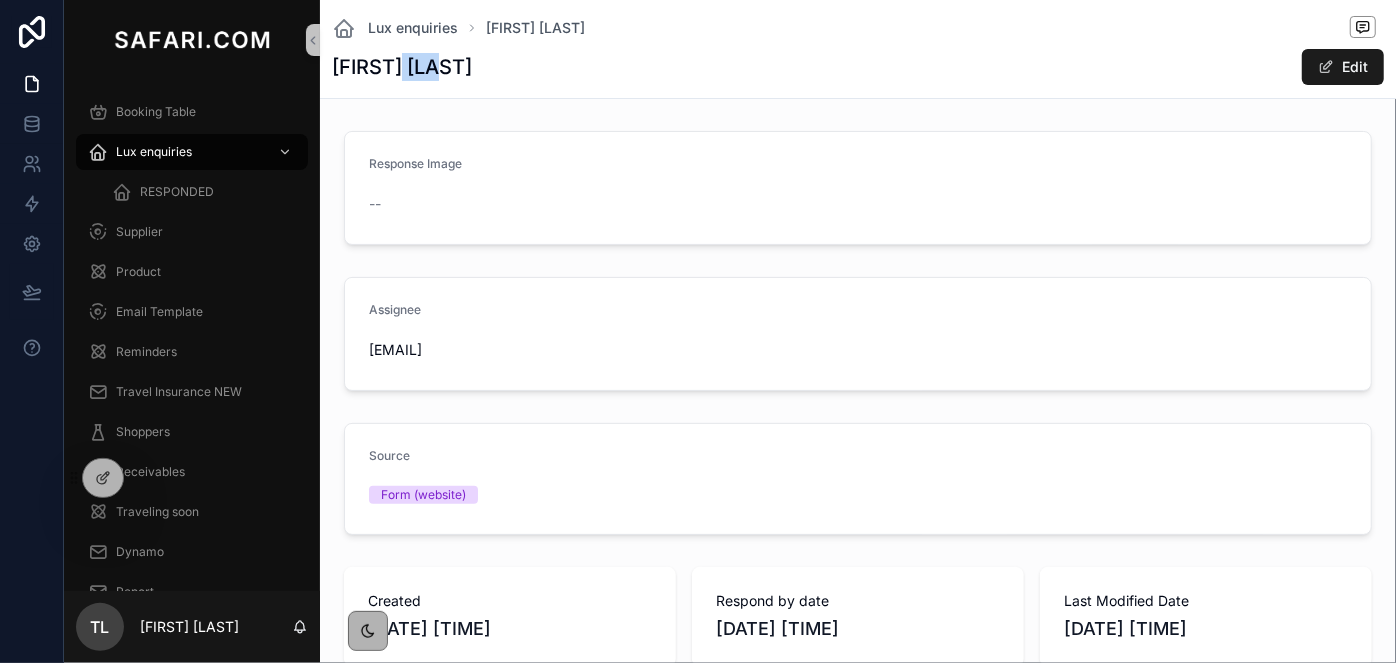 click on "Lux enquiries [FIRST] [LAST] [FIRST] [LAST] Edit" at bounding box center (858, 49) 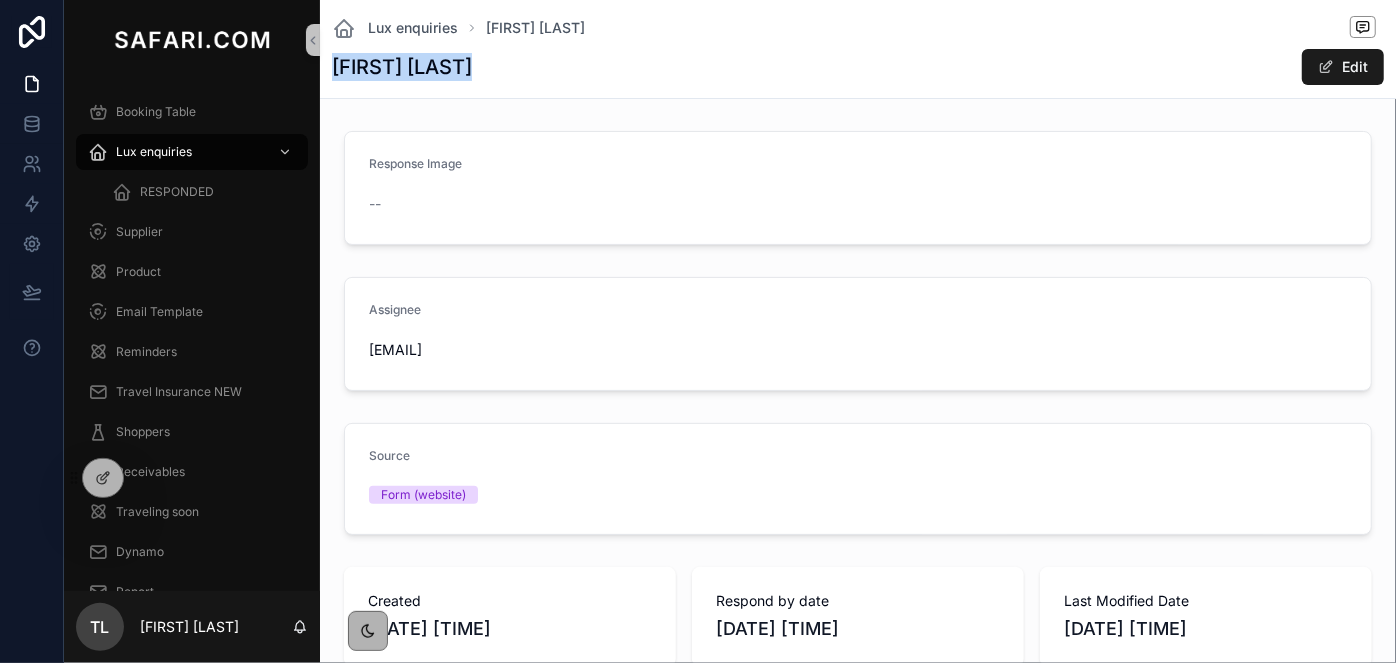 drag, startPoint x: 411, startPoint y: 43, endPoint x: 397, endPoint y: 53, distance: 17.20465 